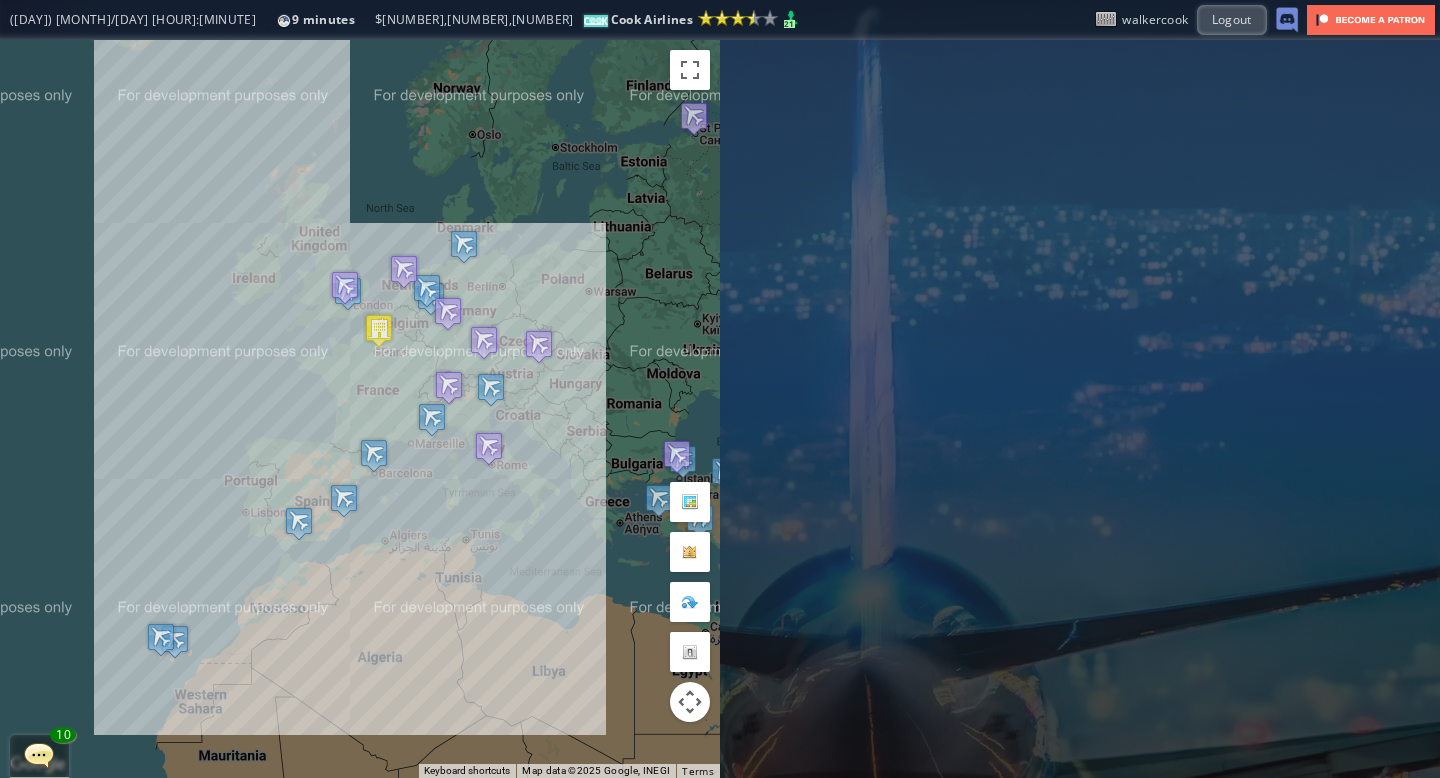 scroll, scrollTop: 0, scrollLeft: 0, axis: both 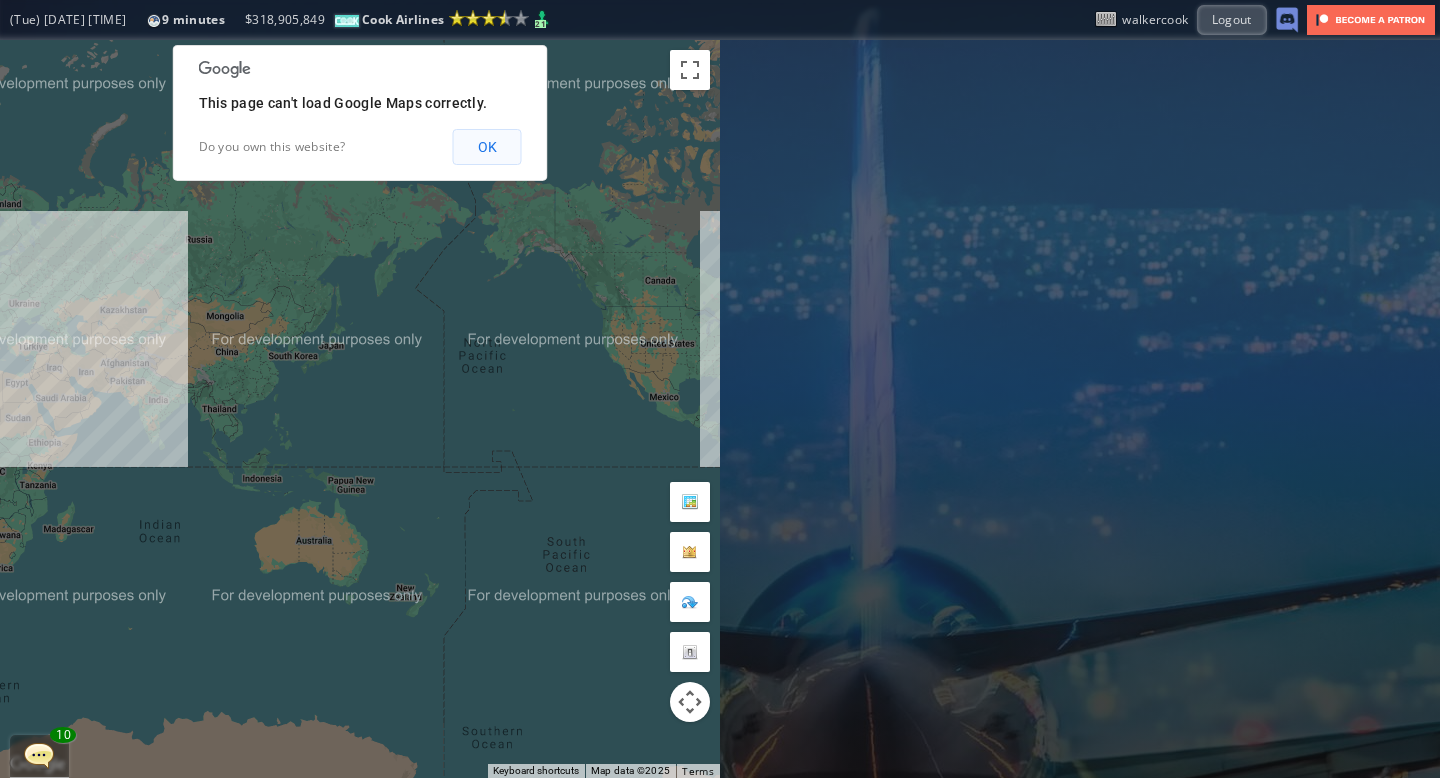 click on "OK" at bounding box center (487, 147) 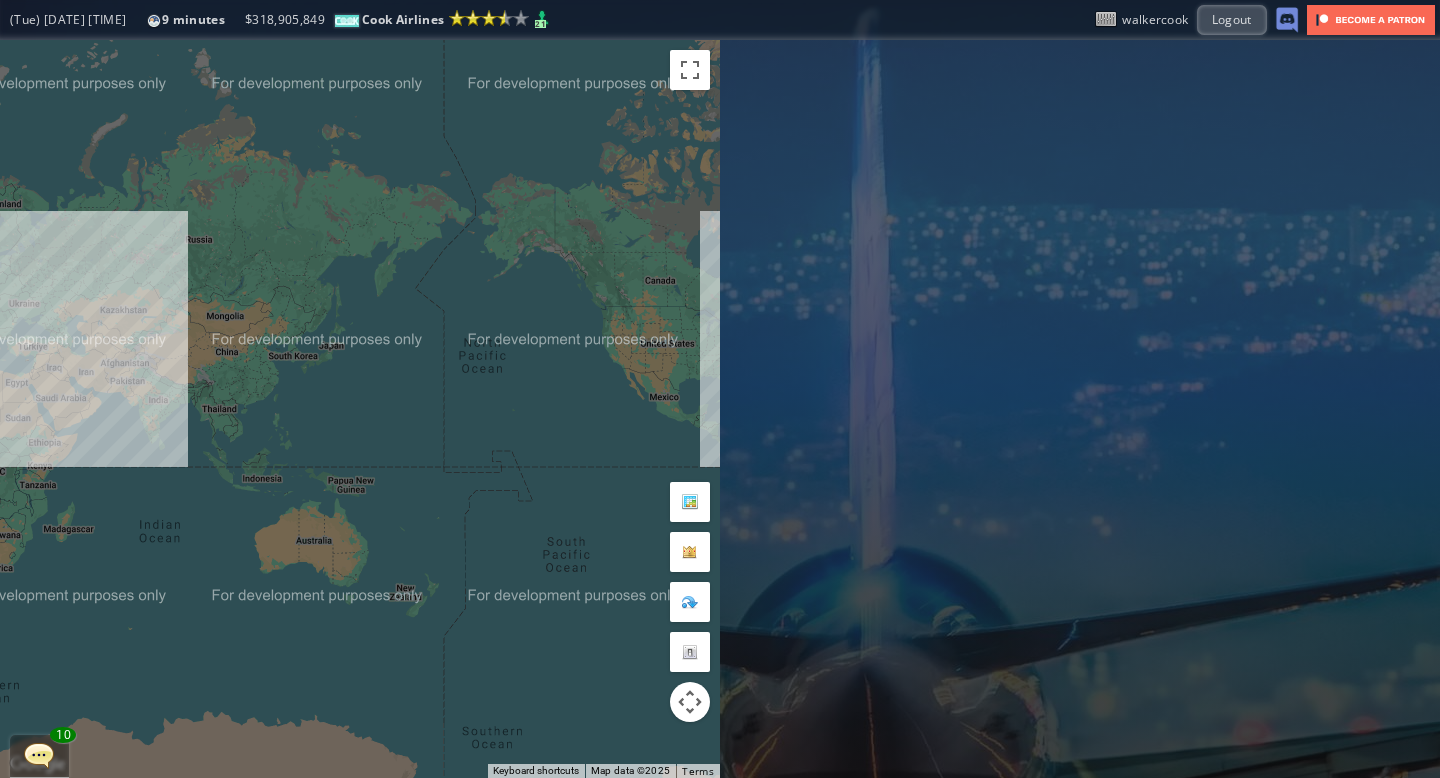 click at bounding box center [39, 755] 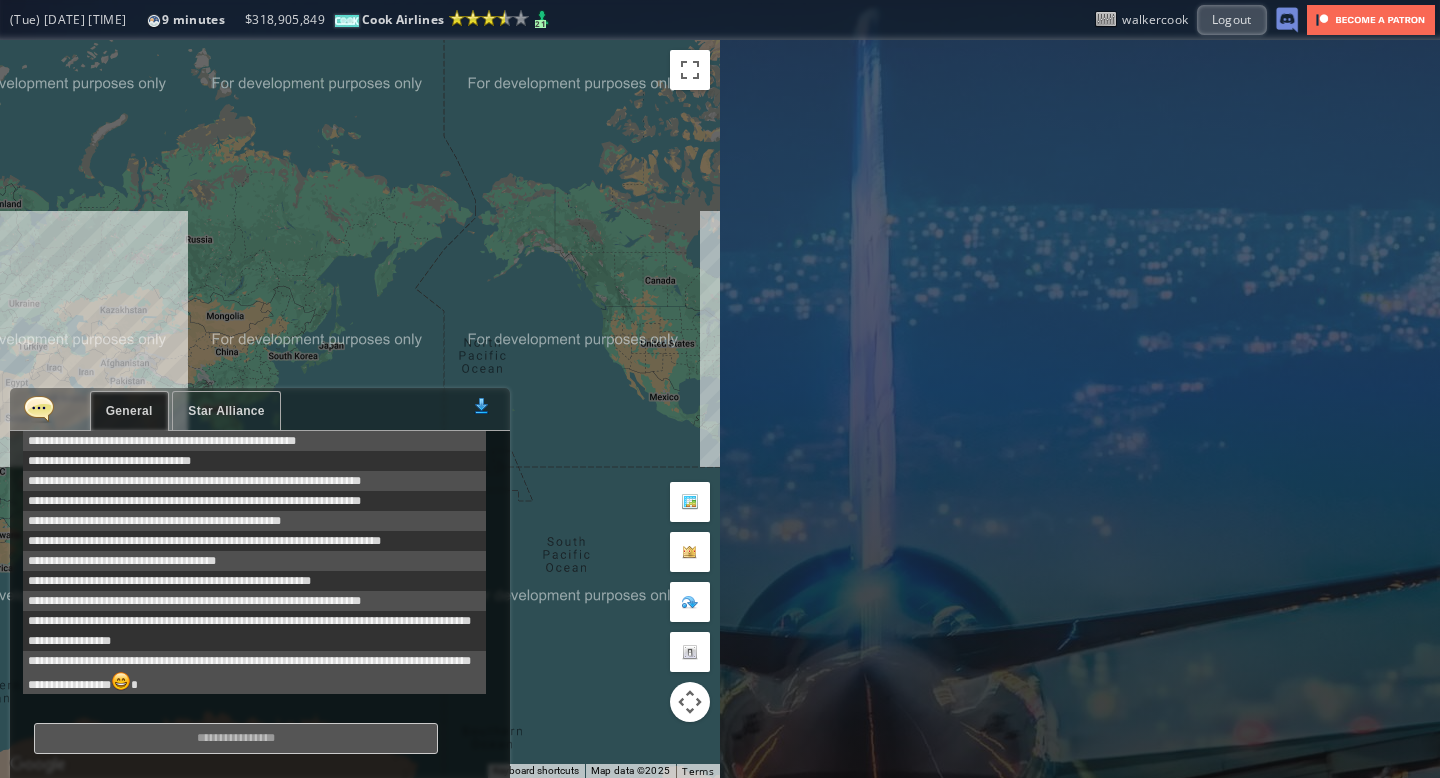 scroll, scrollTop: 341, scrollLeft: 0, axis: vertical 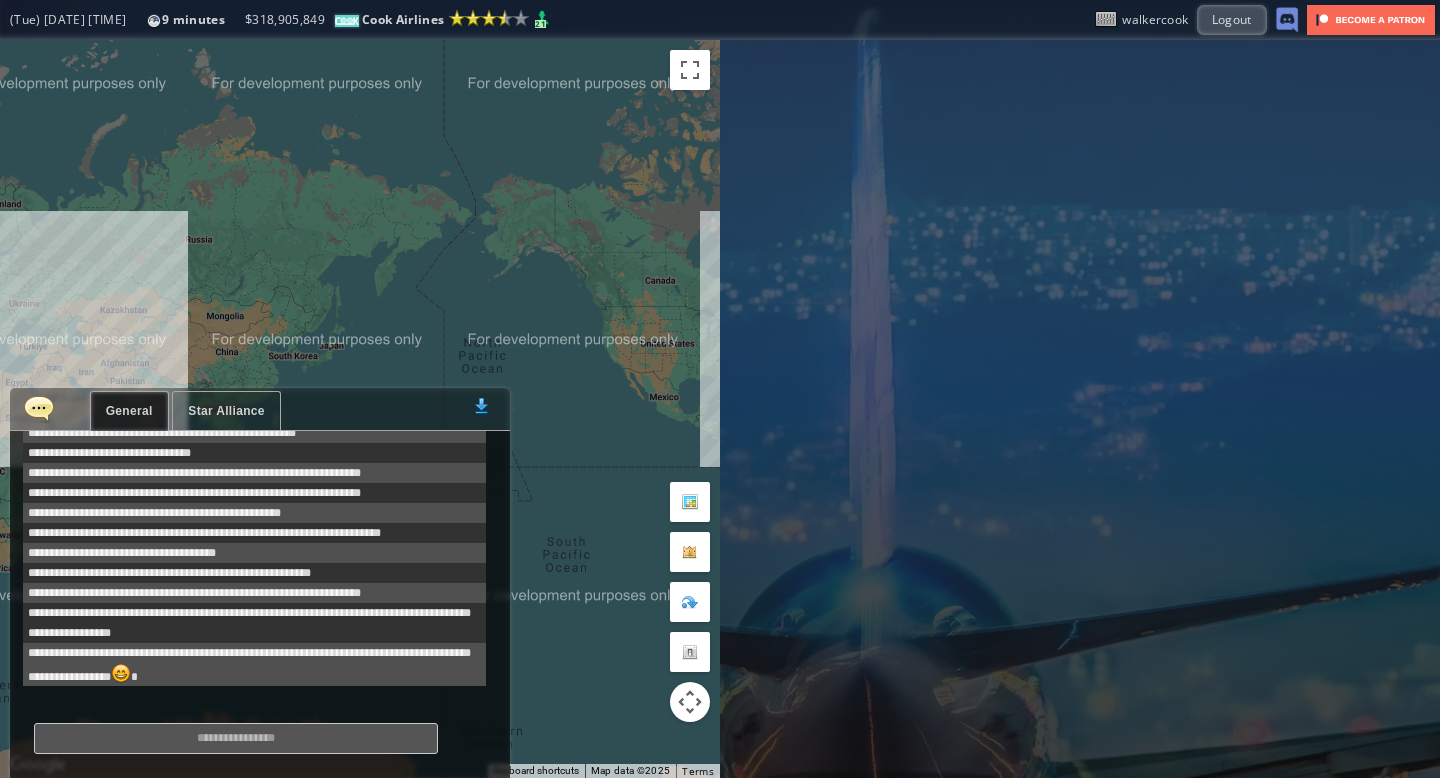 click on "Star Alliance" at bounding box center [226, 411] 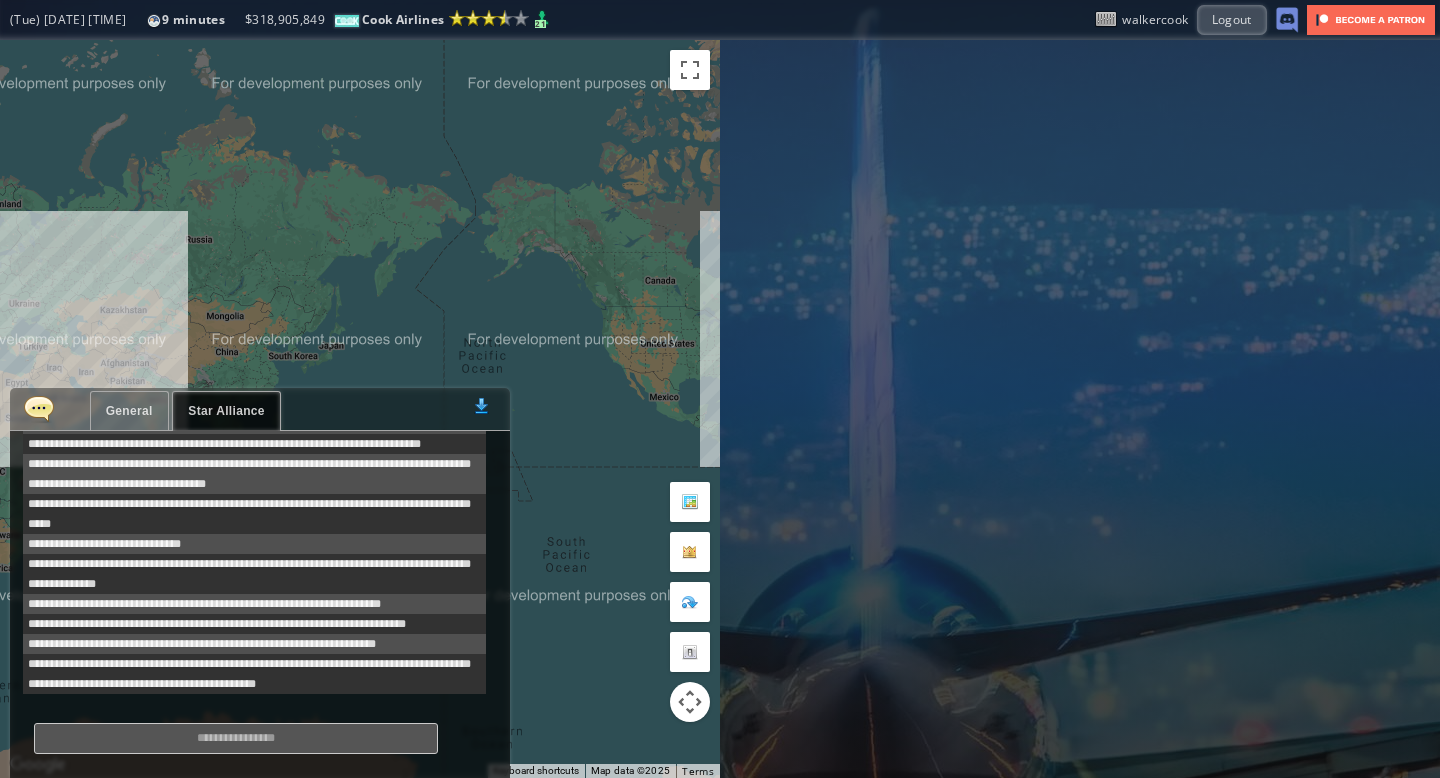 scroll, scrollTop: 301, scrollLeft: 0, axis: vertical 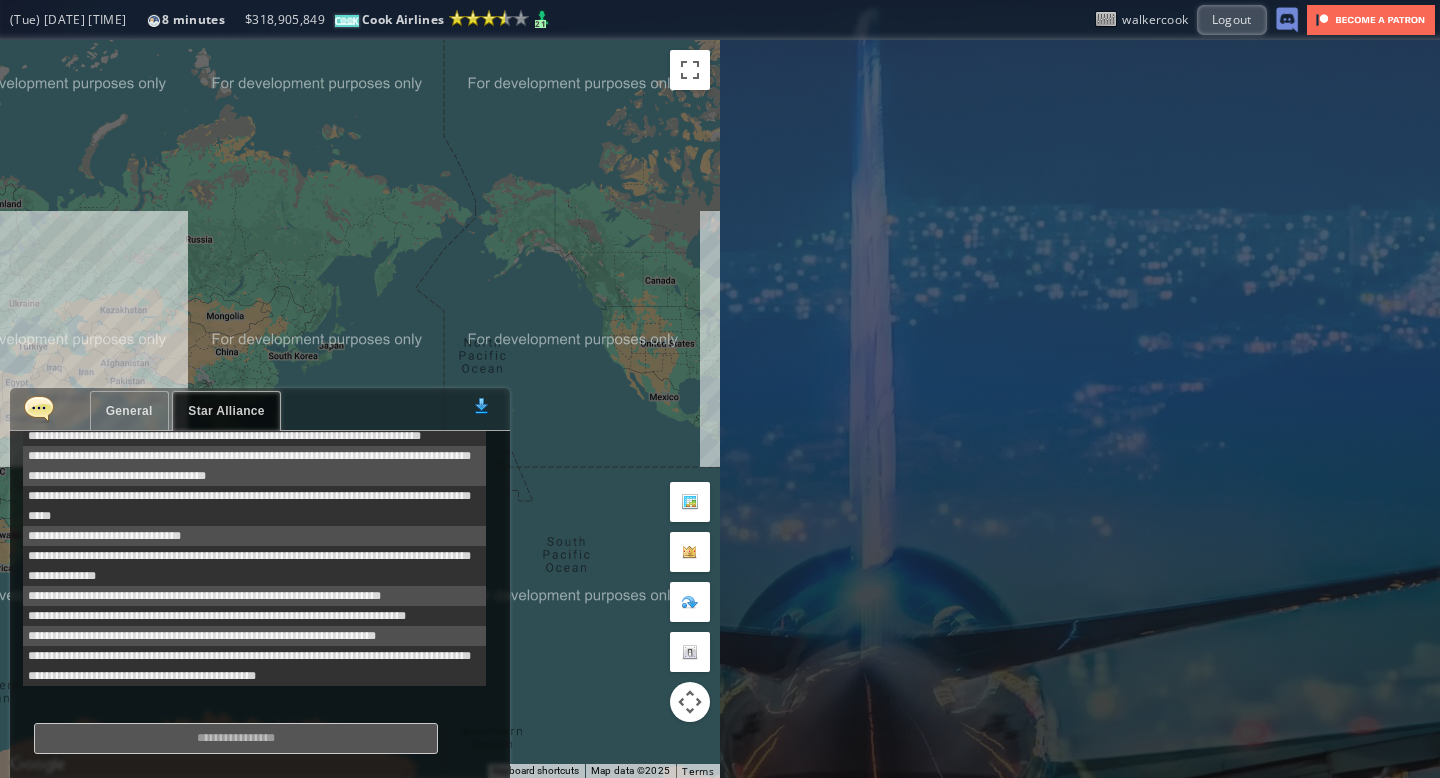 click at bounding box center [236, 738] 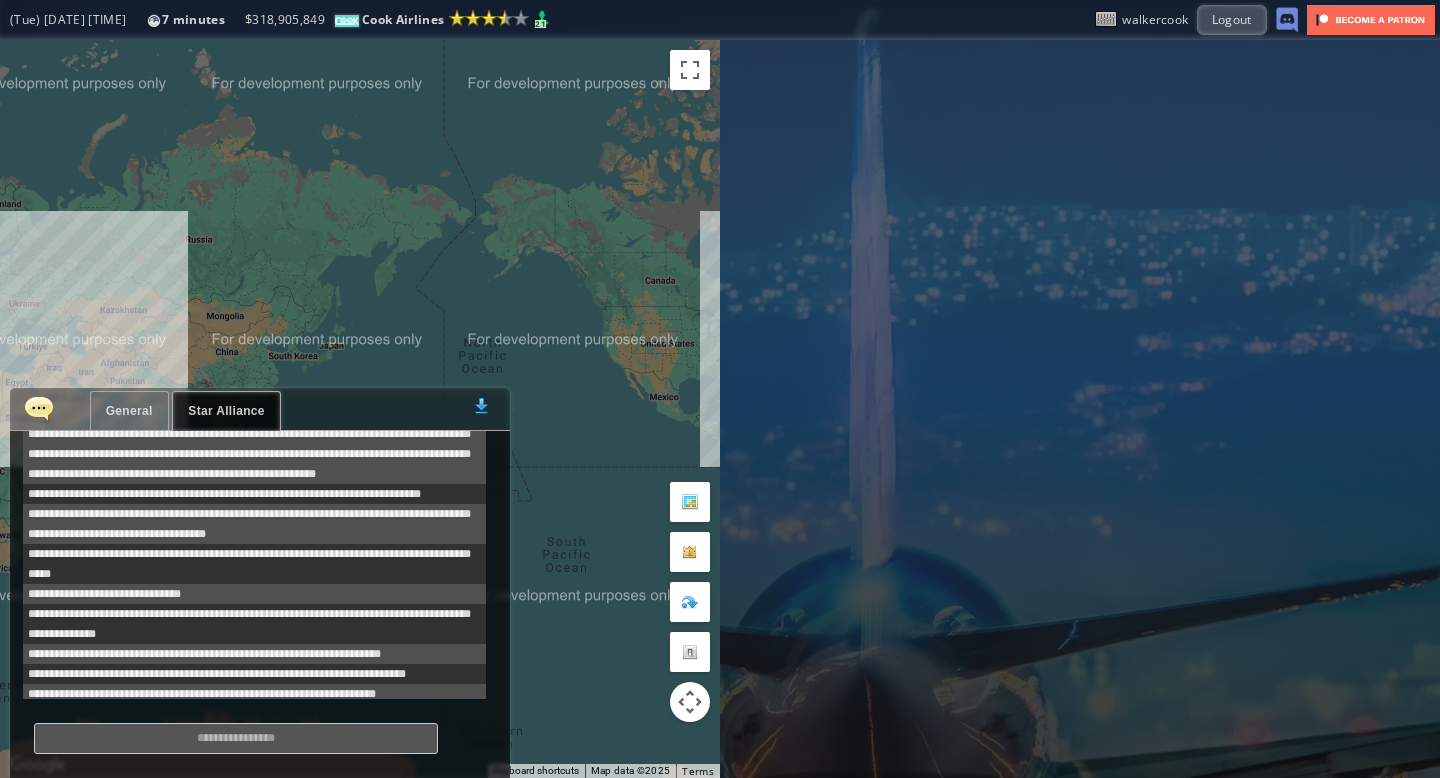 scroll, scrollTop: 301, scrollLeft: 0, axis: vertical 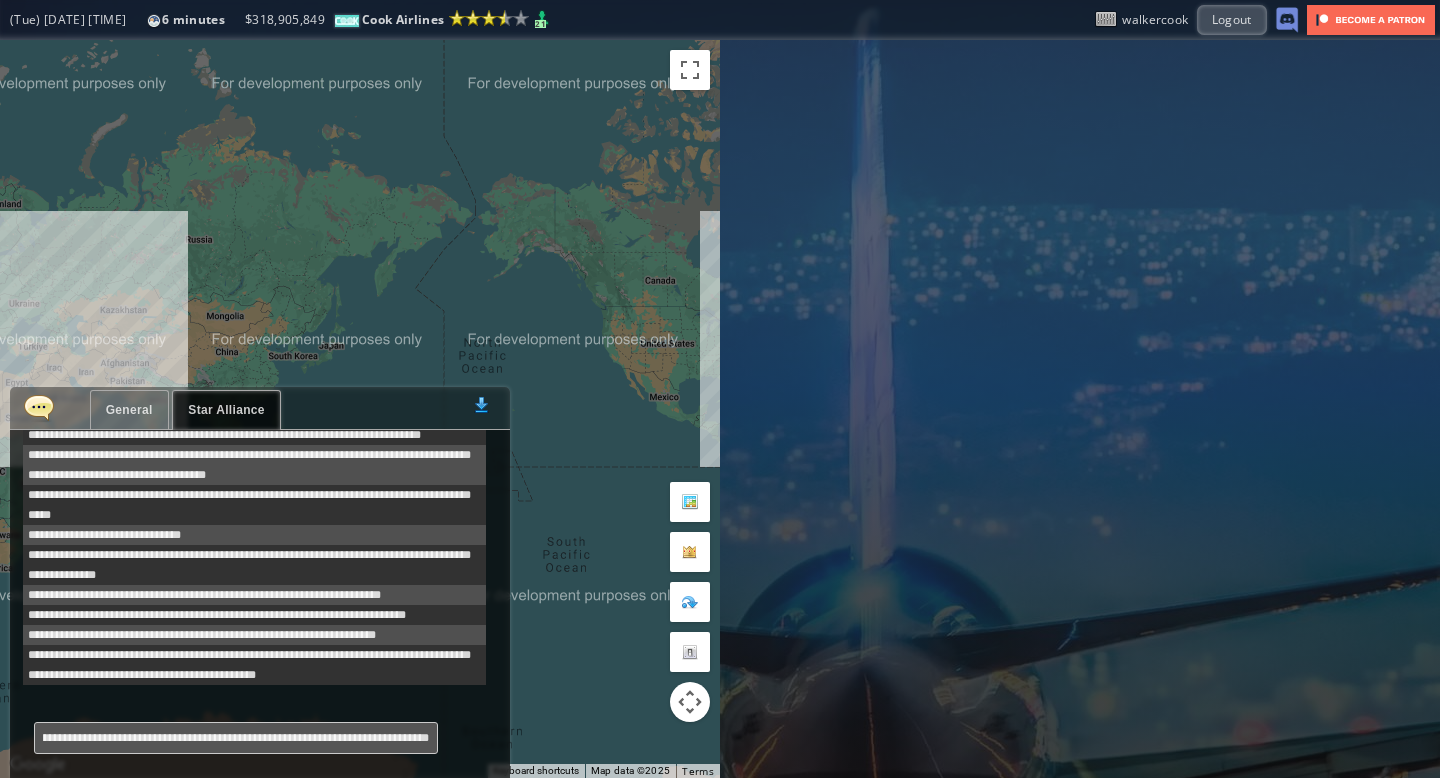 type on "**********" 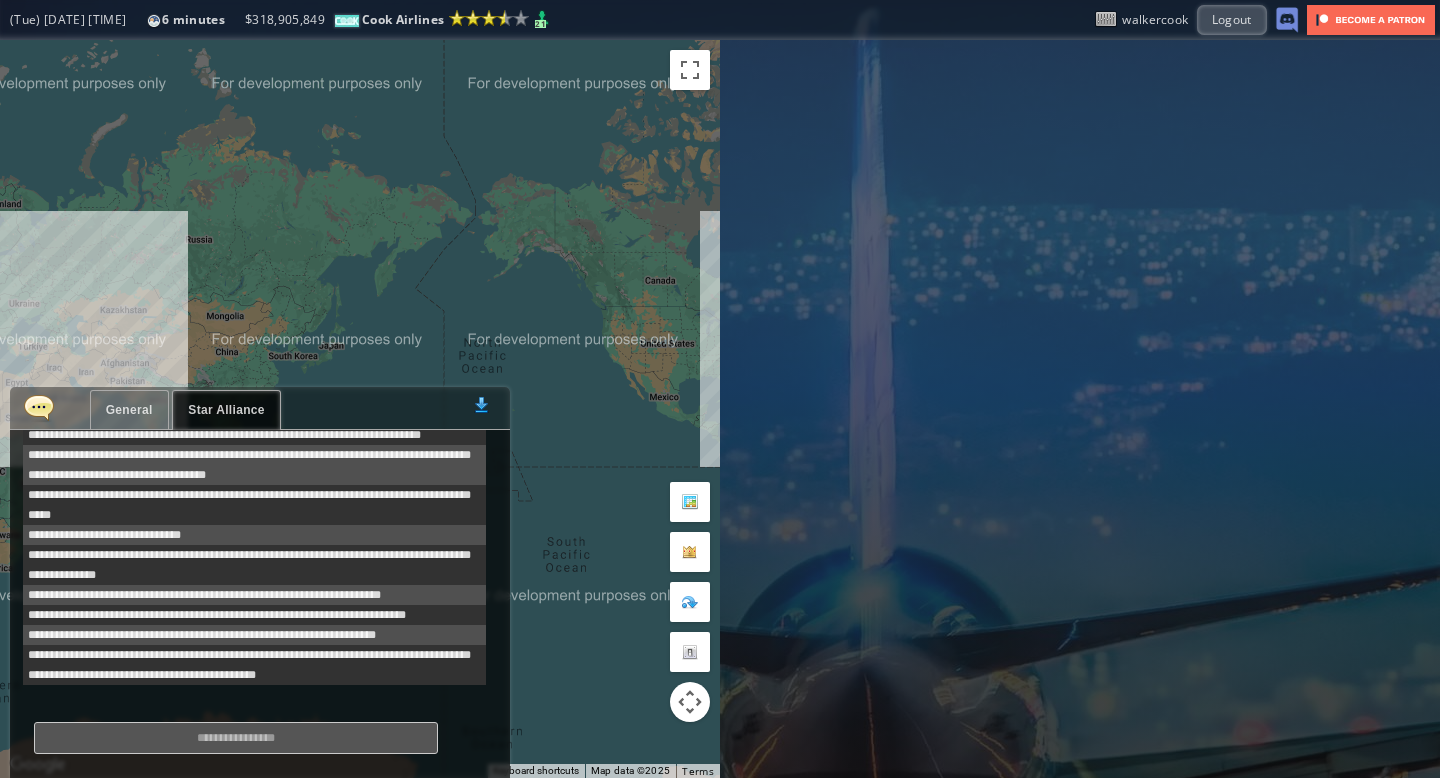 scroll, scrollTop: 0, scrollLeft: 0, axis: both 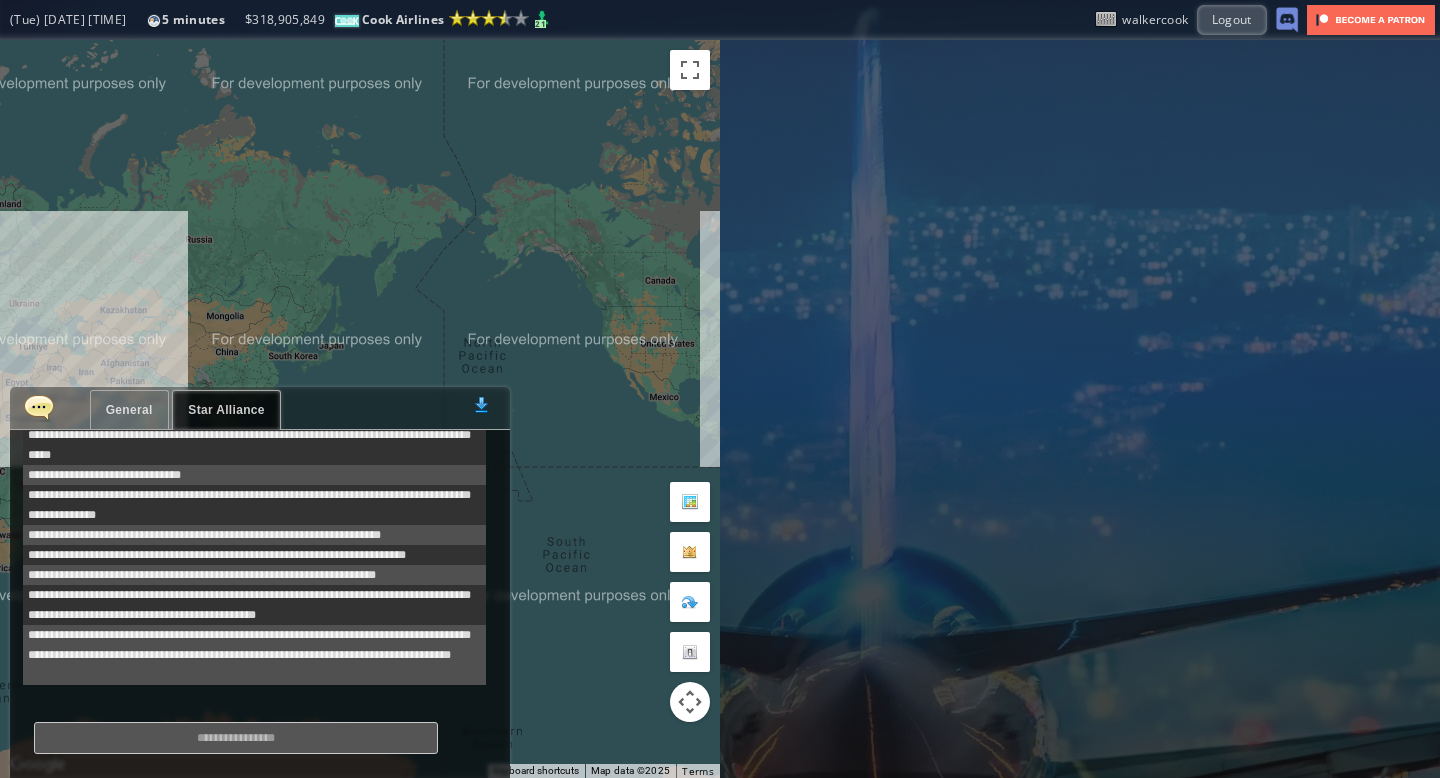 click on "General" at bounding box center (129, 410) 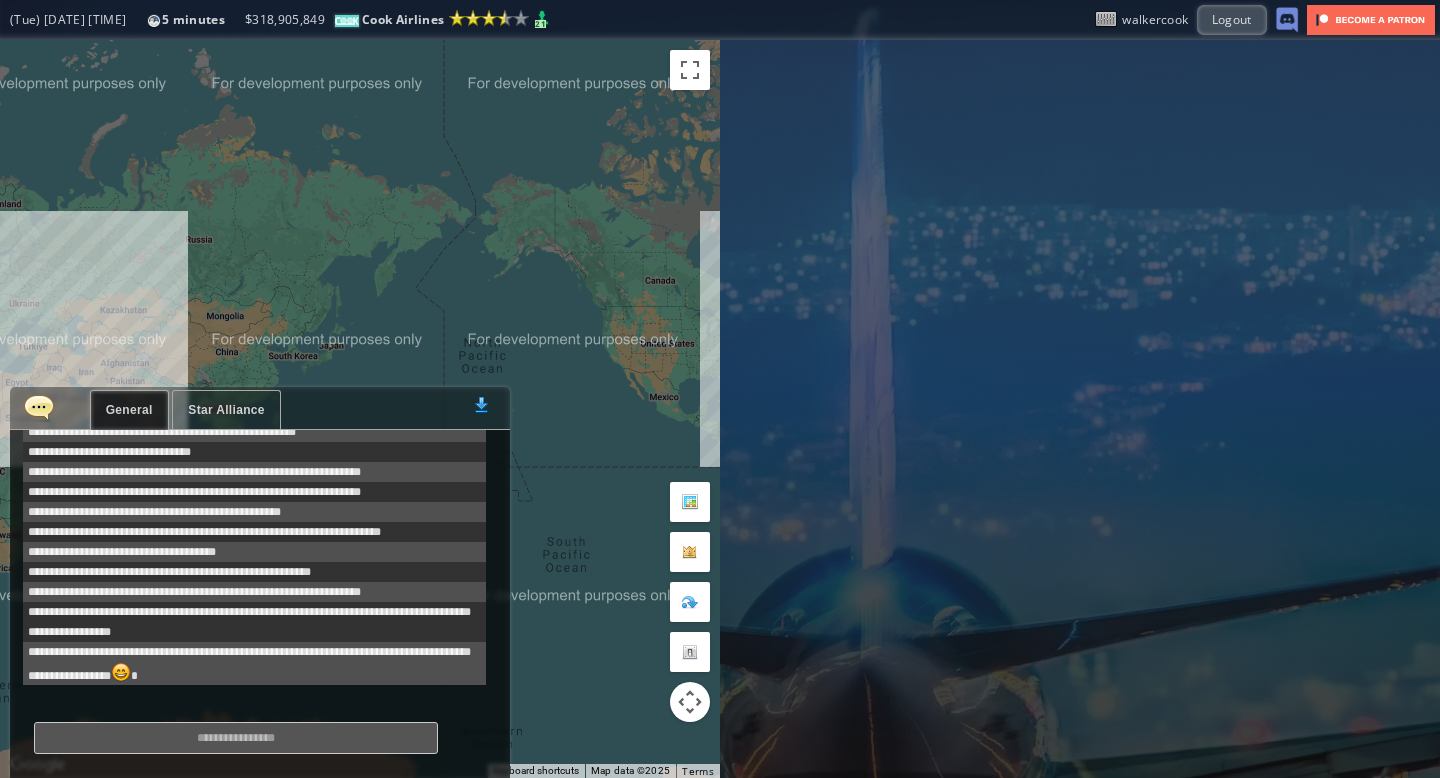 click on "Star Alliance" at bounding box center [226, 410] 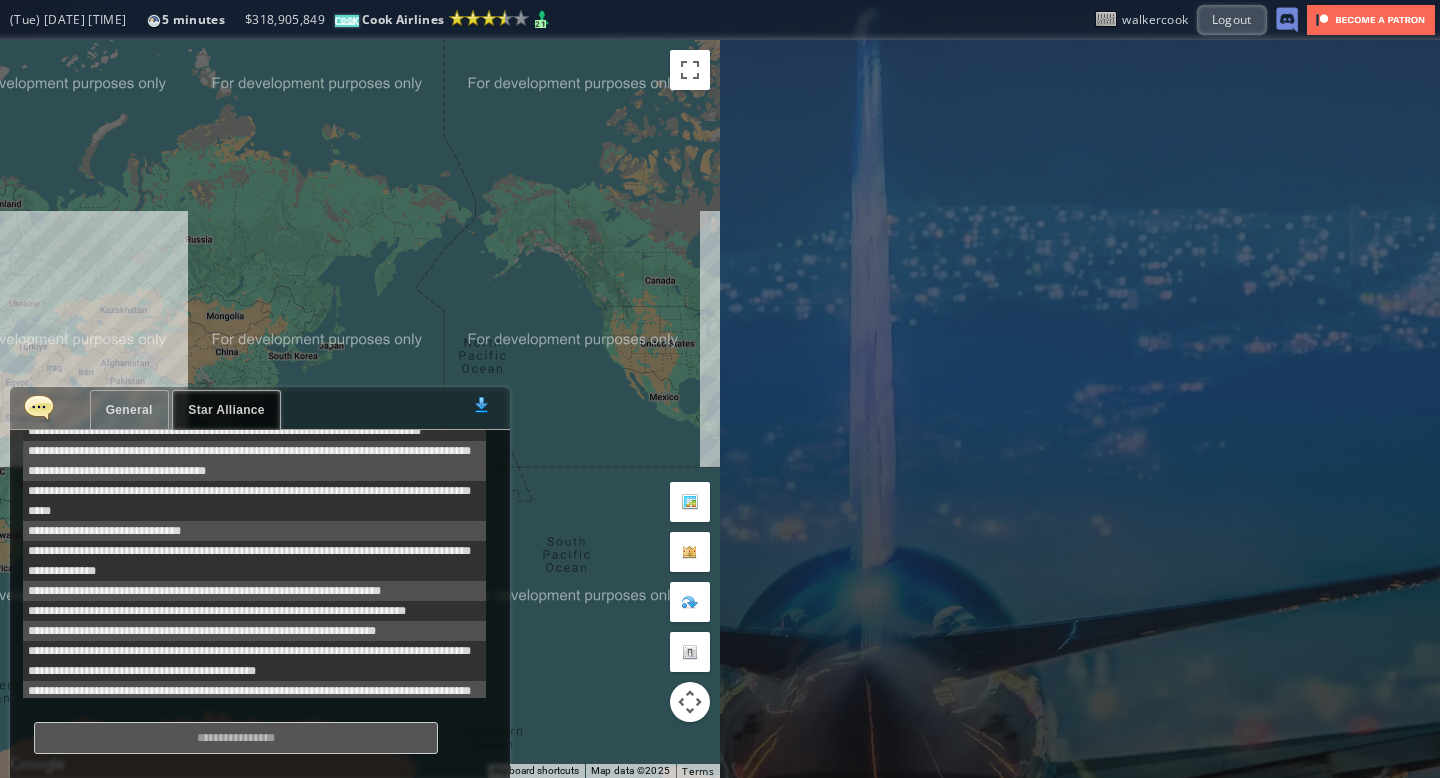 scroll, scrollTop: 361, scrollLeft: 0, axis: vertical 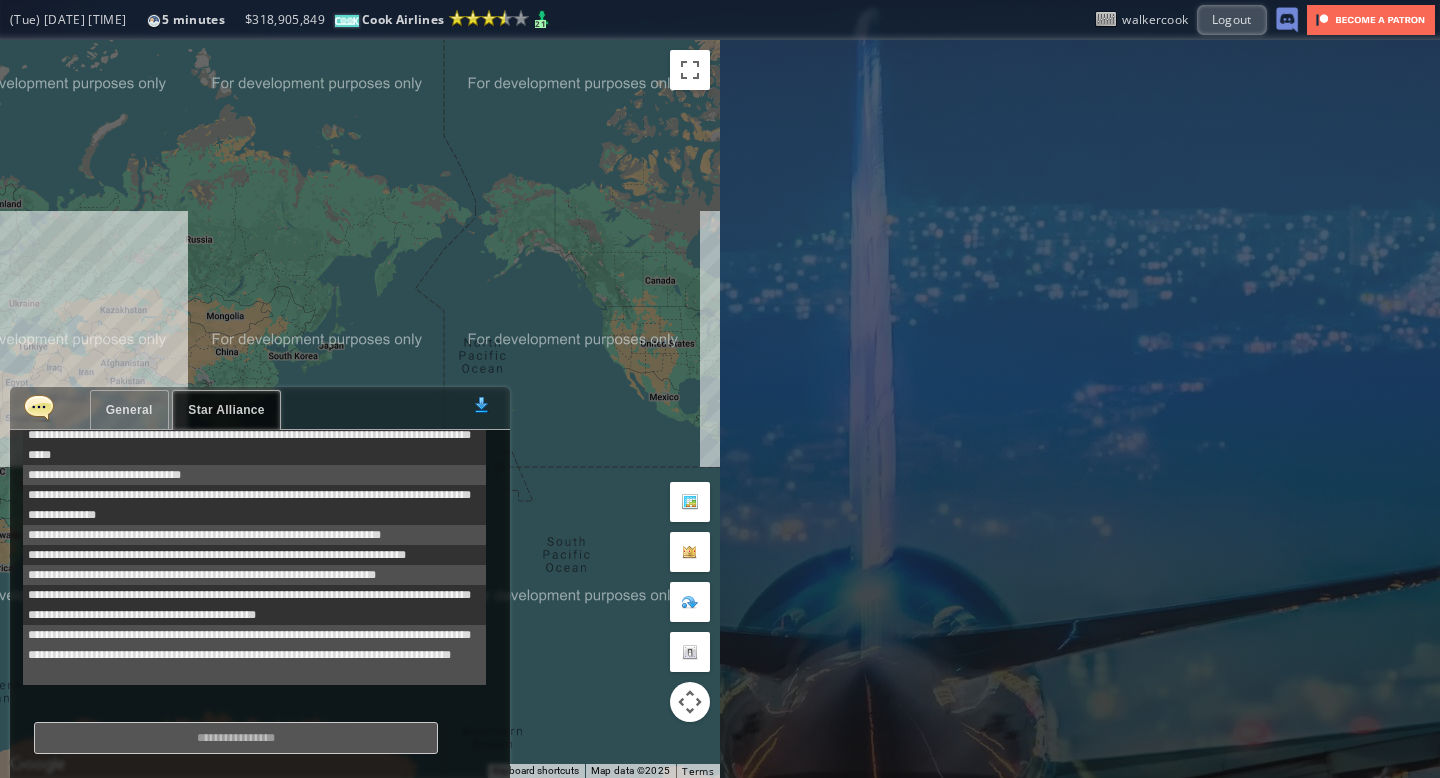 click on "General" at bounding box center [129, 410] 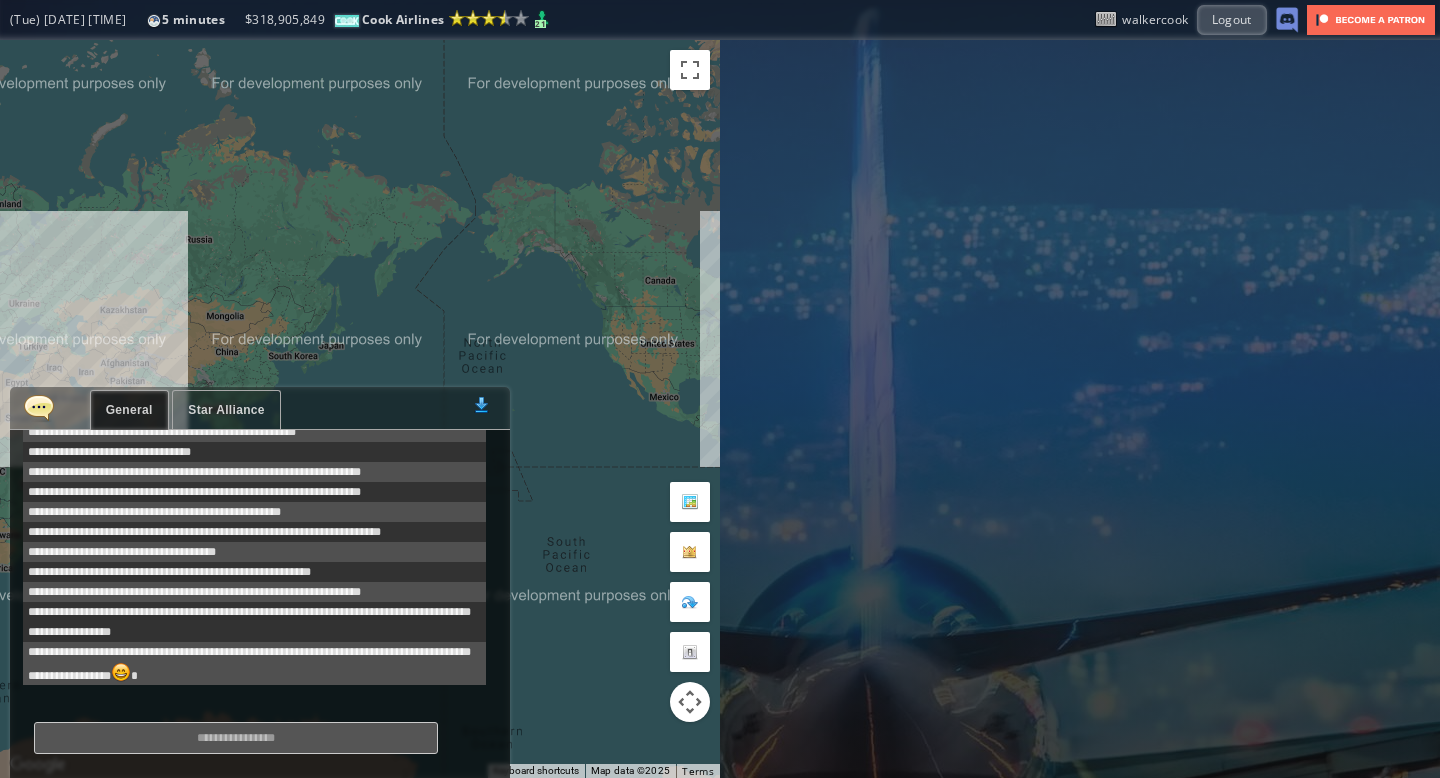 click at bounding box center (39, 407) 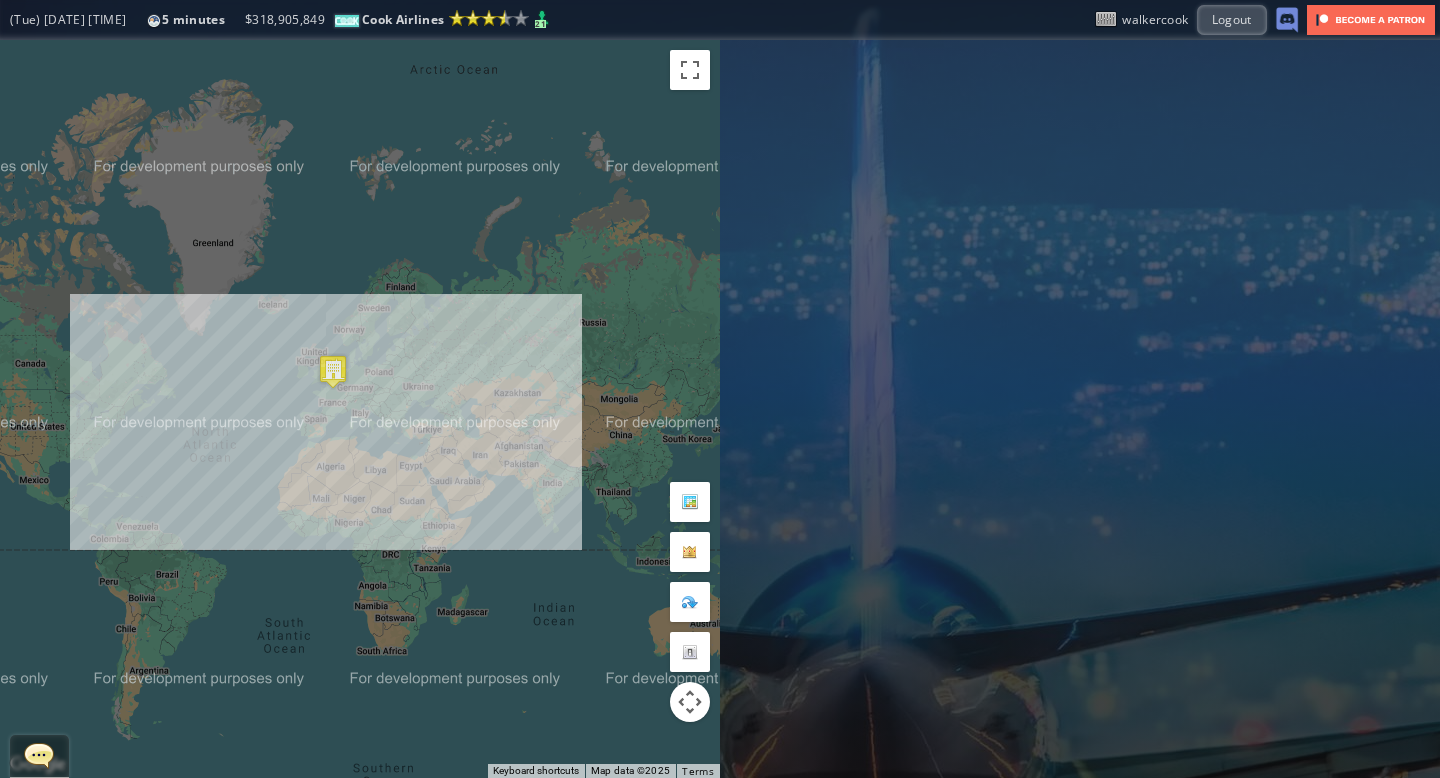 drag, startPoint x: 111, startPoint y: 351, endPoint x: 508, endPoint y: 436, distance: 405.99753 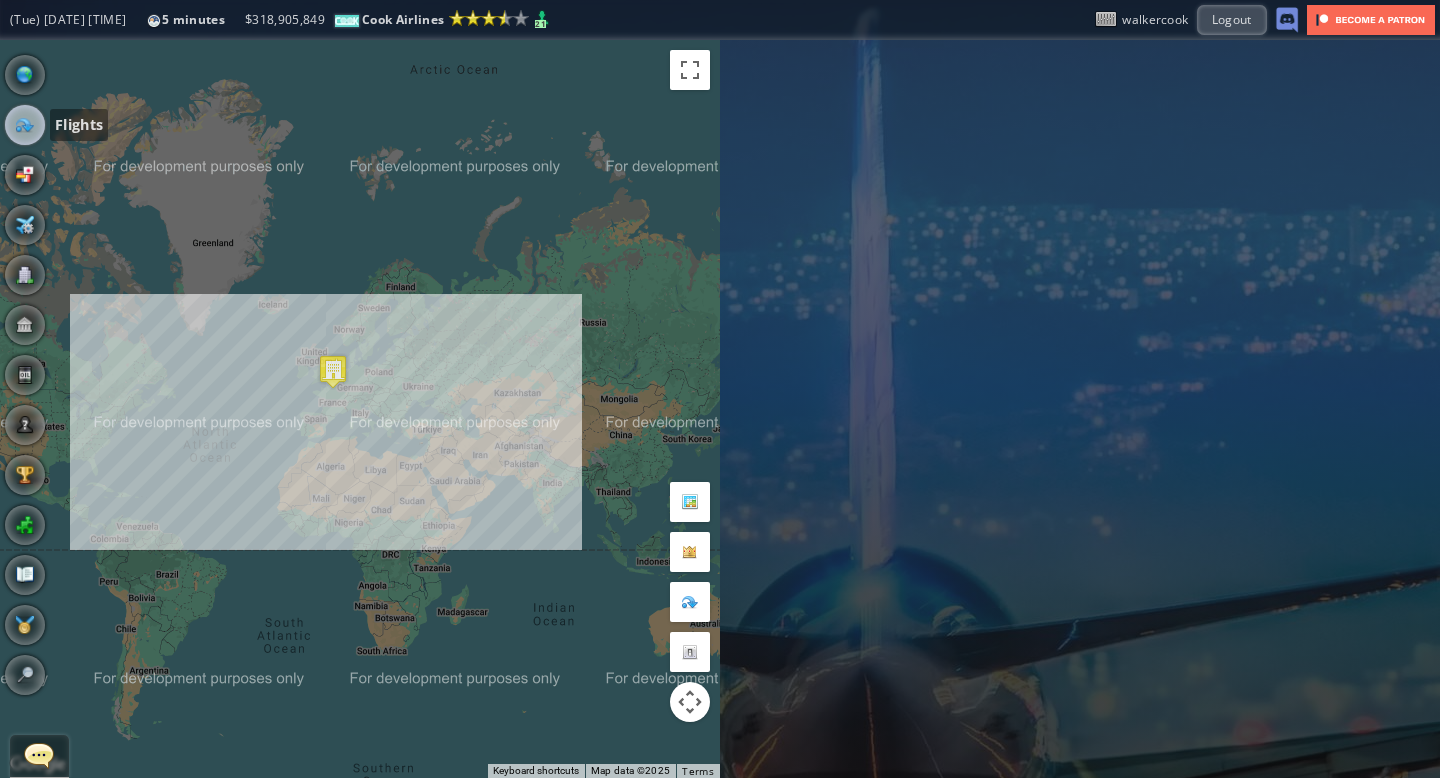 click at bounding box center [25, 125] 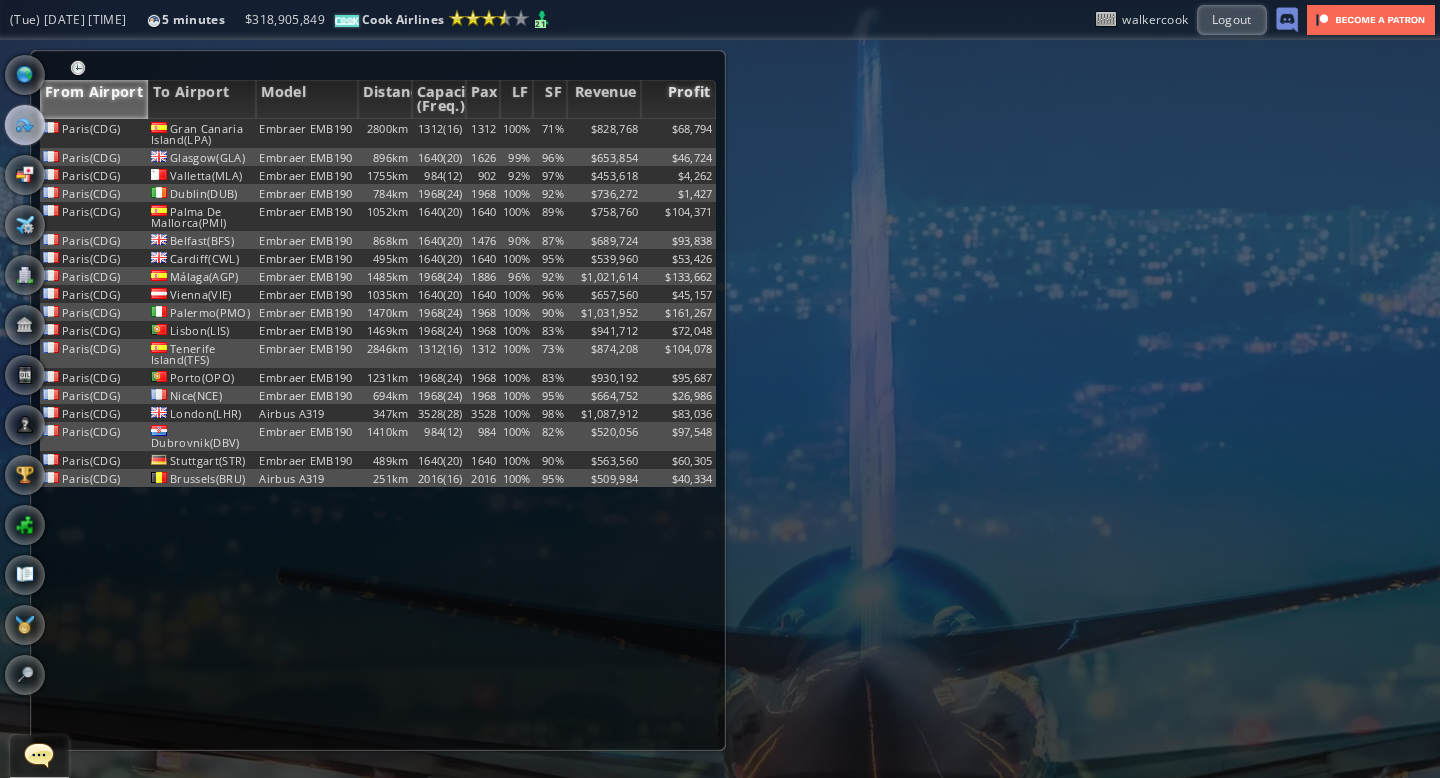 click on "Profit" at bounding box center [678, 99] 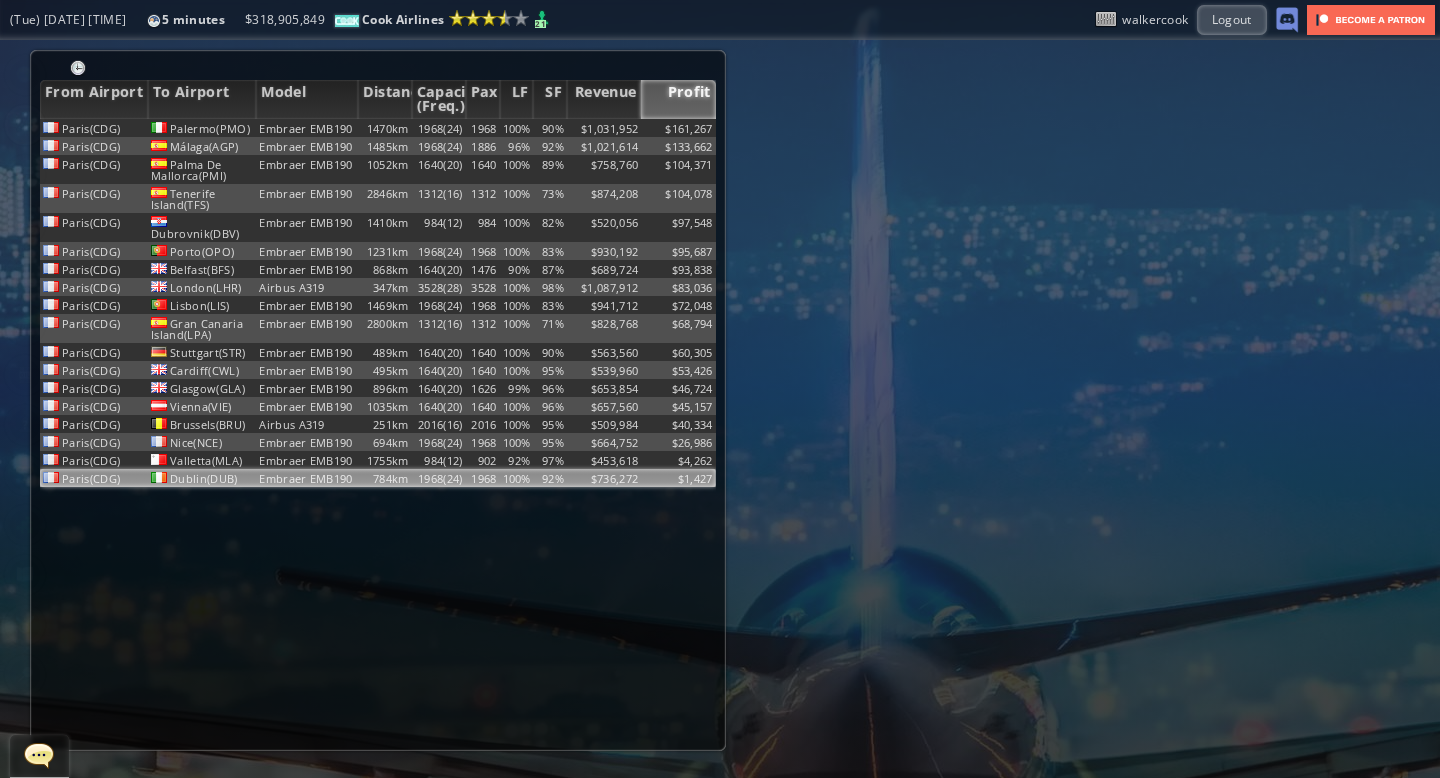 click on "$736,272" at bounding box center (604, 128) 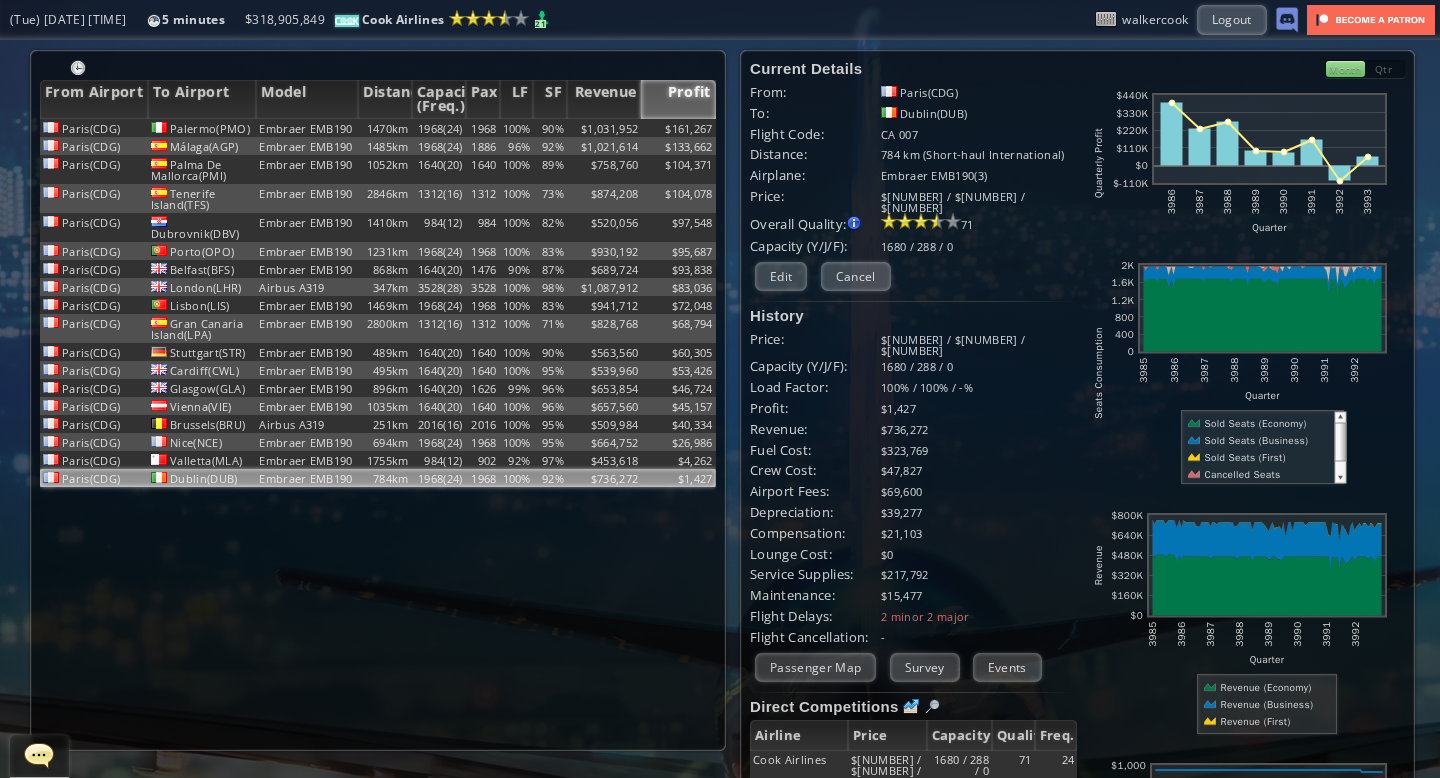 click on "Month" at bounding box center [1345, 69] 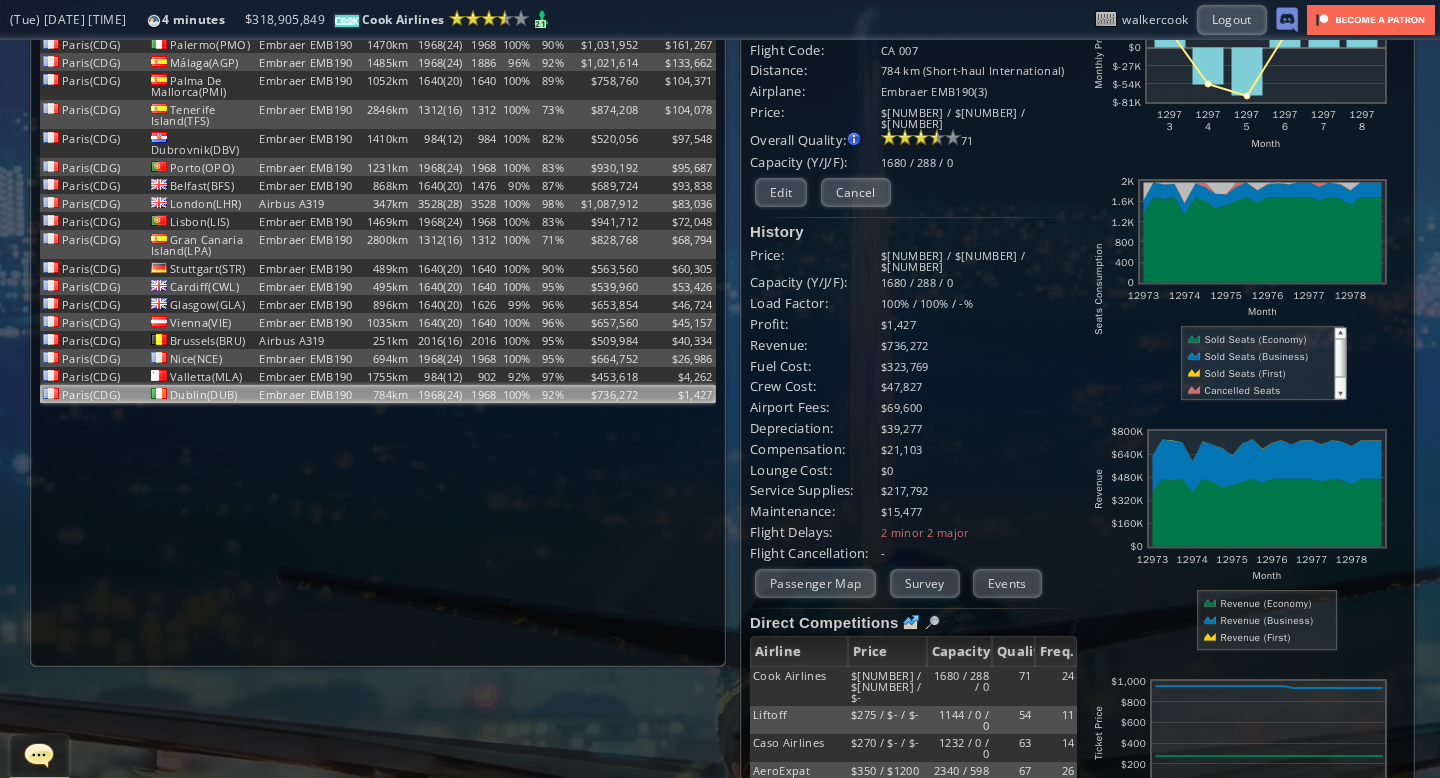 scroll, scrollTop: 0, scrollLeft: 0, axis: both 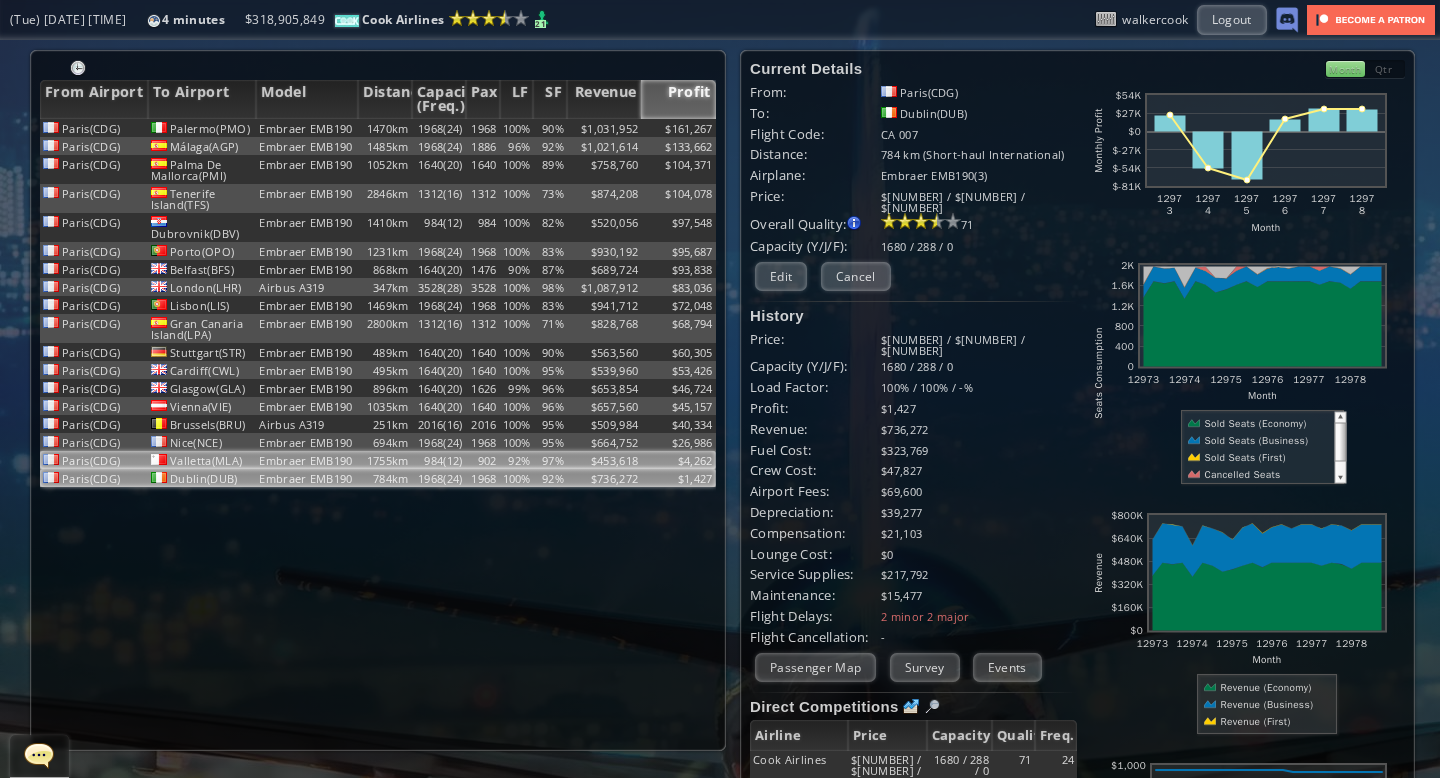 click on "92%" at bounding box center [517, 128] 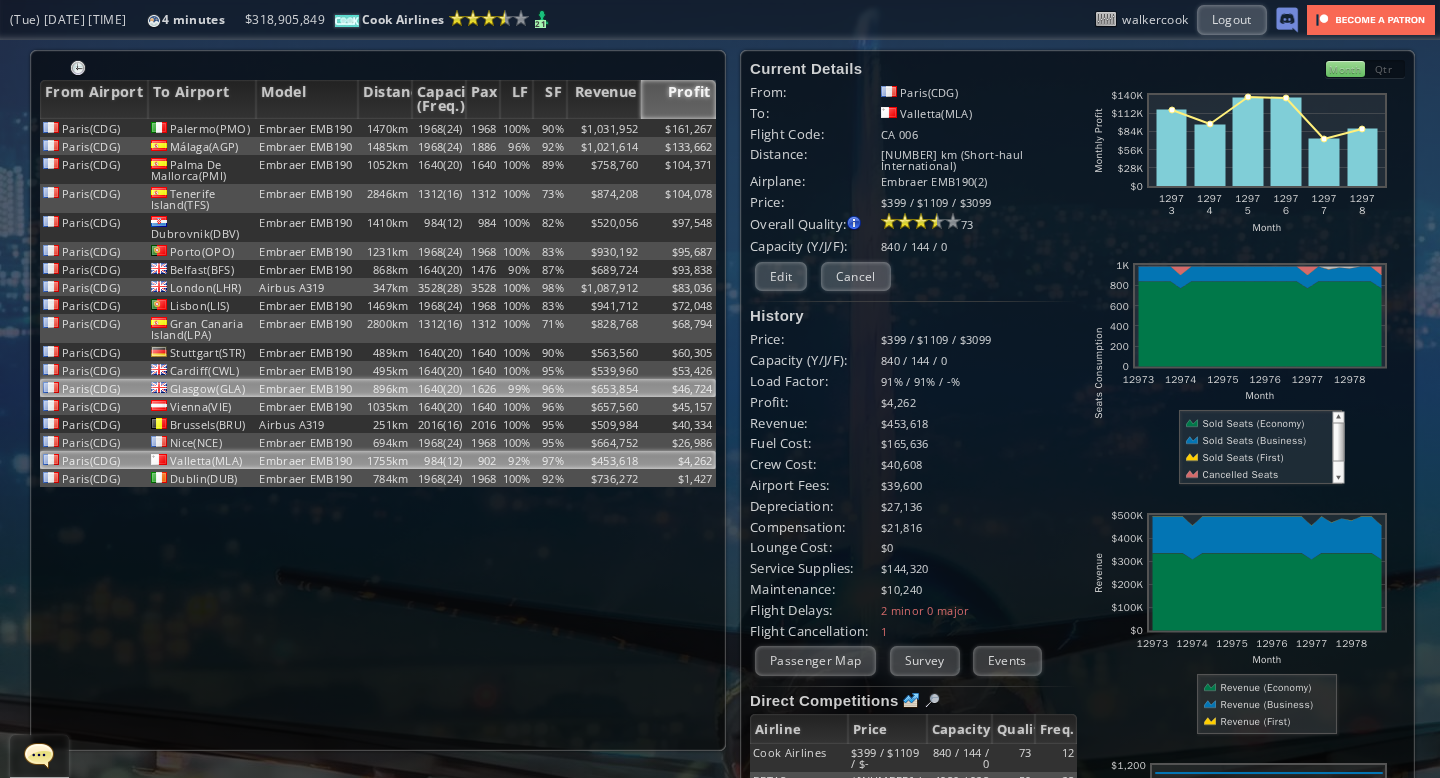 click on "99%" at bounding box center (517, 128) 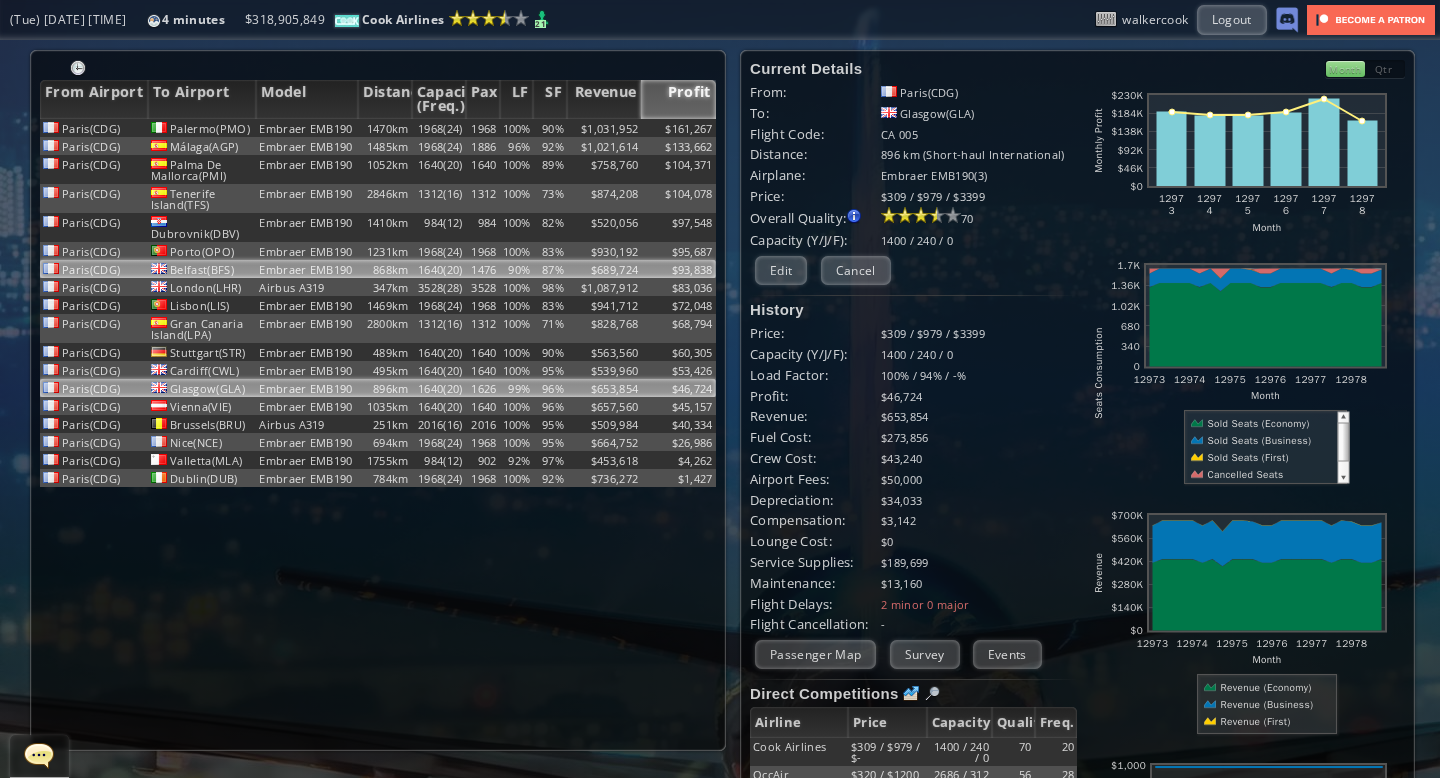 click on "90%" at bounding box center [517, 128] 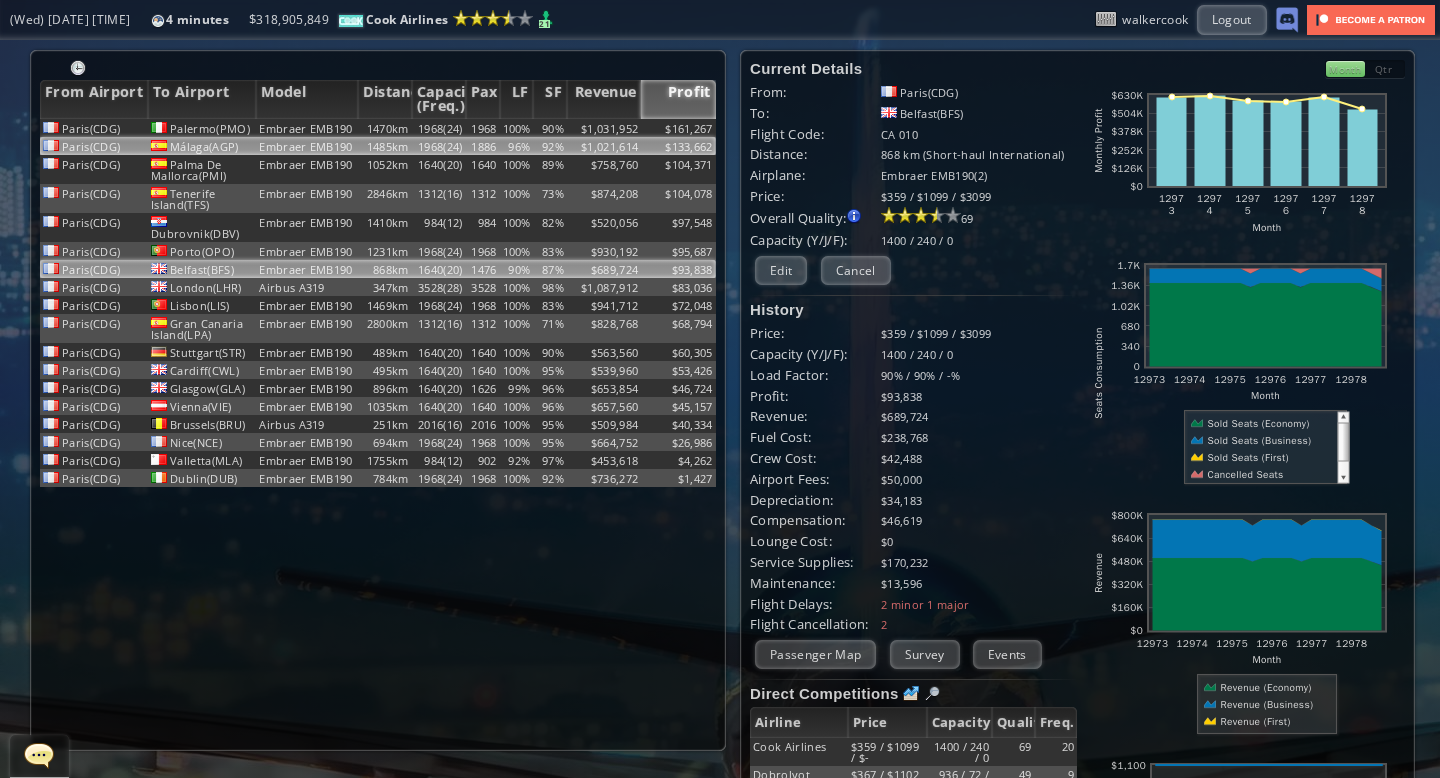 click on "96%" at bounding box center (517, 128) 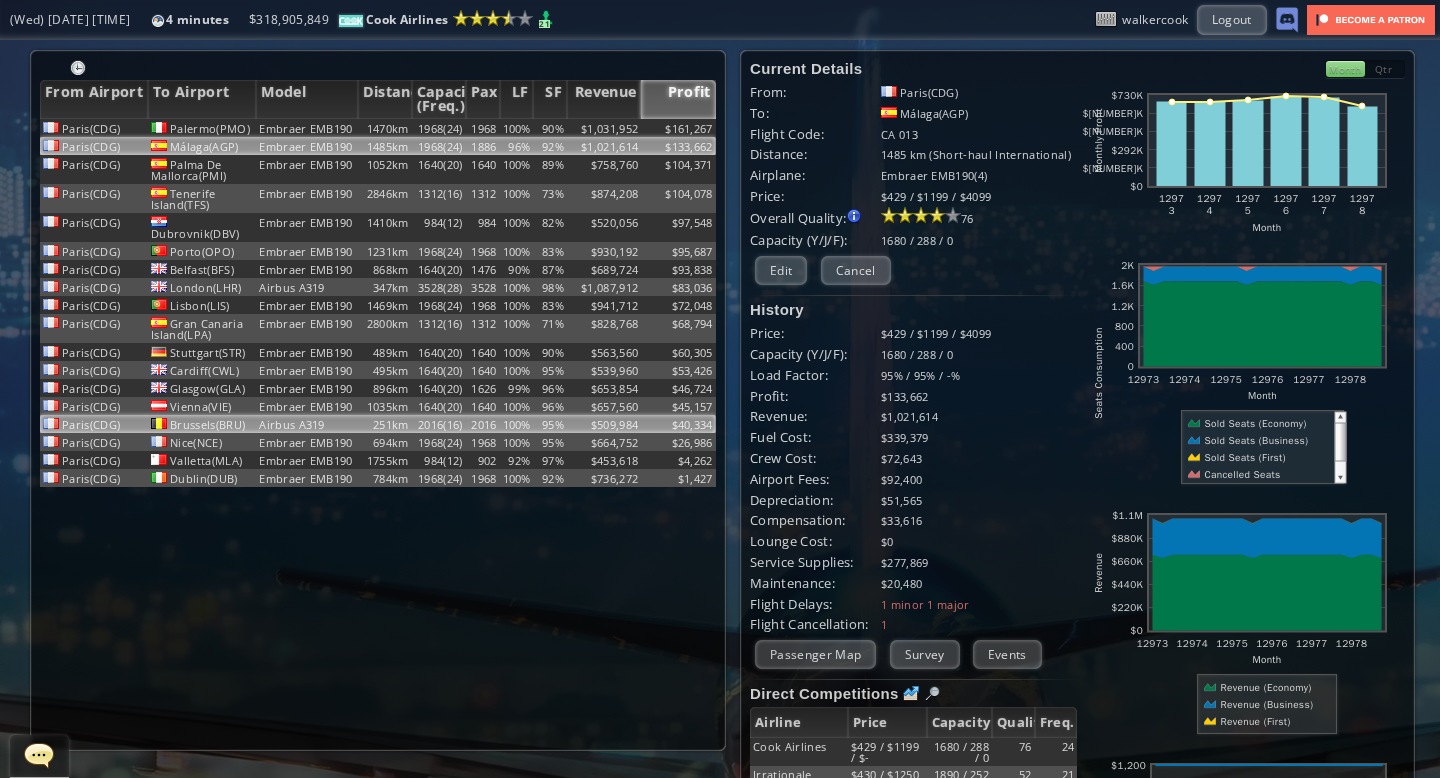 click on "100%" at bounding box center [517, 128] 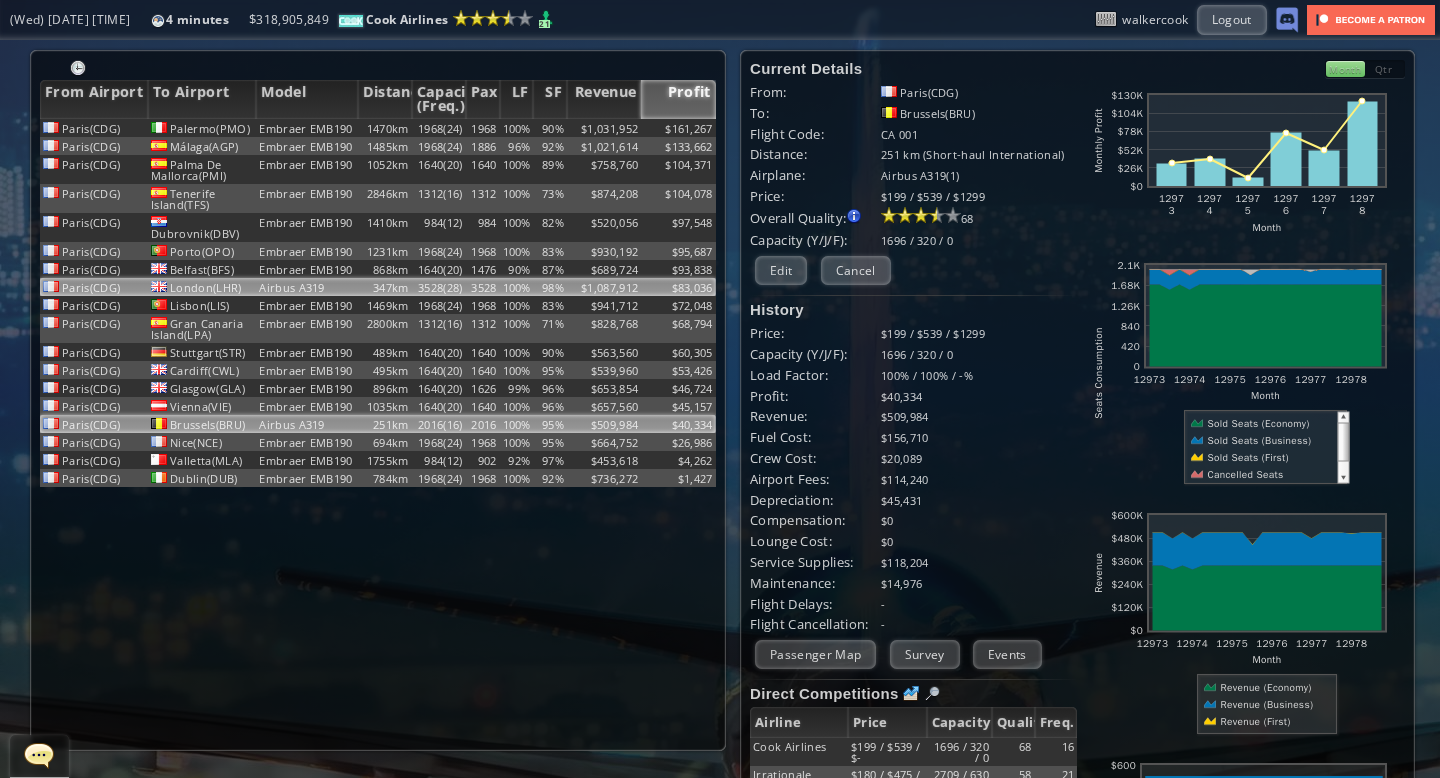 click on "100%" at bounding box center [517, 128] 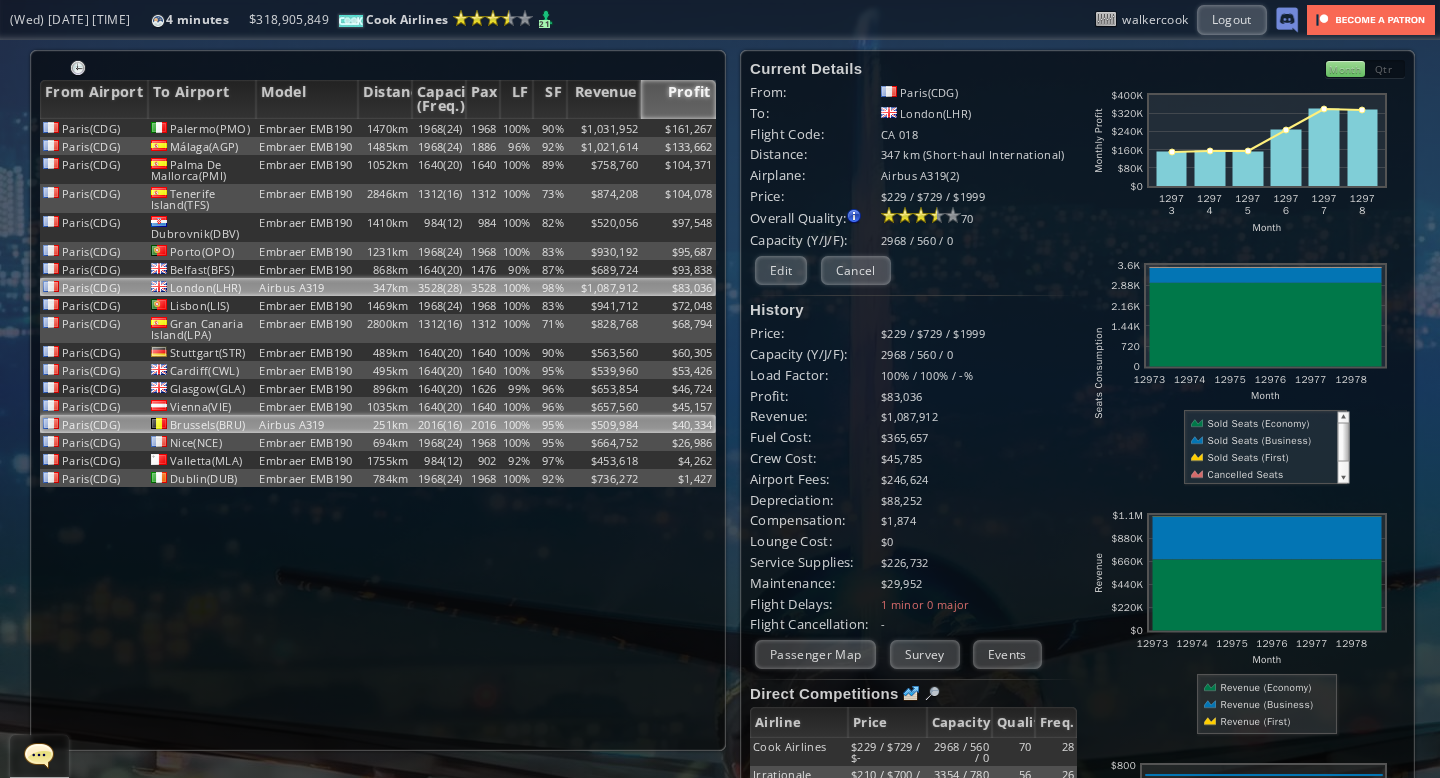 click on "100%" at bounding box center (517, 128) 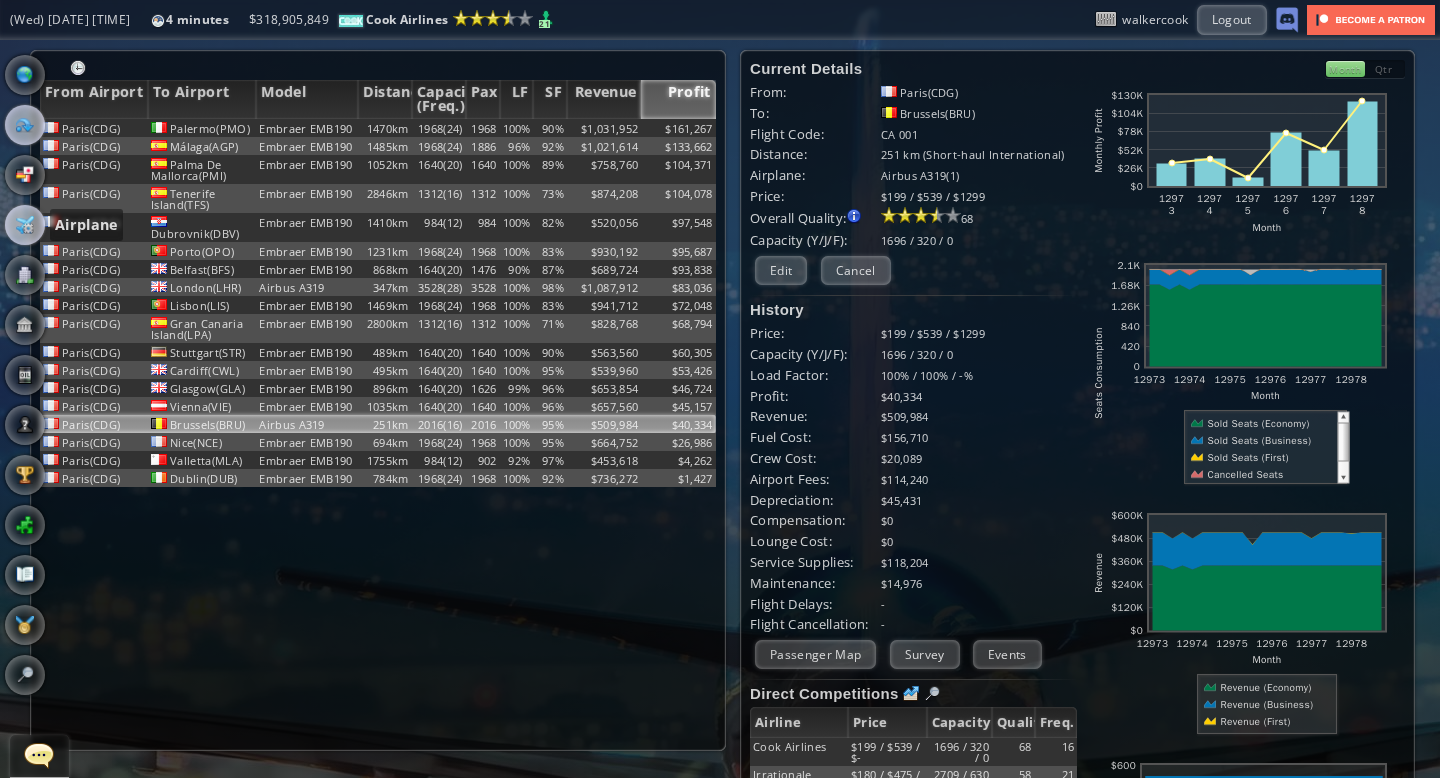 click at bounding box center (25, 225) 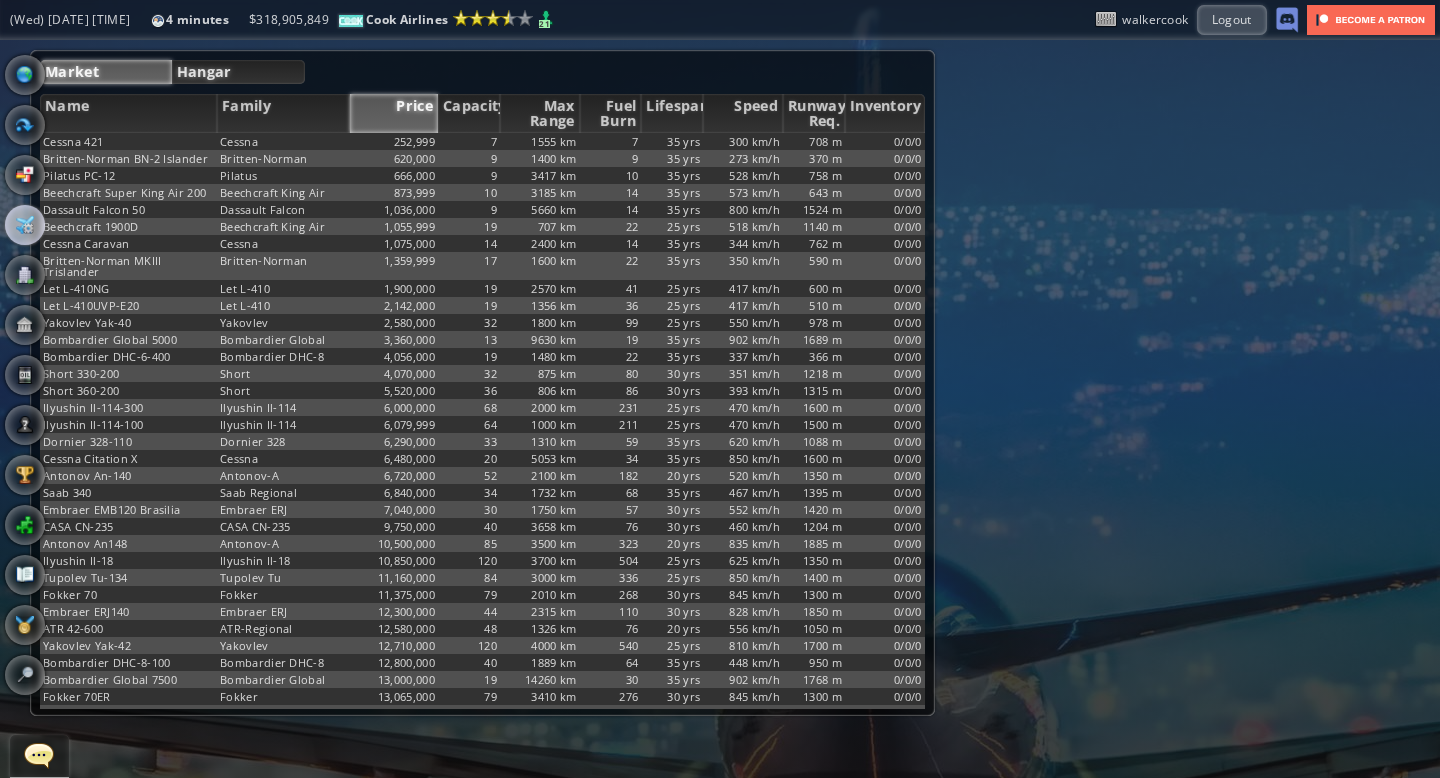 click on "Hangar" at bounding box center [239, 72] 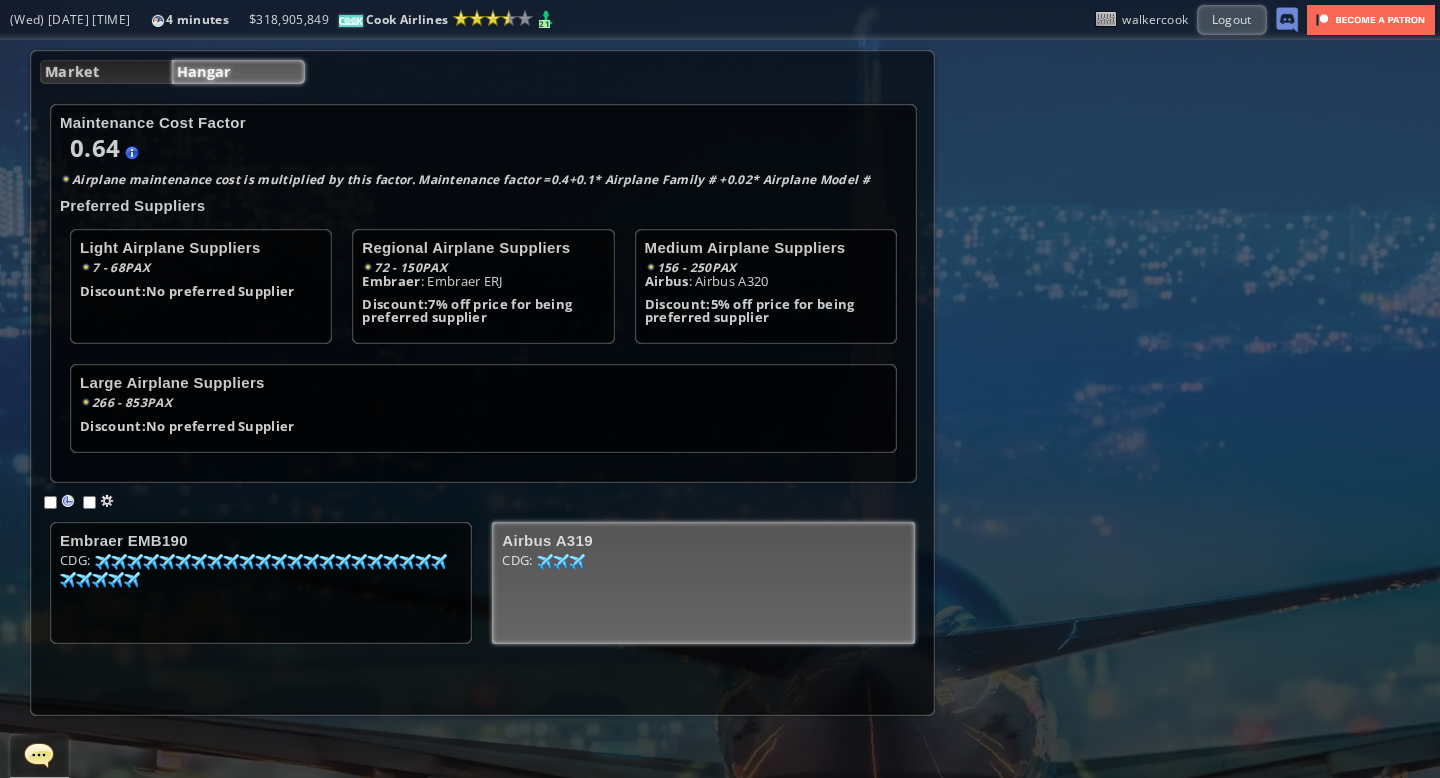 click on "CDG: [NUMBER] [NUMBER] [NUMBER] [NUMBER] [NUMBER] [NUMBER]" at bounding box center [261, 589] 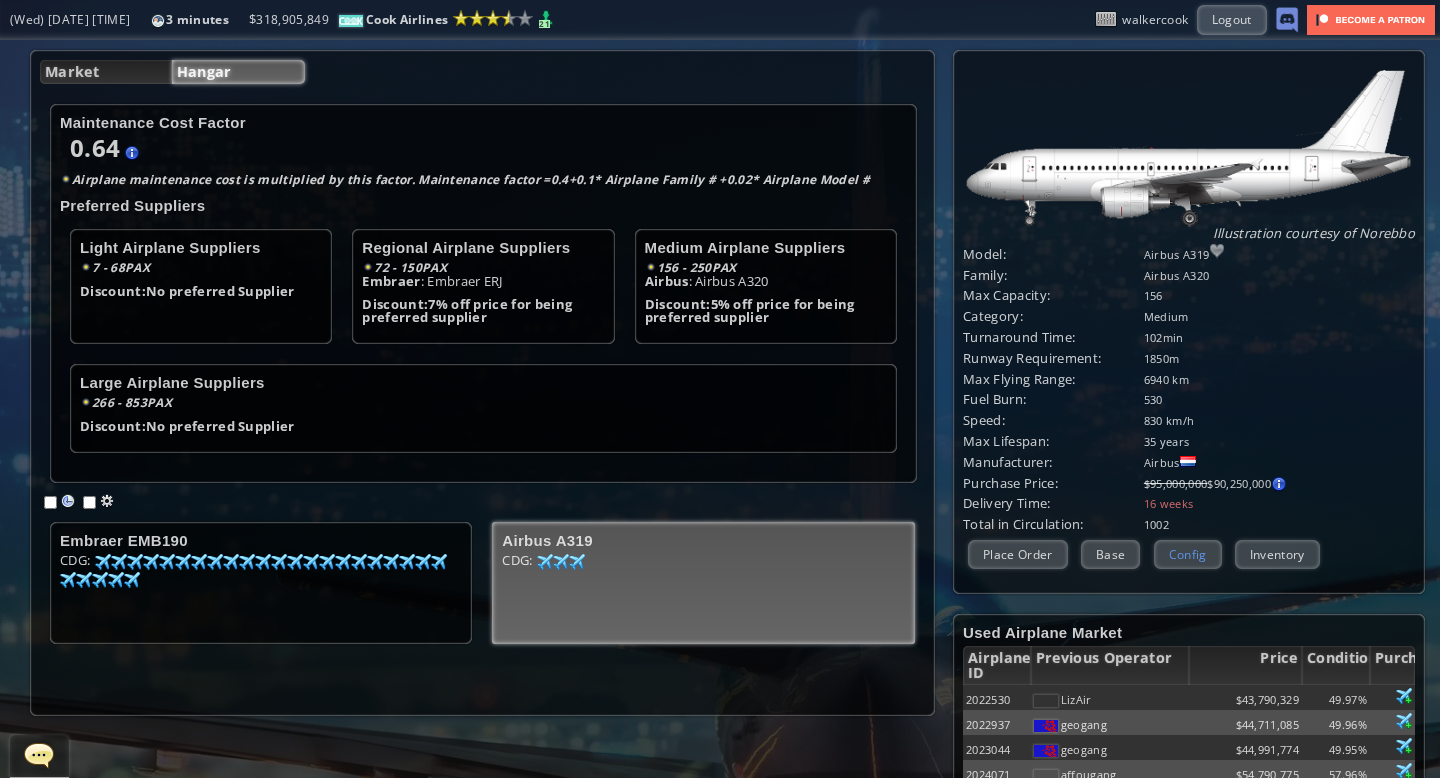 click on "Config" at bounding box center (1188, 554) 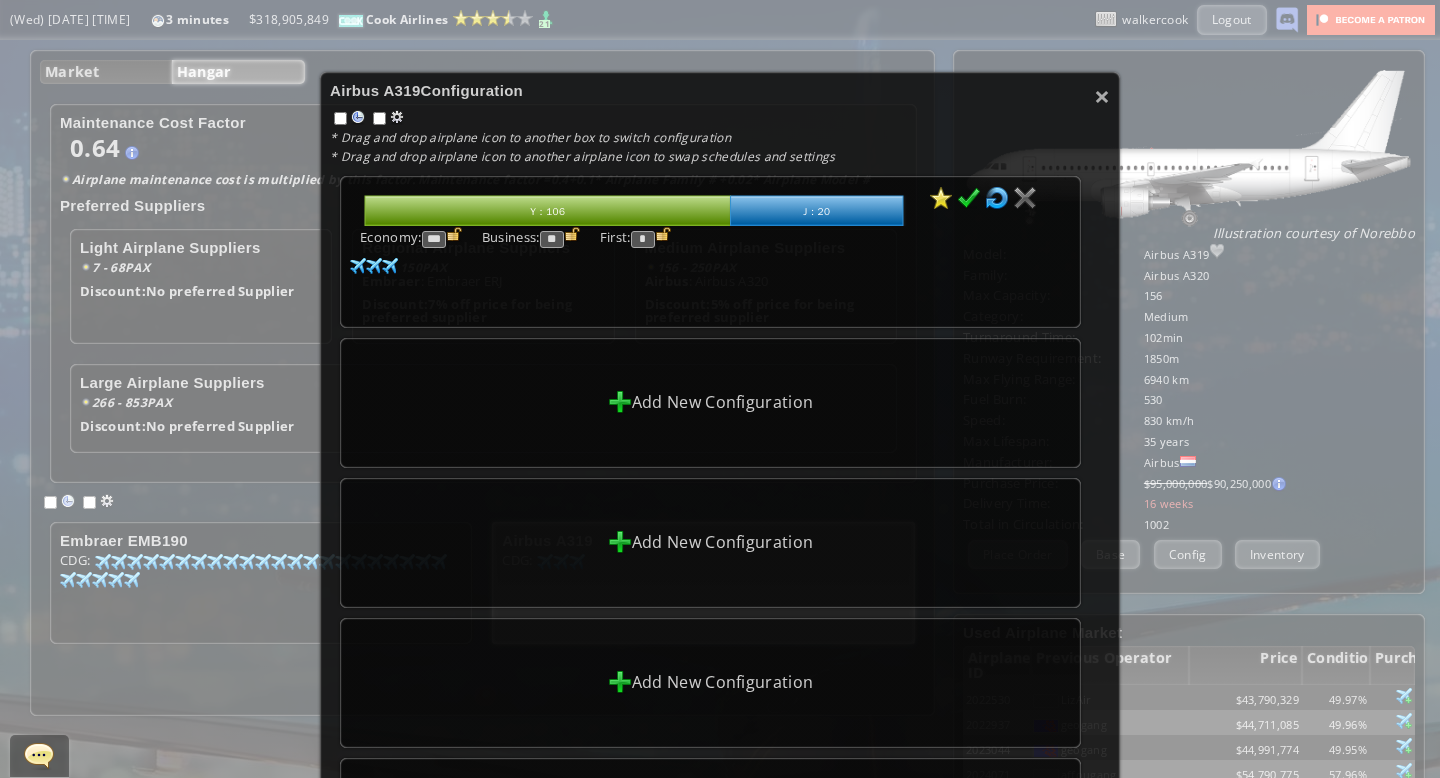 click on "*" at bounding box center (643, 239) 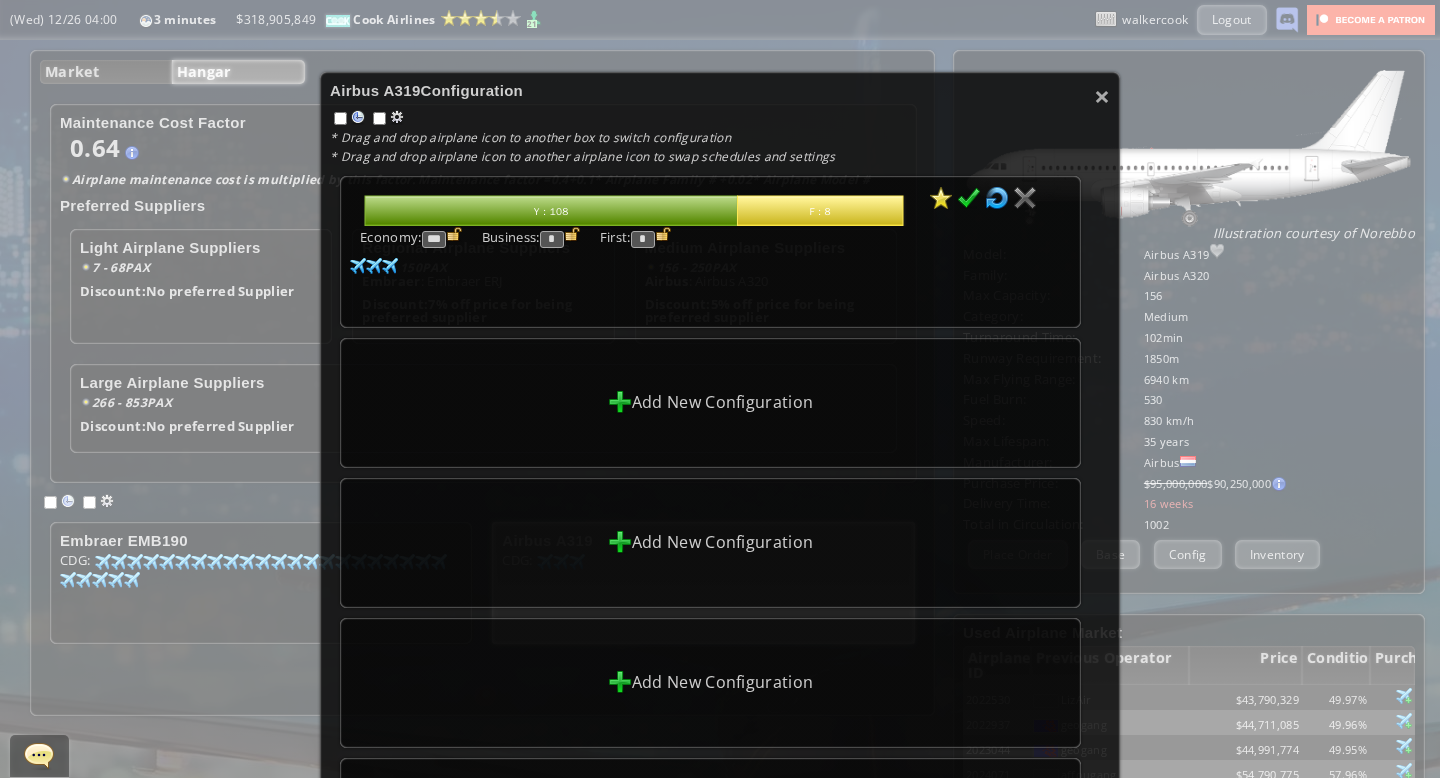 type on "*" 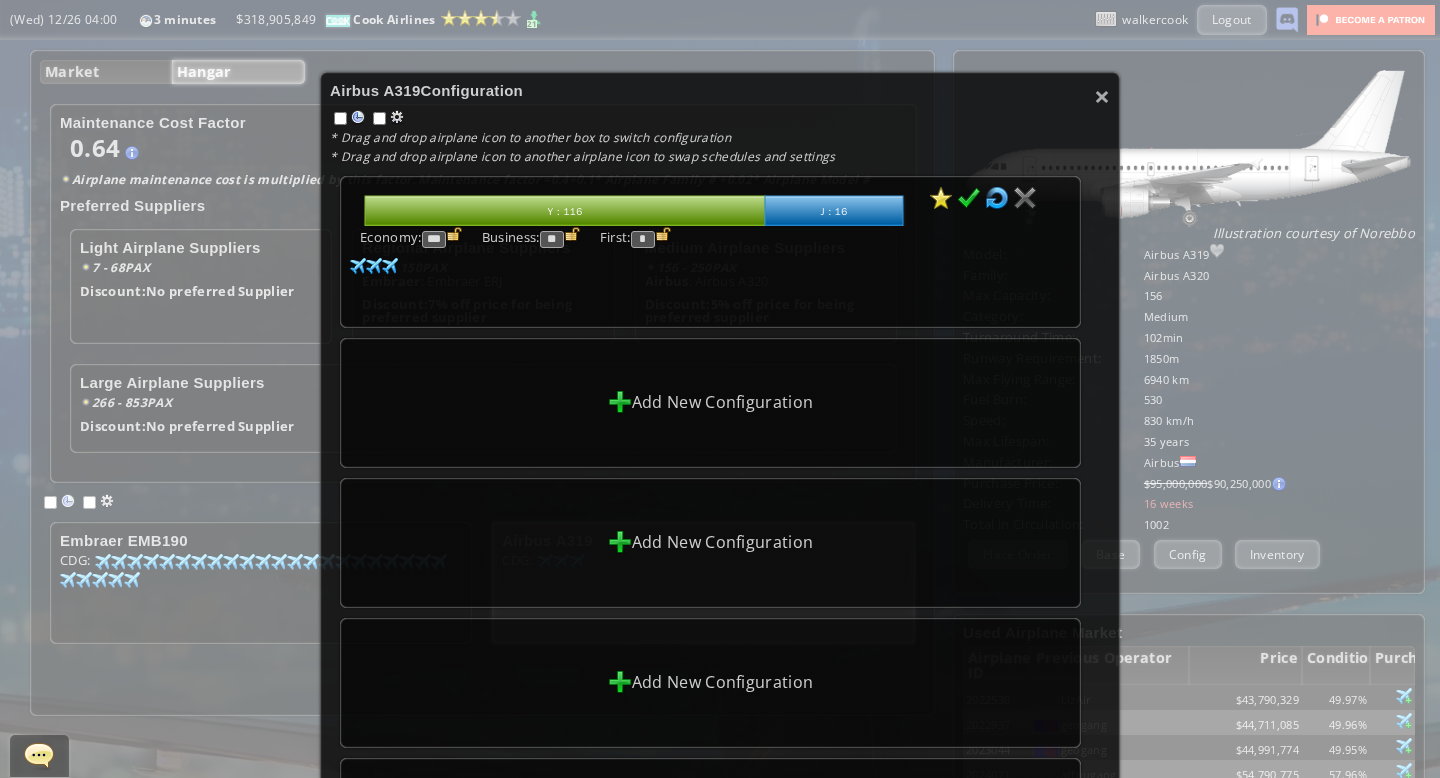 type on "**" 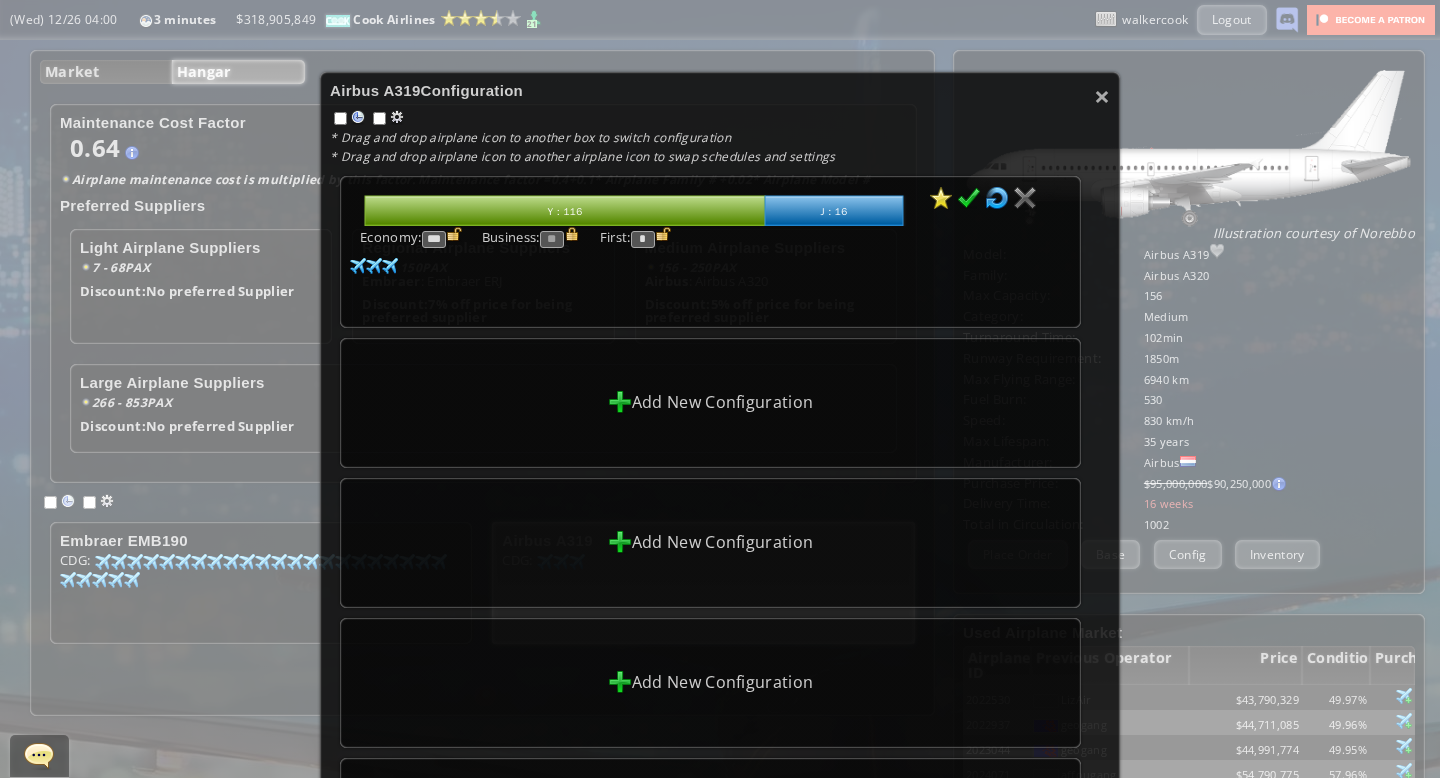 click on "*" at bounding box center (643, 239) 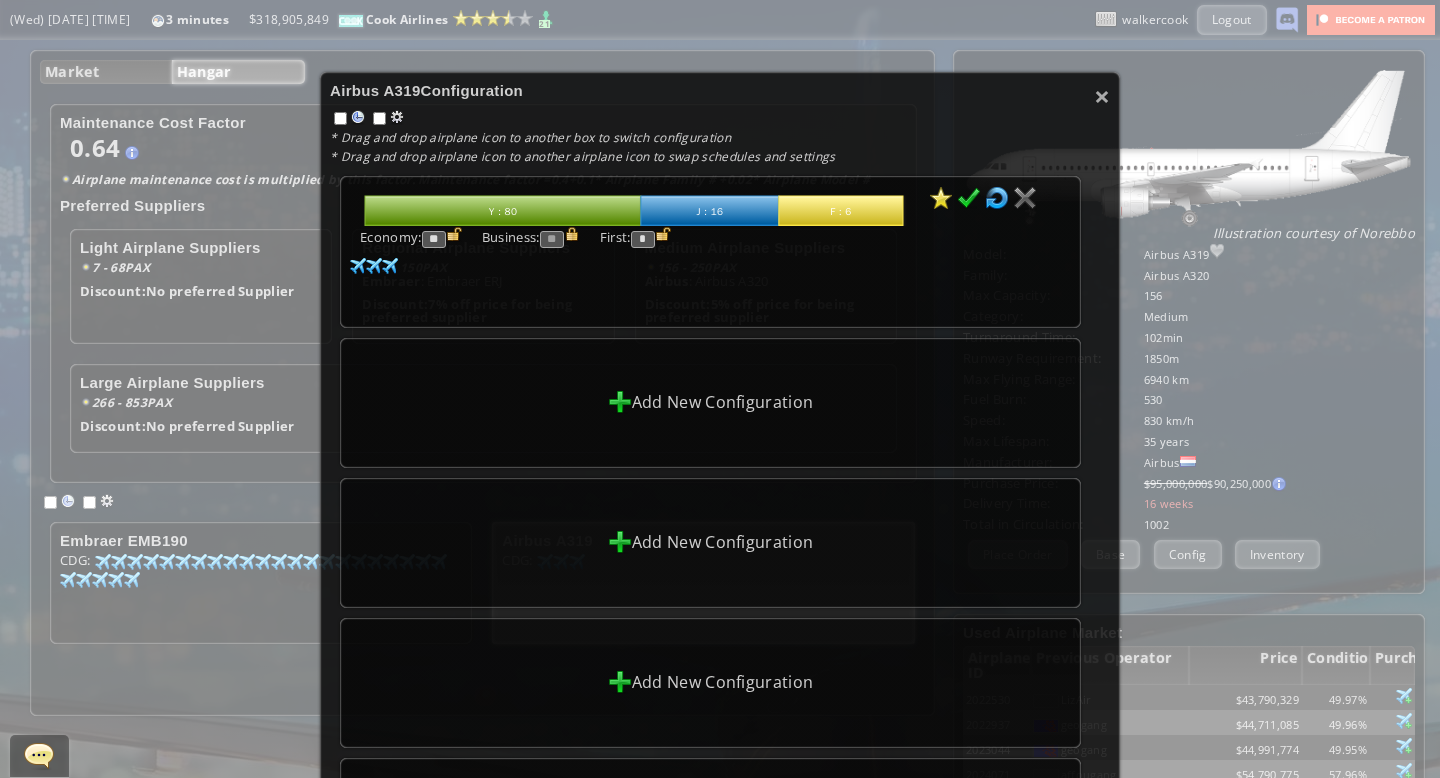 click at bounding box center [663, 234] 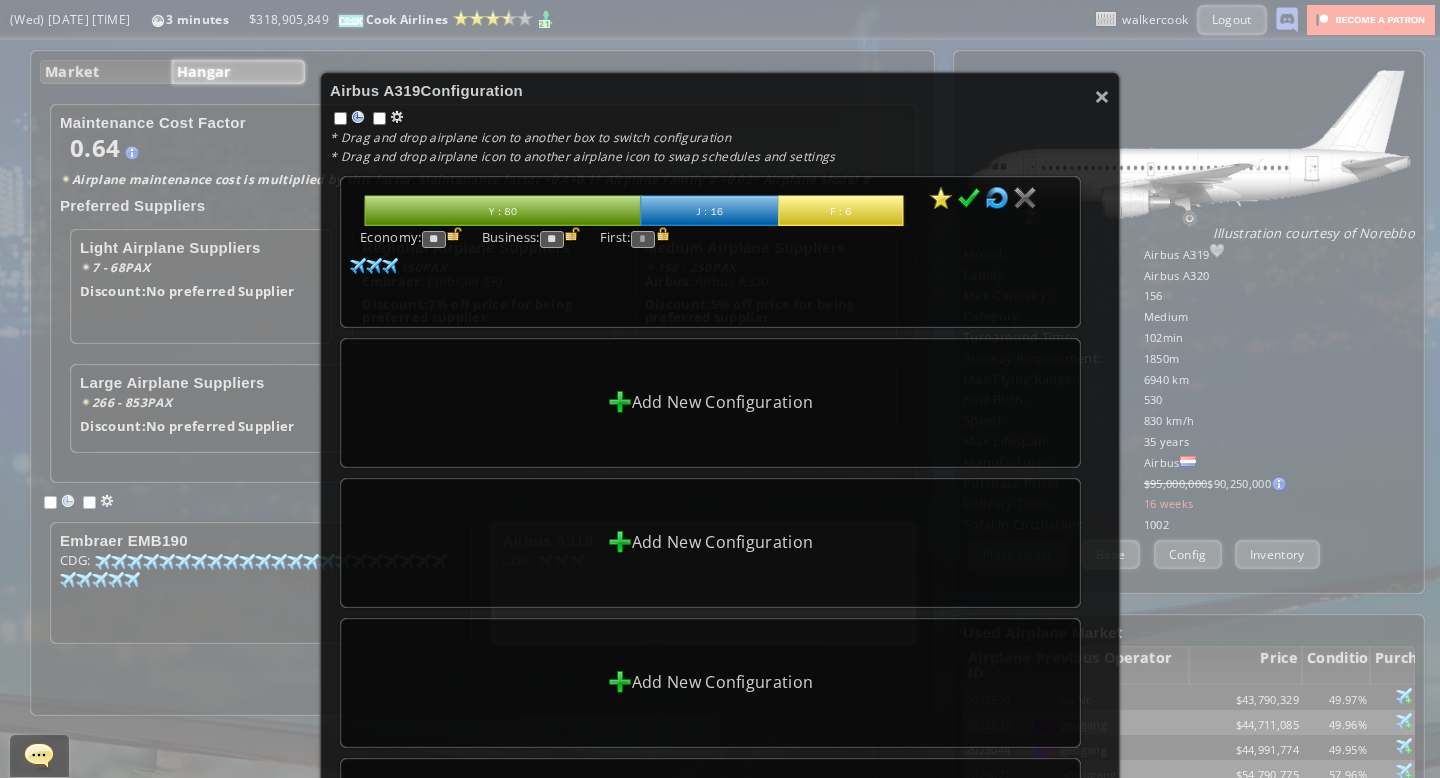 click at bounding box center [572, 234] 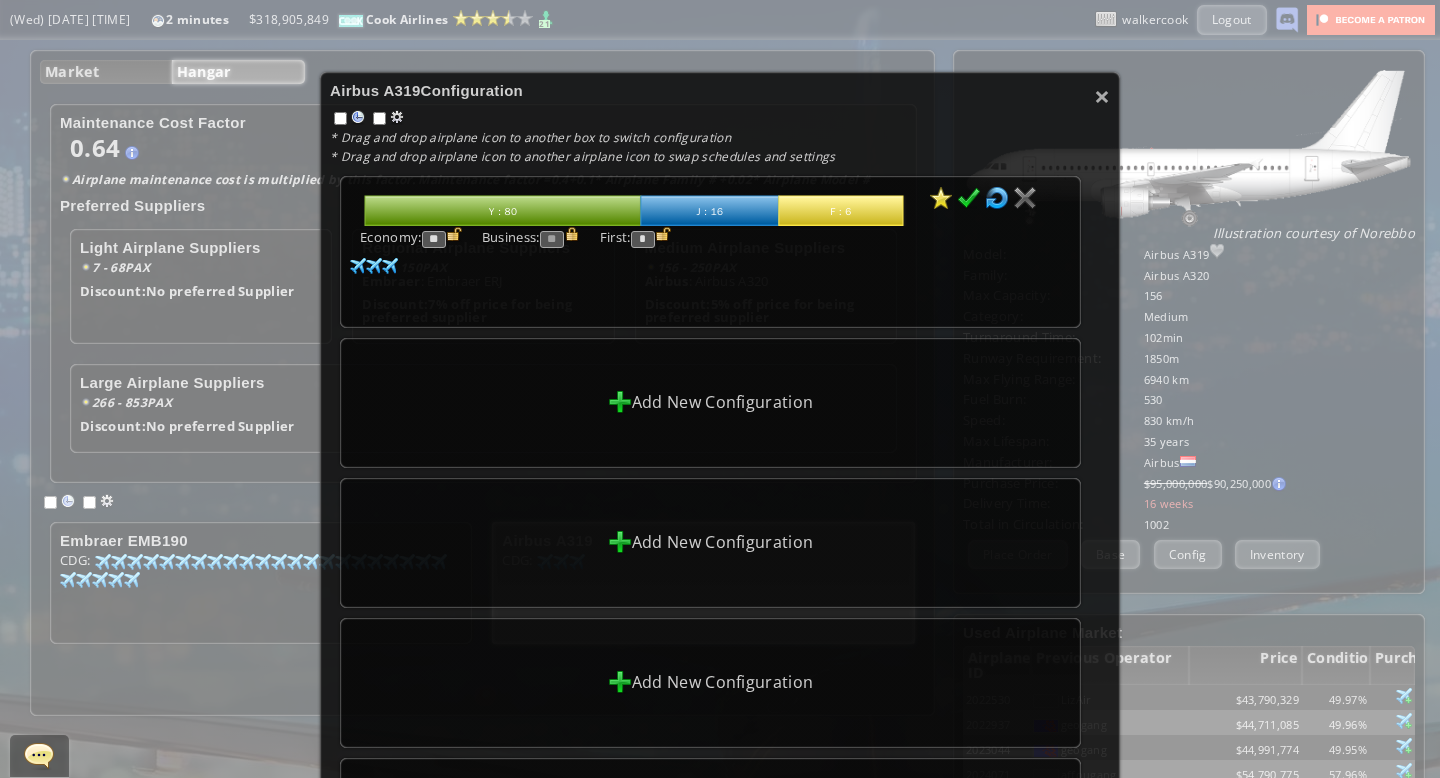 click on "*" at bounding box center (643, 239) 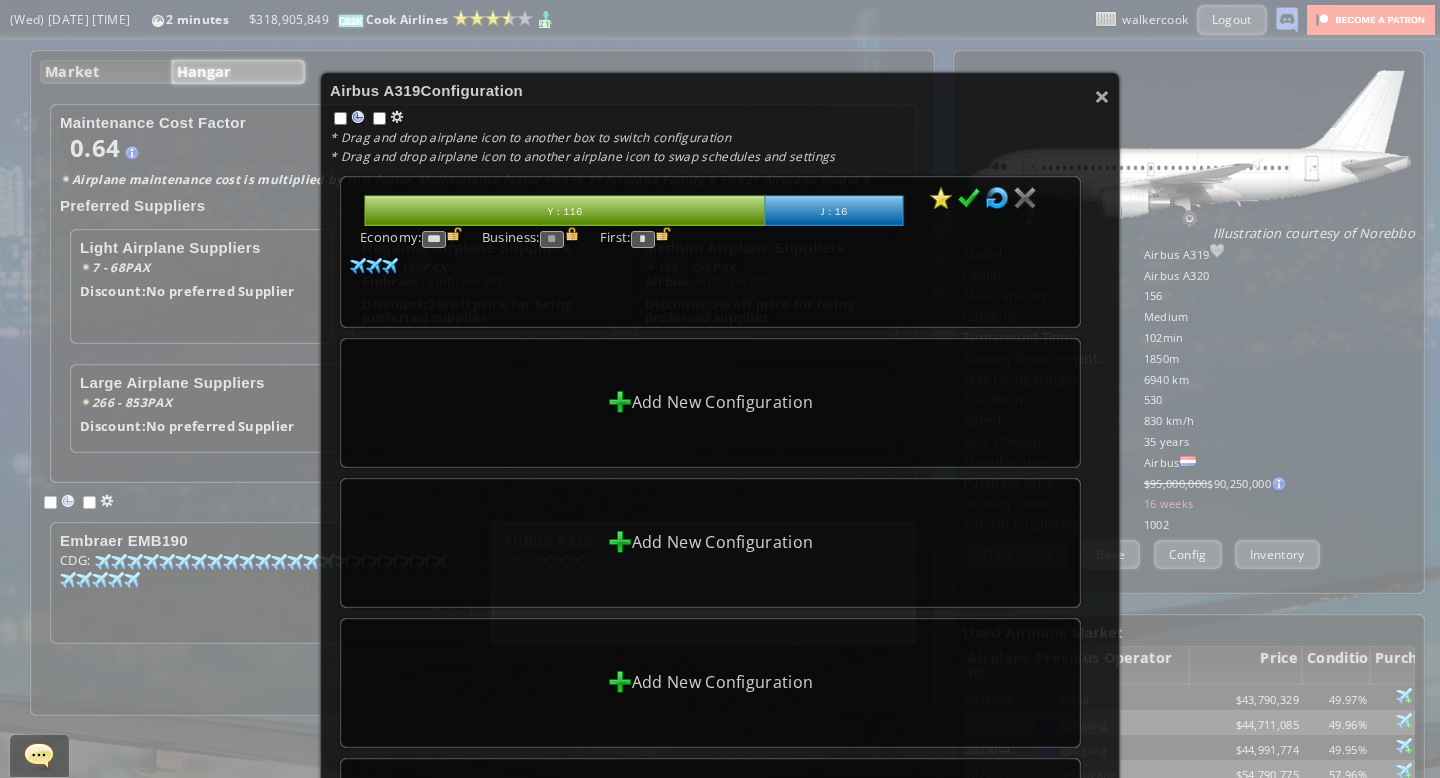 type on "*" 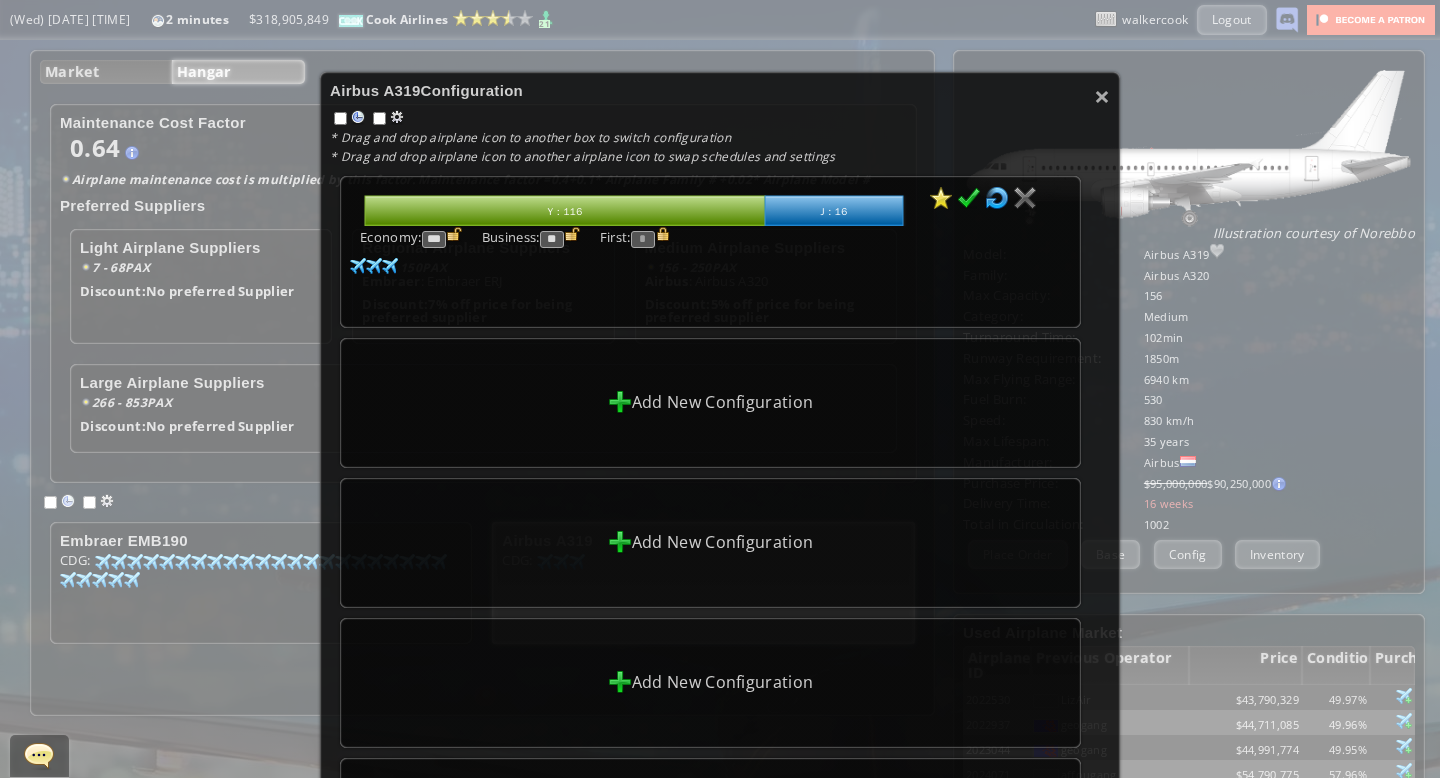 click on "**" at bounding box center [552, 239] 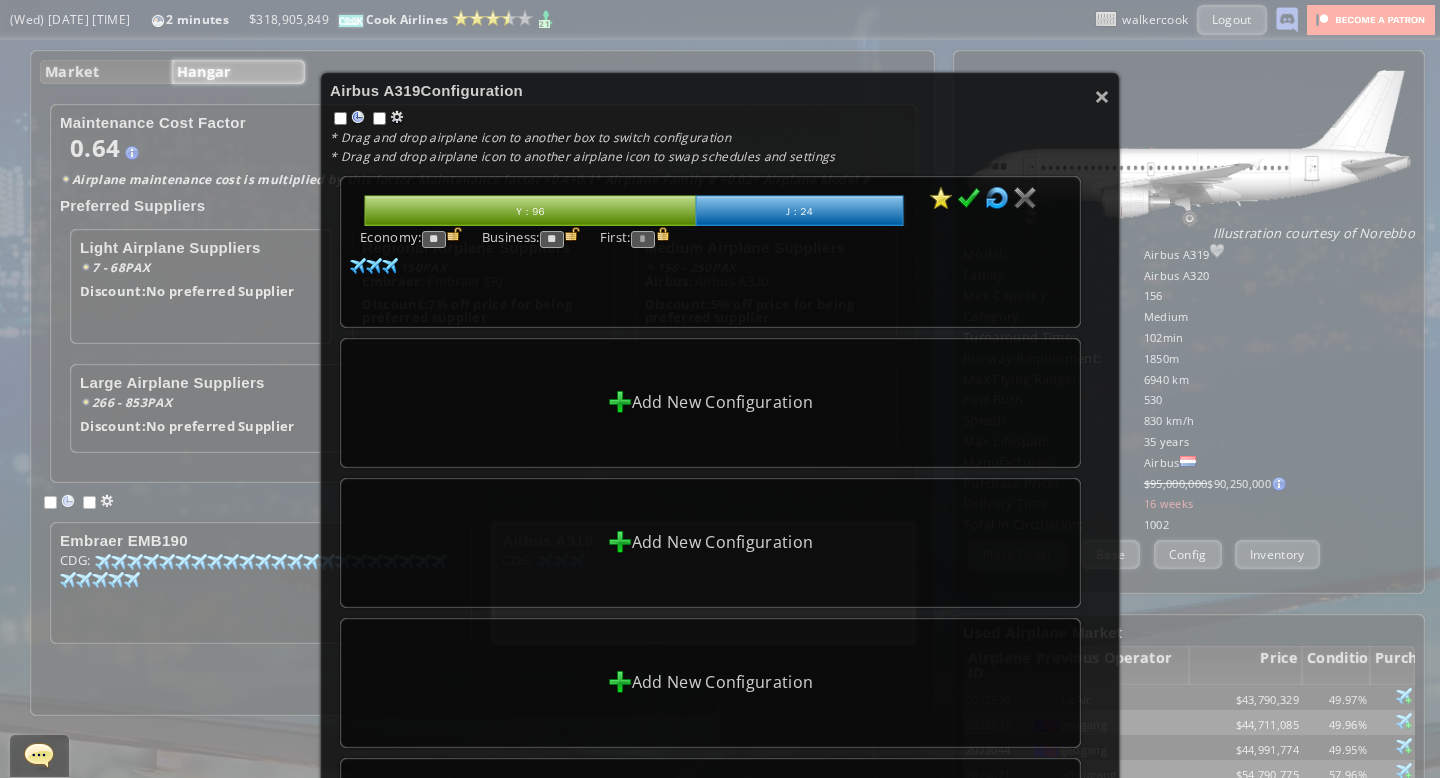 type on "**" 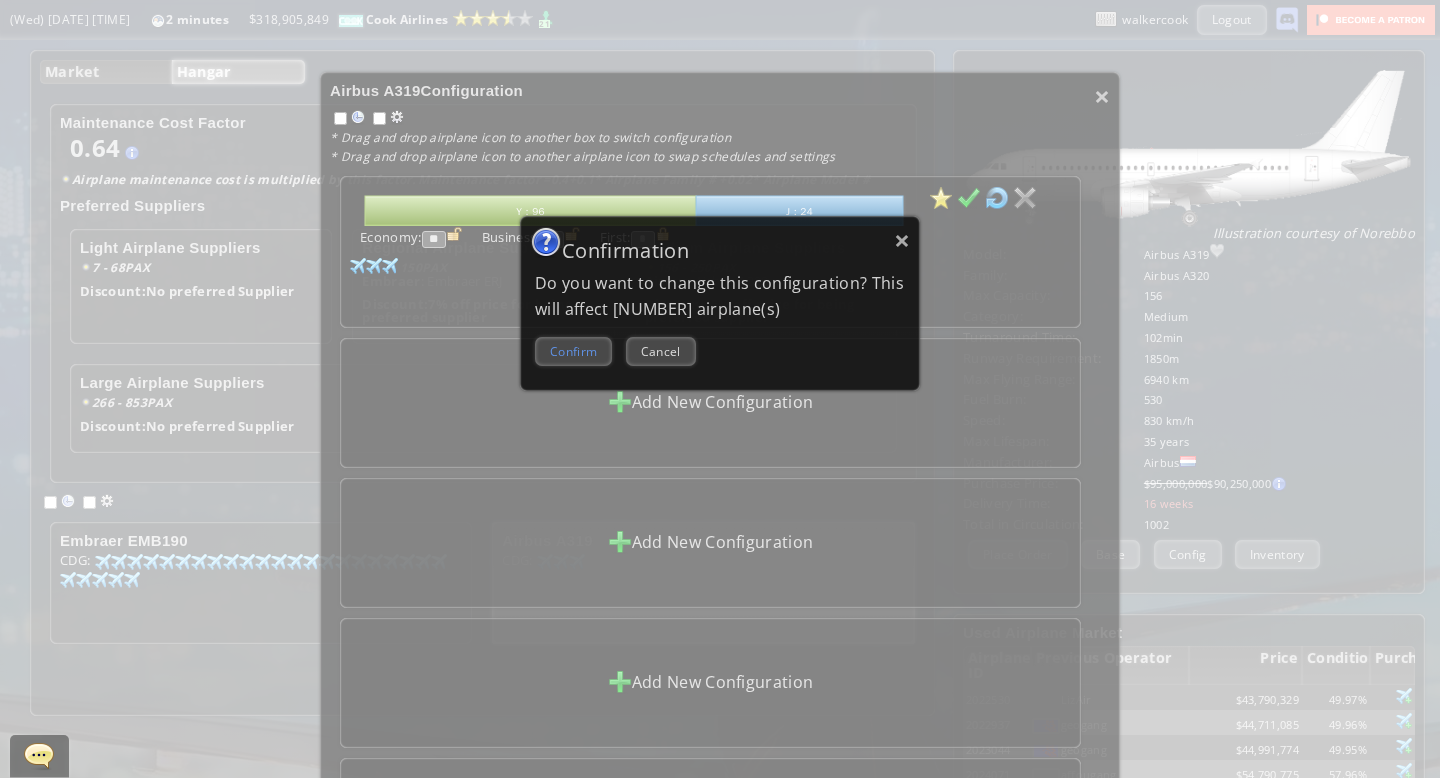 click on "Confirm" at bounding box center [573, 351] 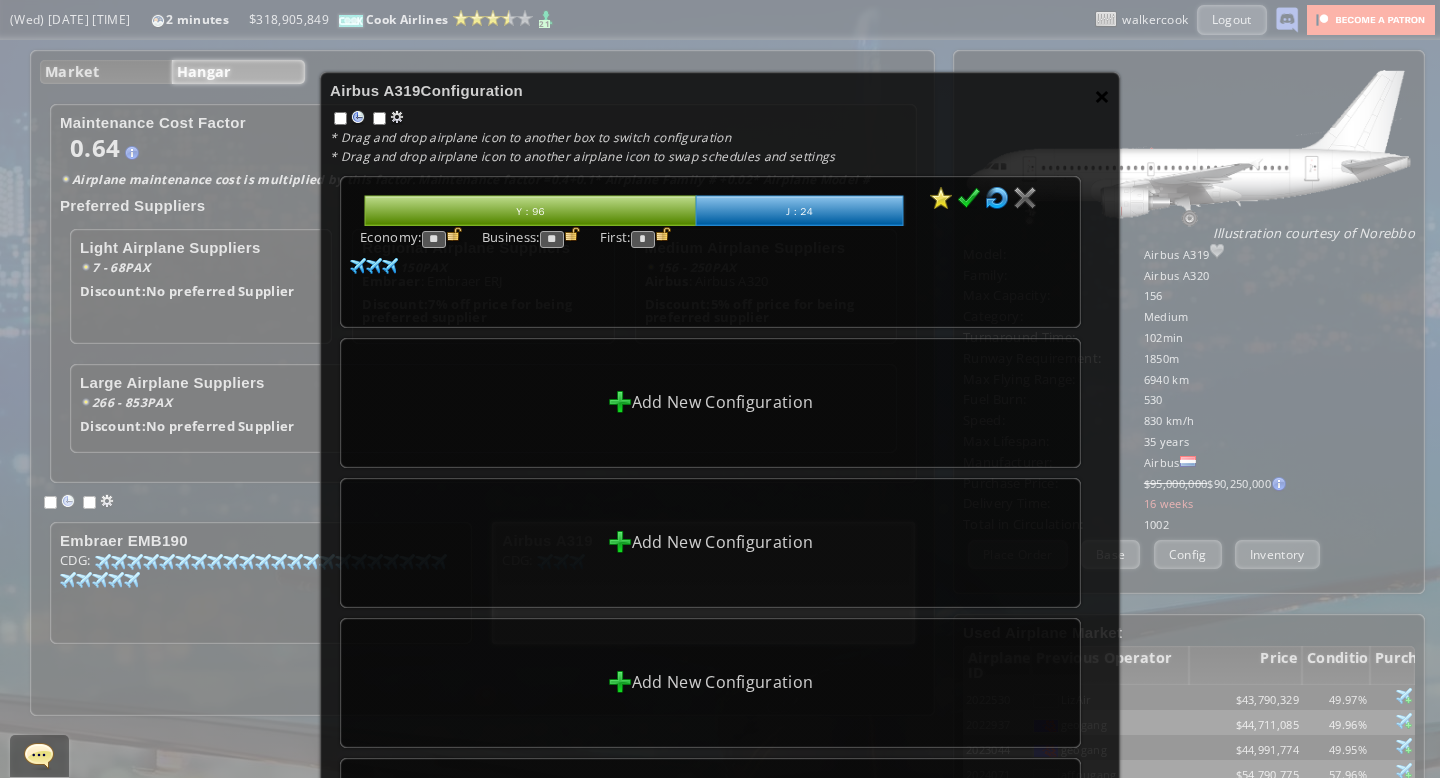 click on "×" at bounding box center (1102, 96) 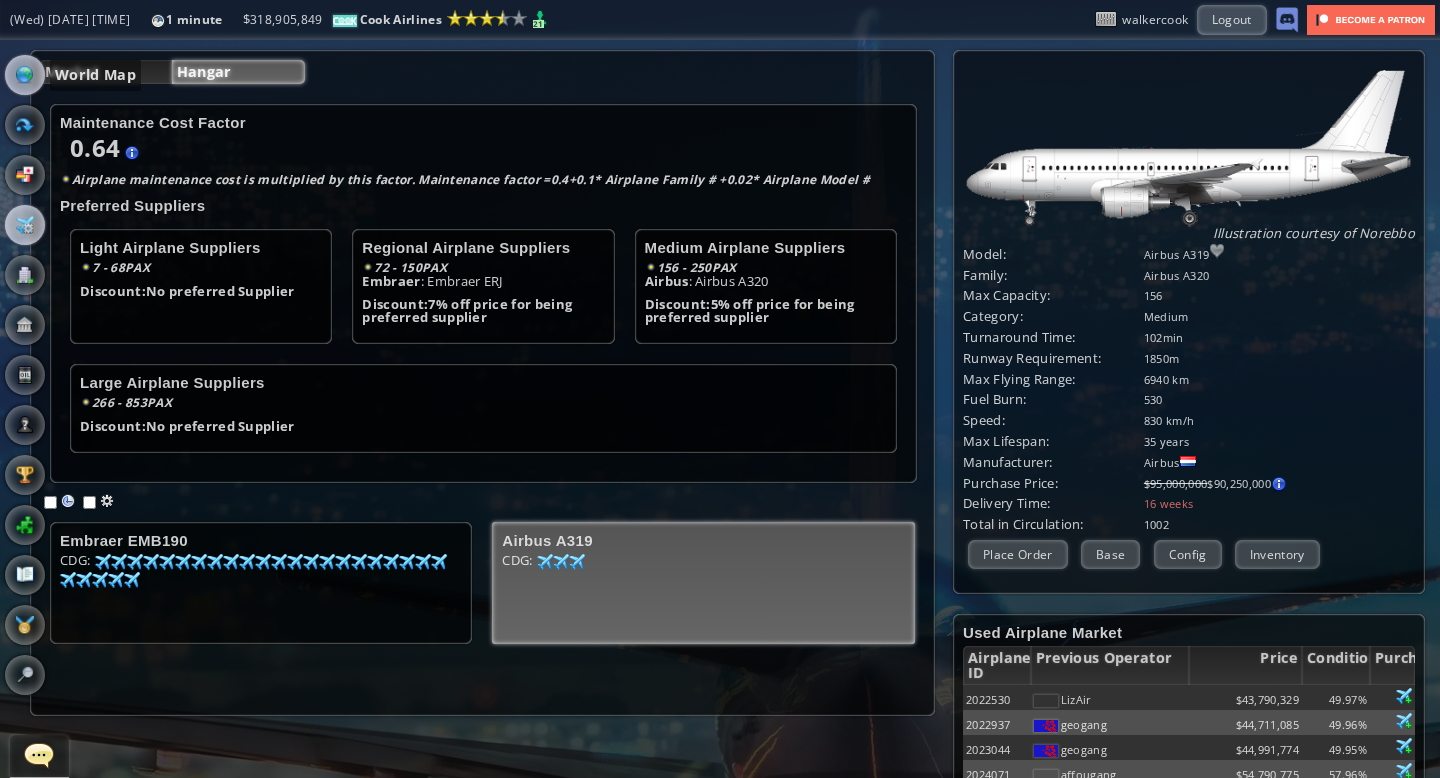 click at bounding box center [25, 75] 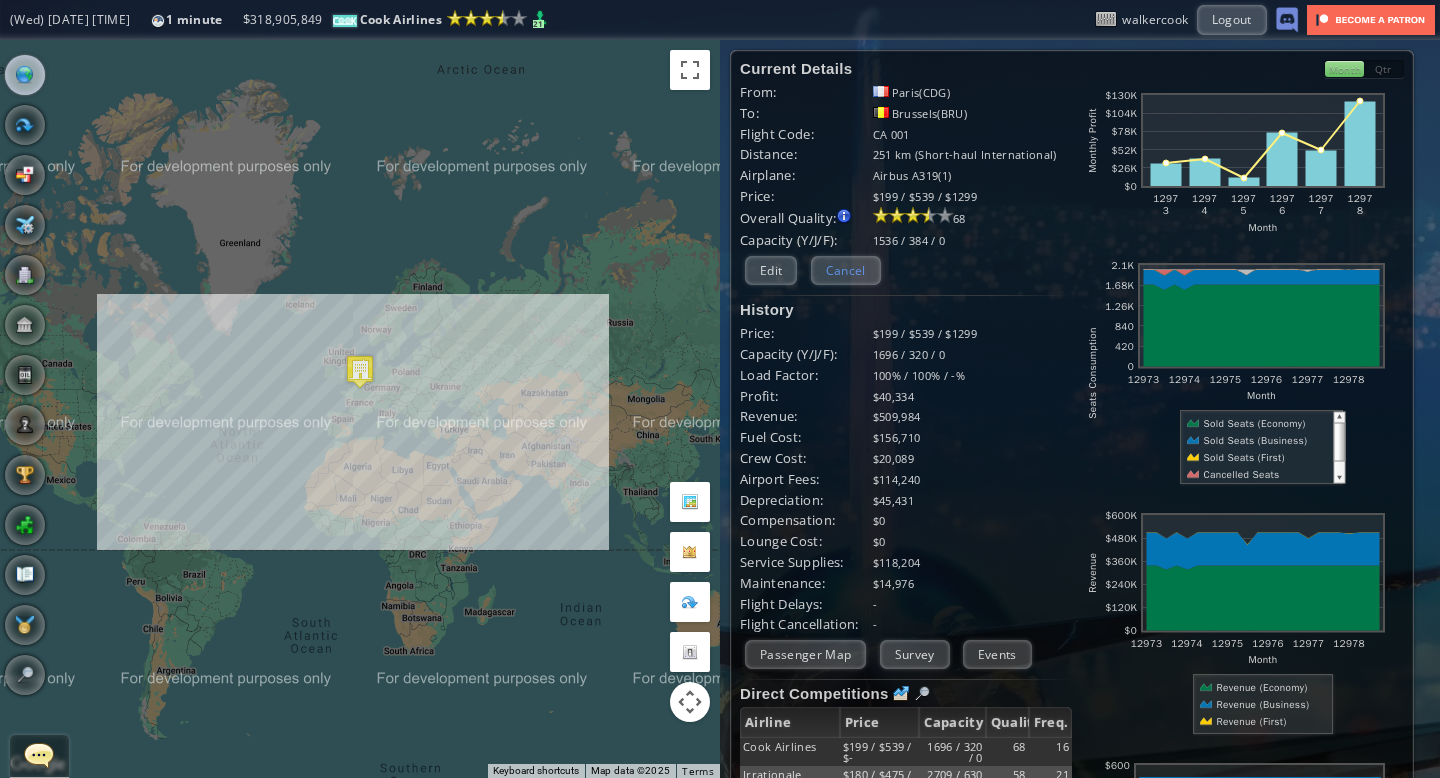 click on "Cancel" at bounding box center [846, 270] 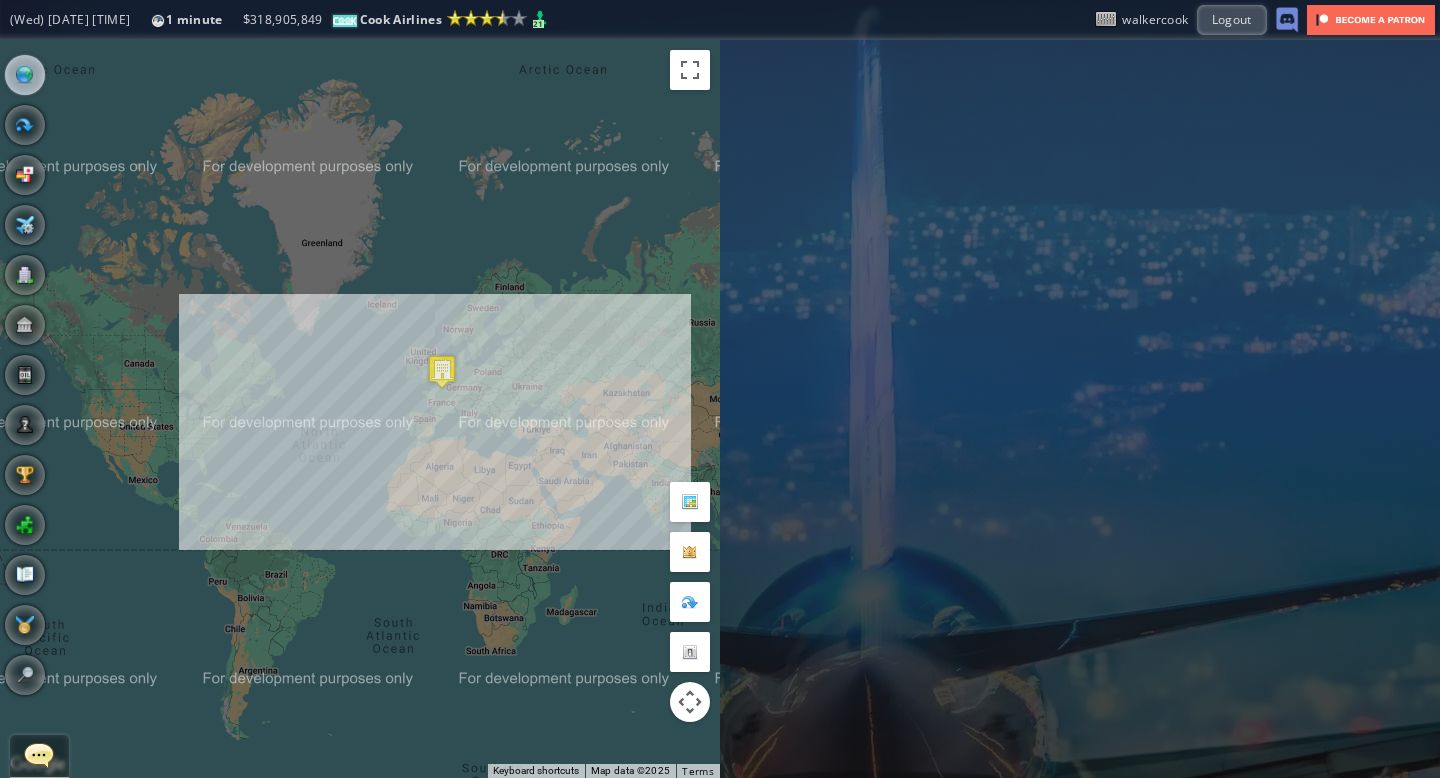 drag, startPoint x: 473, startPoint y: 324, endPoint x: 560, endPoint y: 342, distance: 88.84256 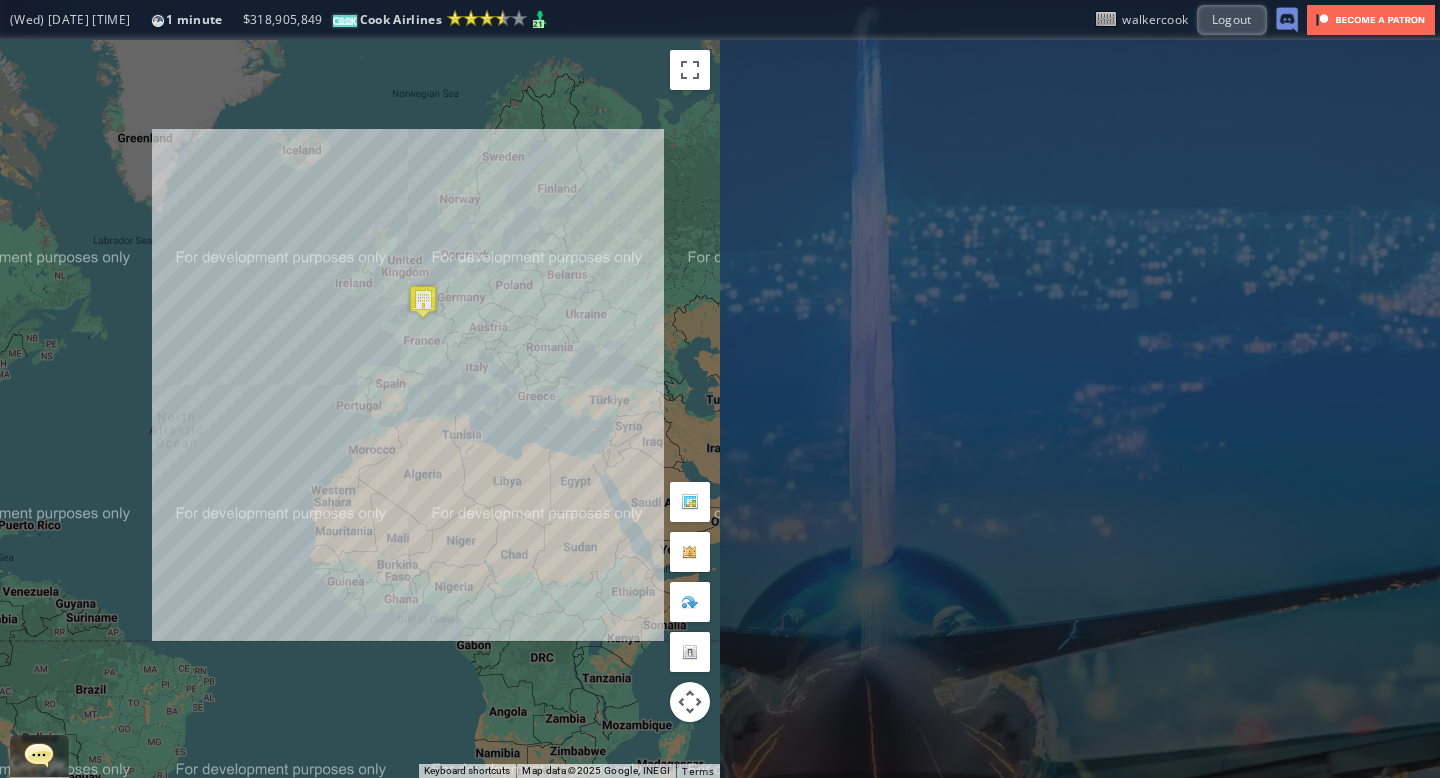 drag, startPoint x: 371, startPoint y: 347, endPoint x: 473, endPoint y: 229, distance: 155.97435 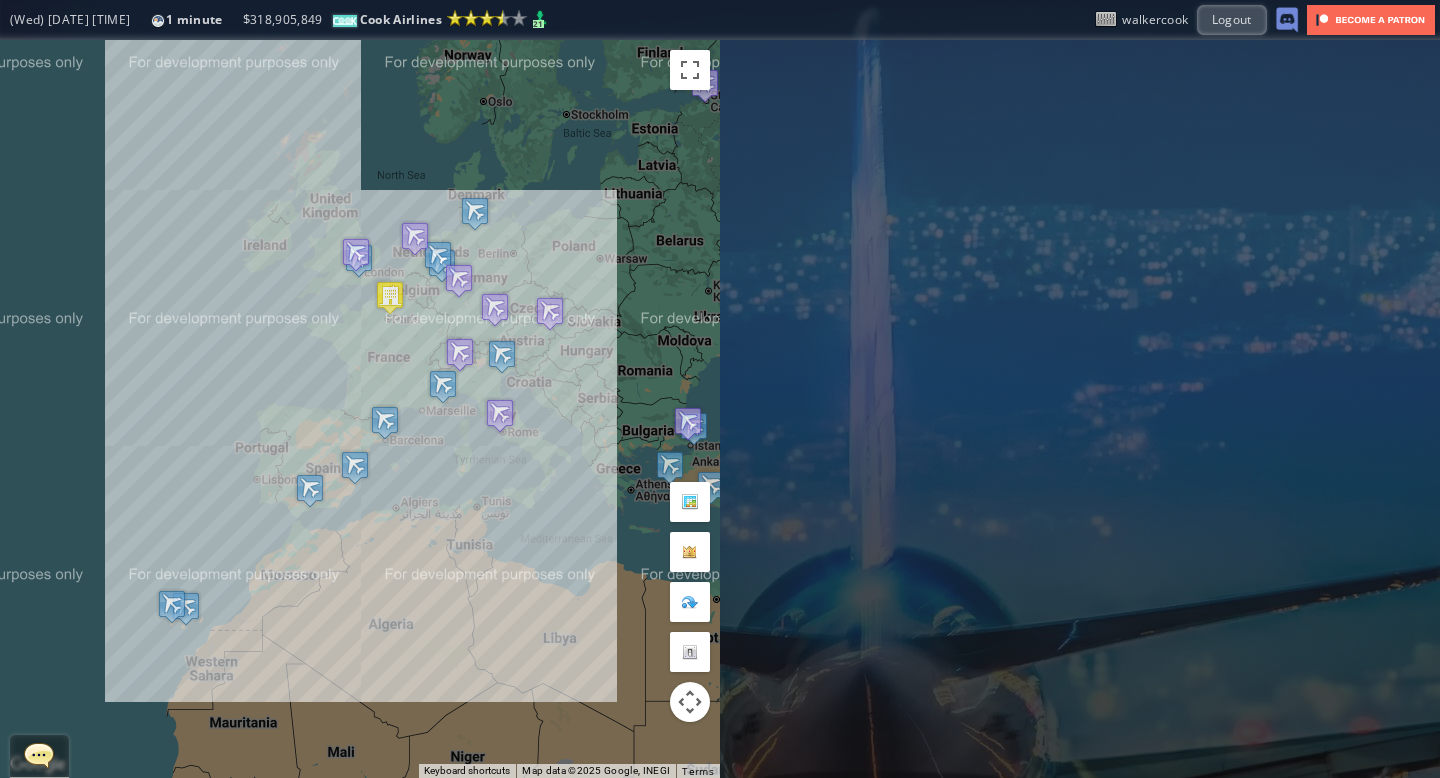 drag, startPoint x: 426, startPoint y: 270, endPoint x: 446, endPoint y: 170, distance: 101.98039 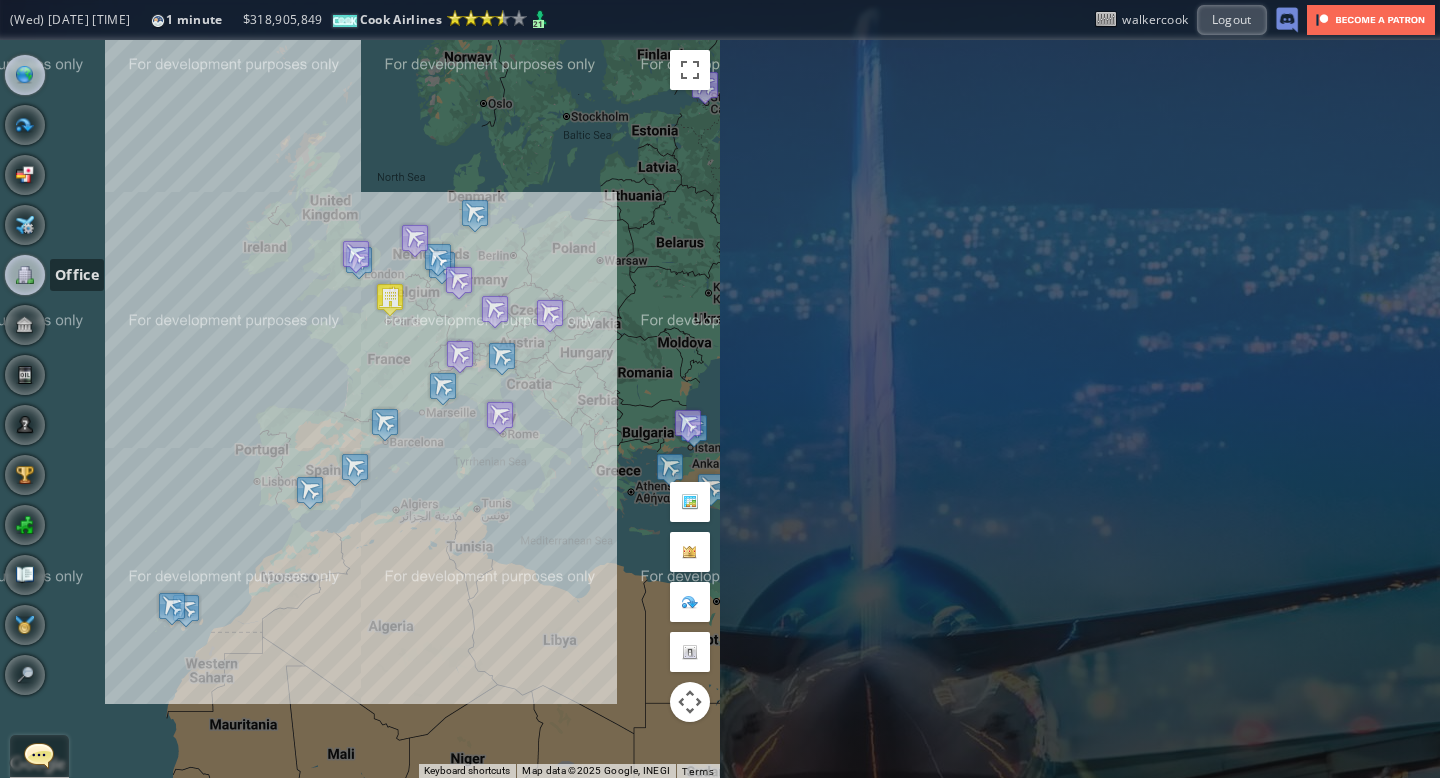 click at bounding box center (25, 275) 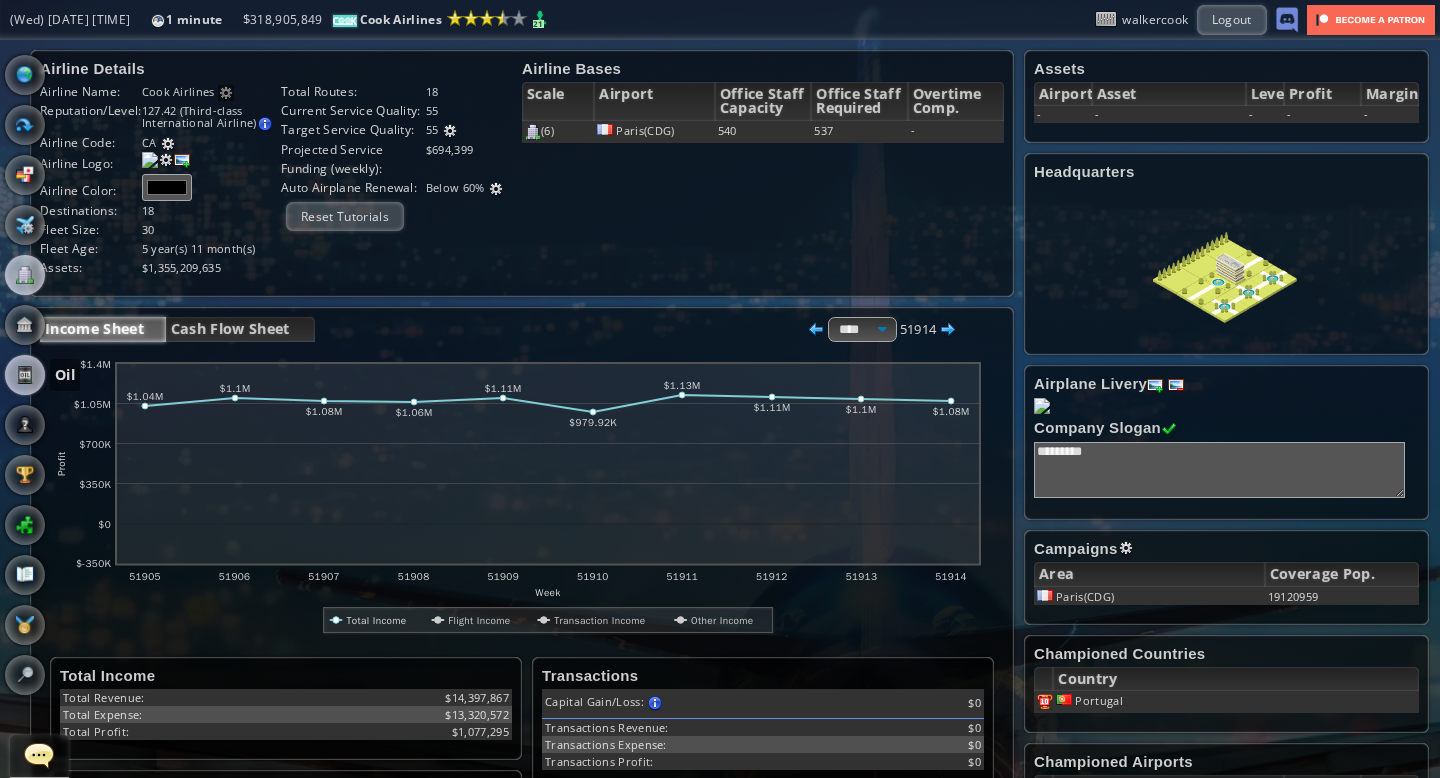 click at bounding box center [25, 375] 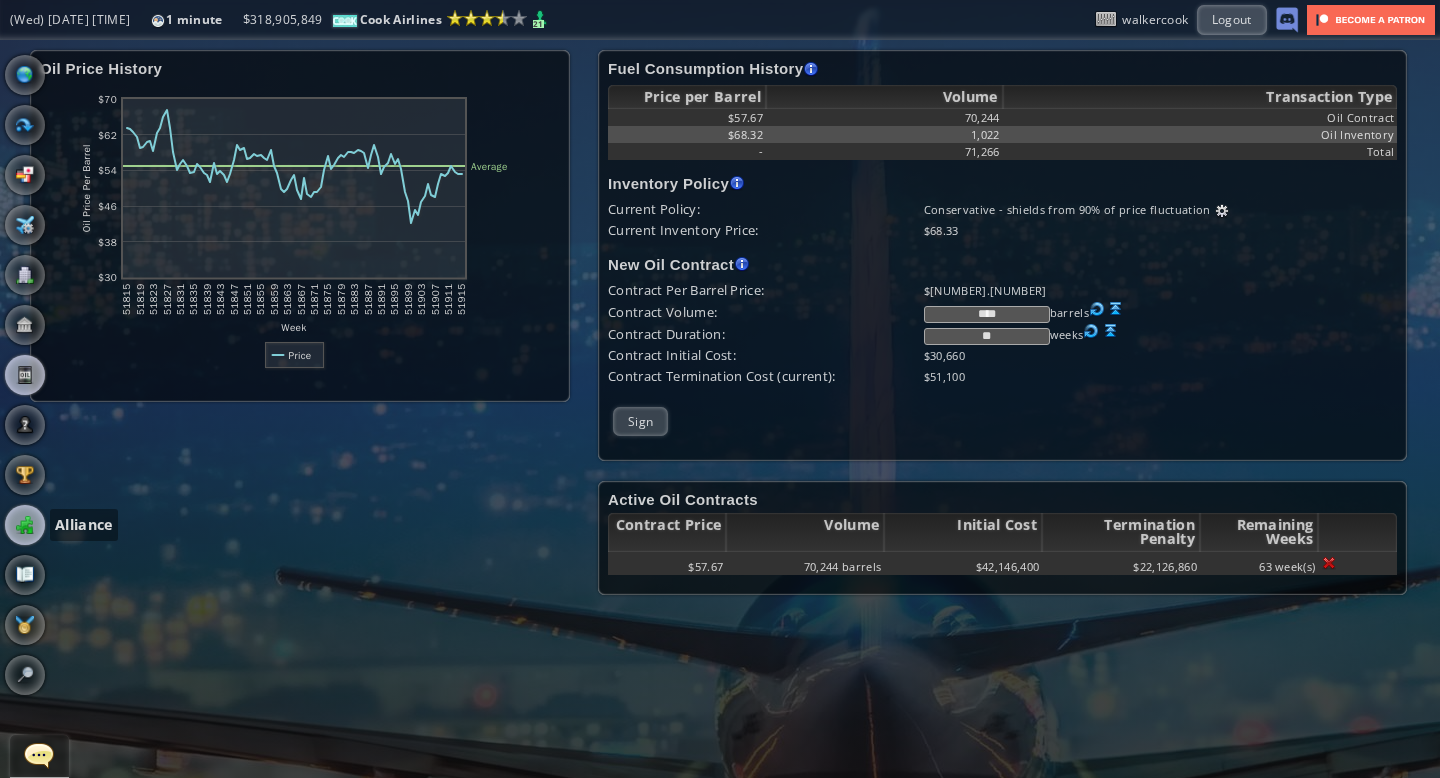 click at bounding box center (25, 525) 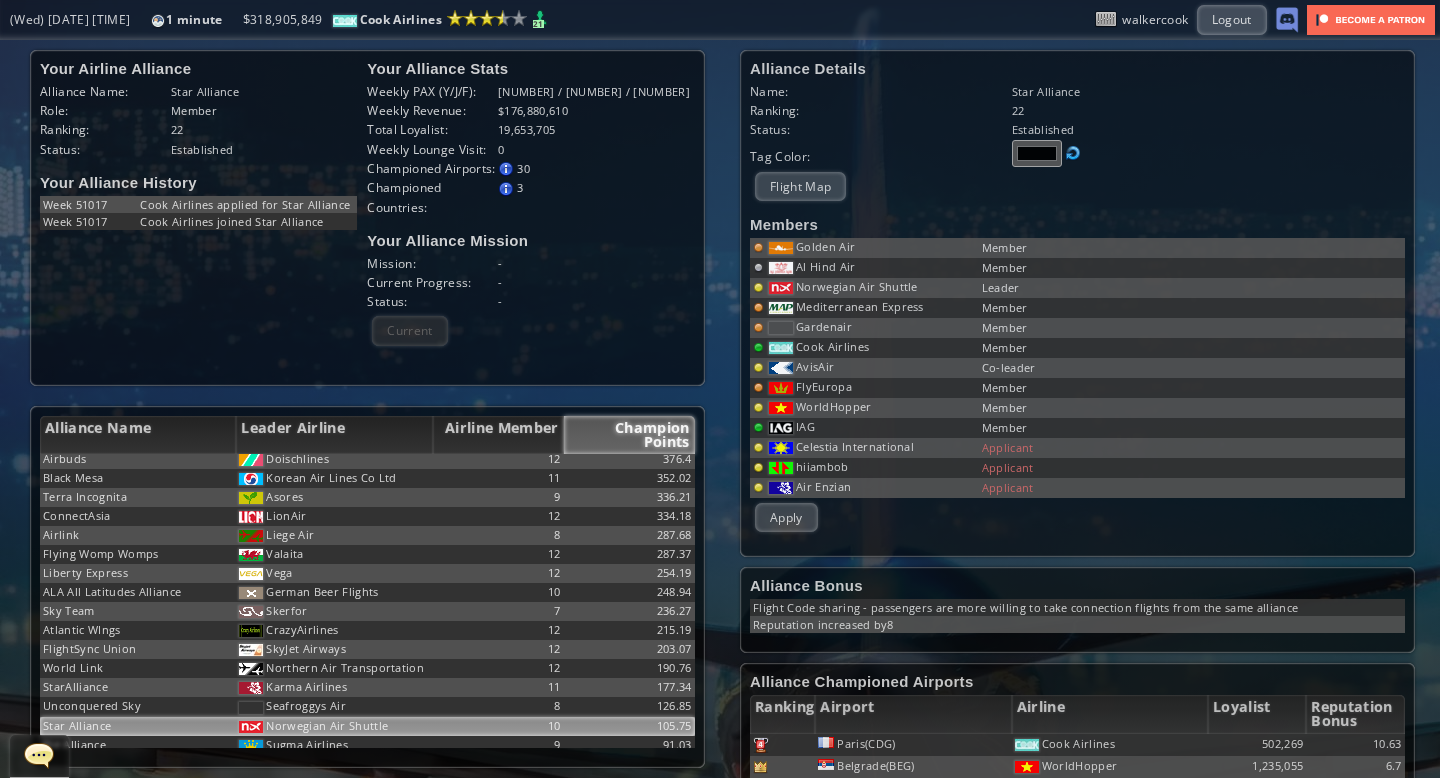 scroll, scrollTop: 400, scrollLeft: 0, axis: vertical 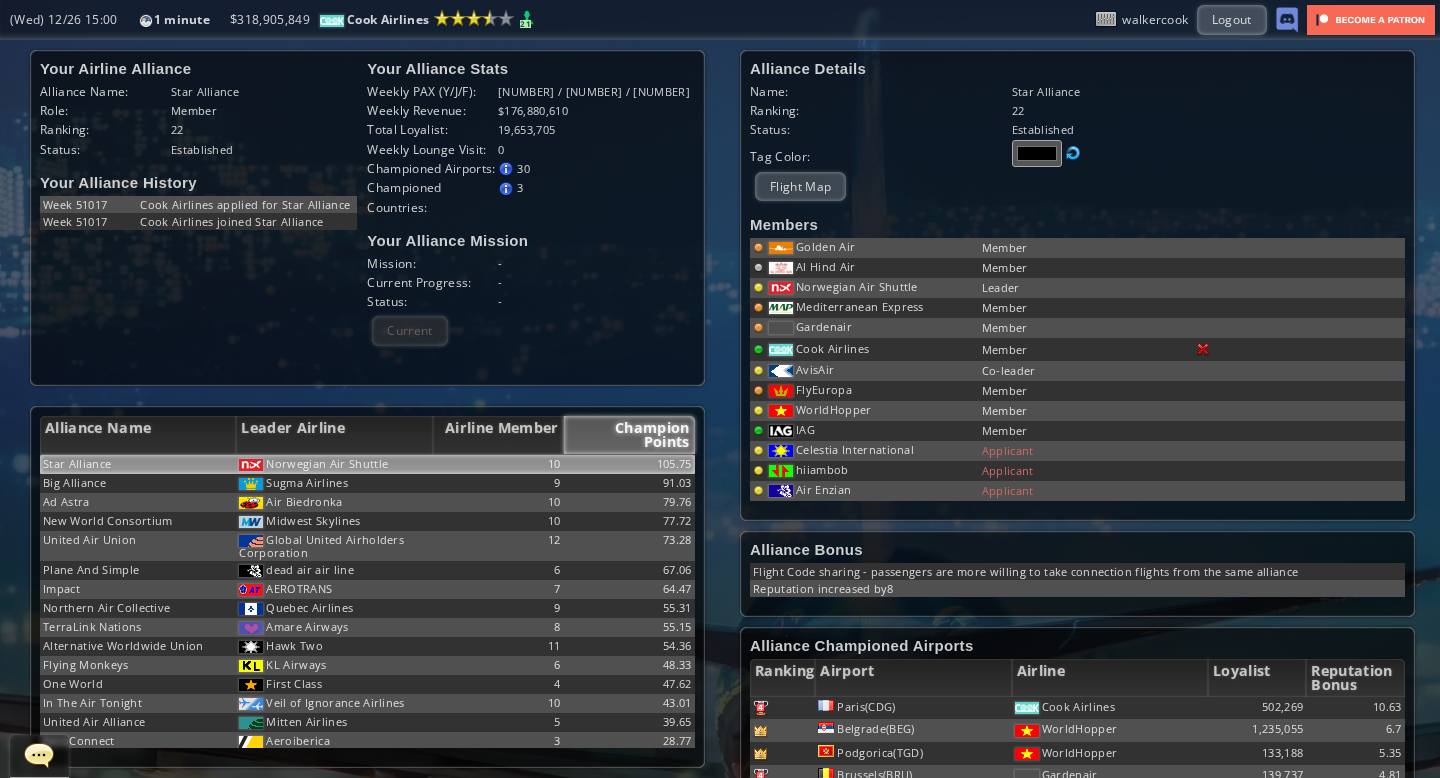 click at bounding box center (1287, 20) 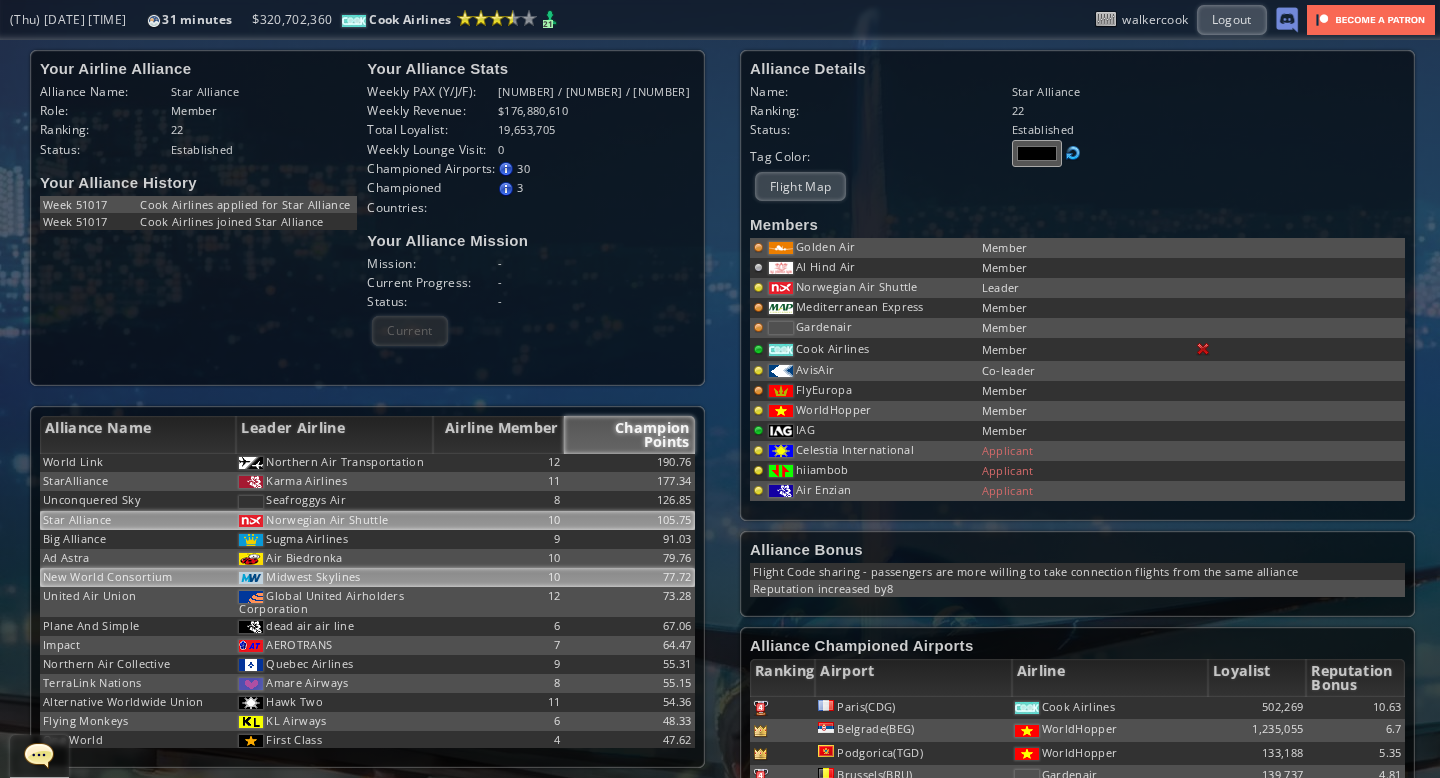 scroll, scrollTop: 334, scrollLeft: 0, axis: vertical 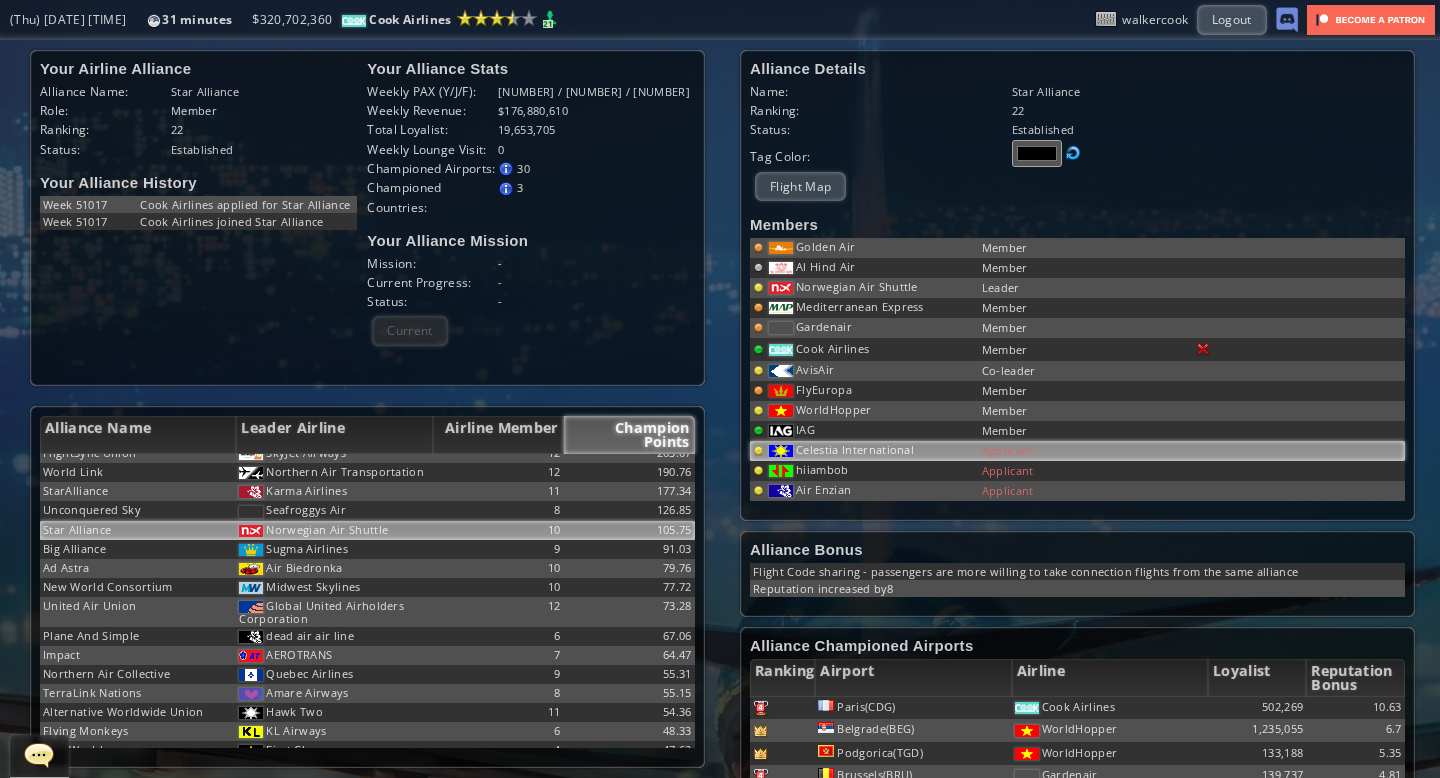 click on "Celestia International" at bounding box center (872, 248) 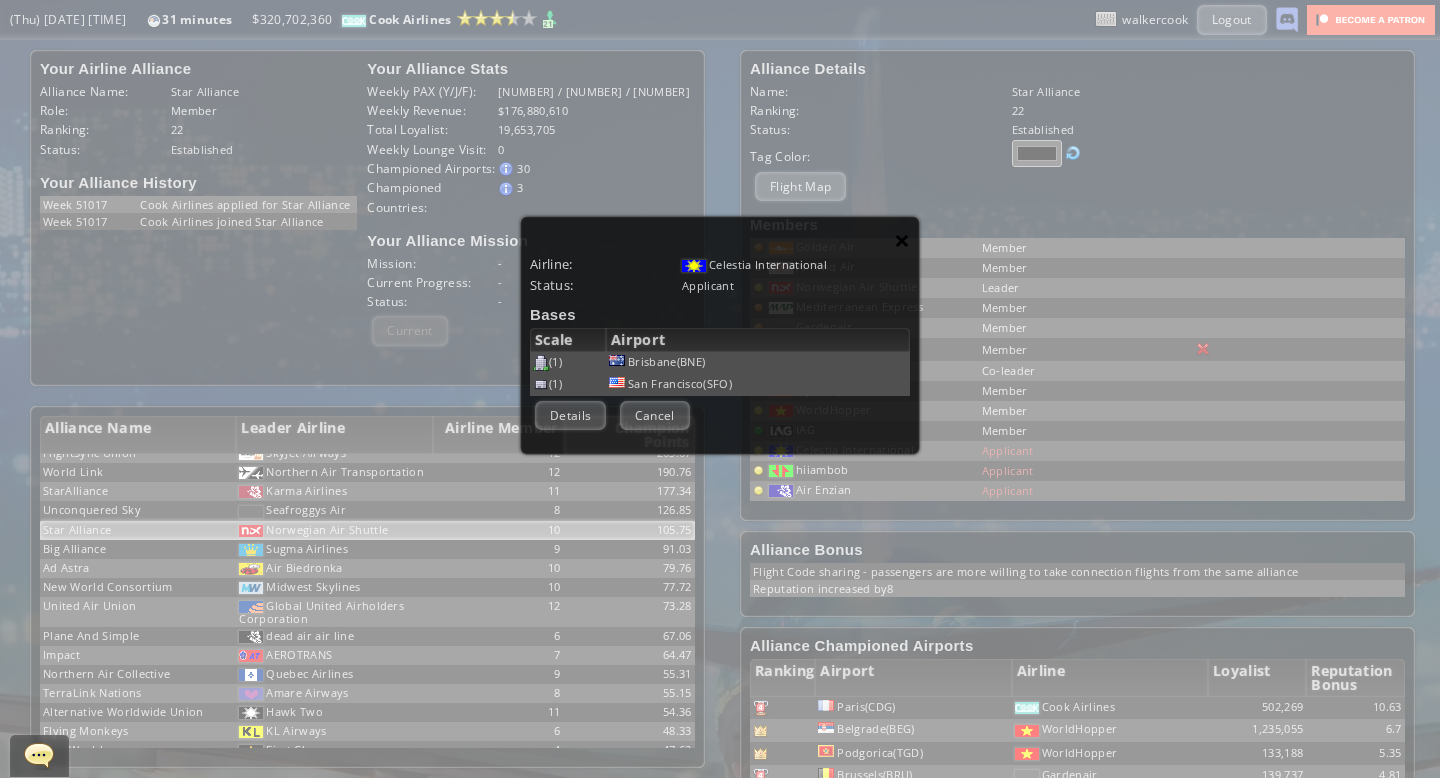 click on "×" at bounding box center [902, 240] 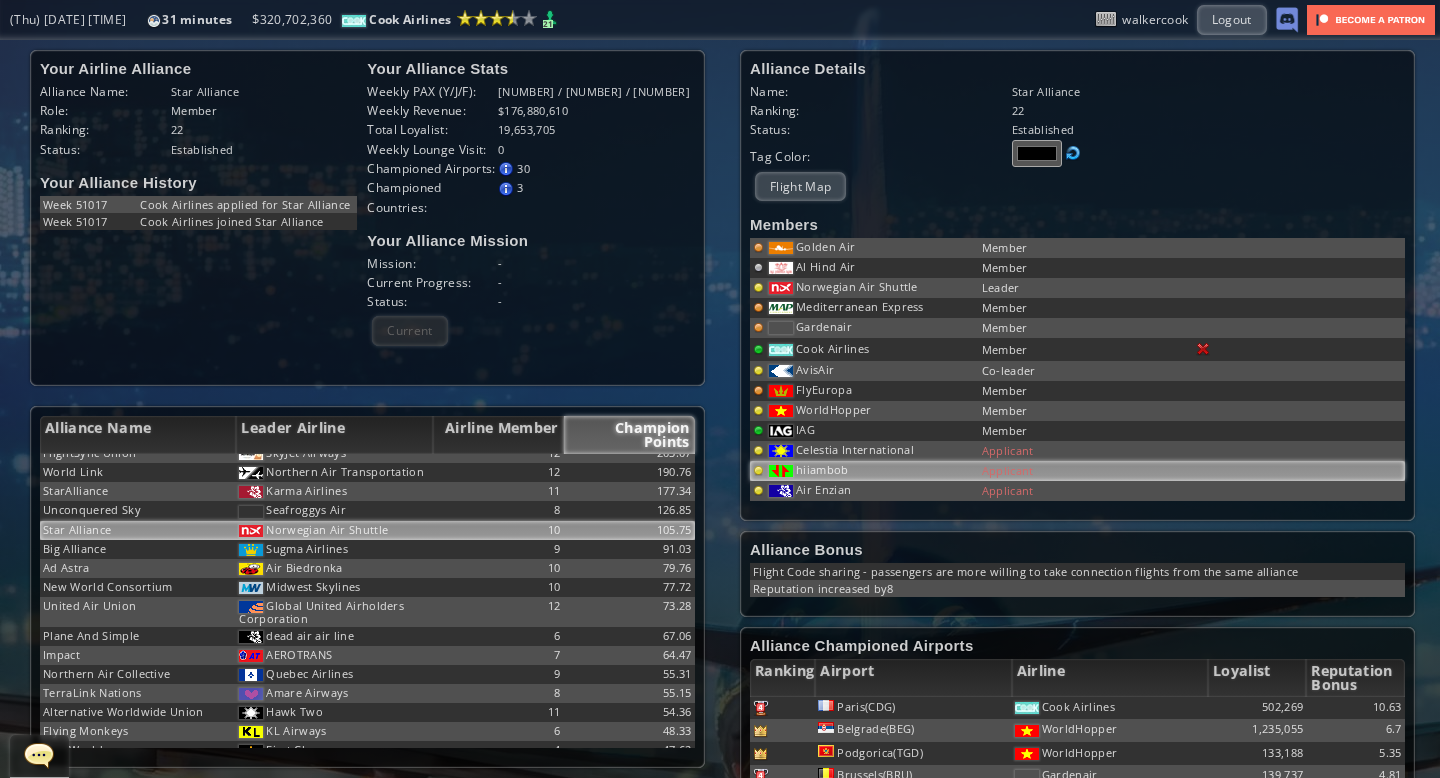 click on "hiiambob" at bounding box center [872, 248] 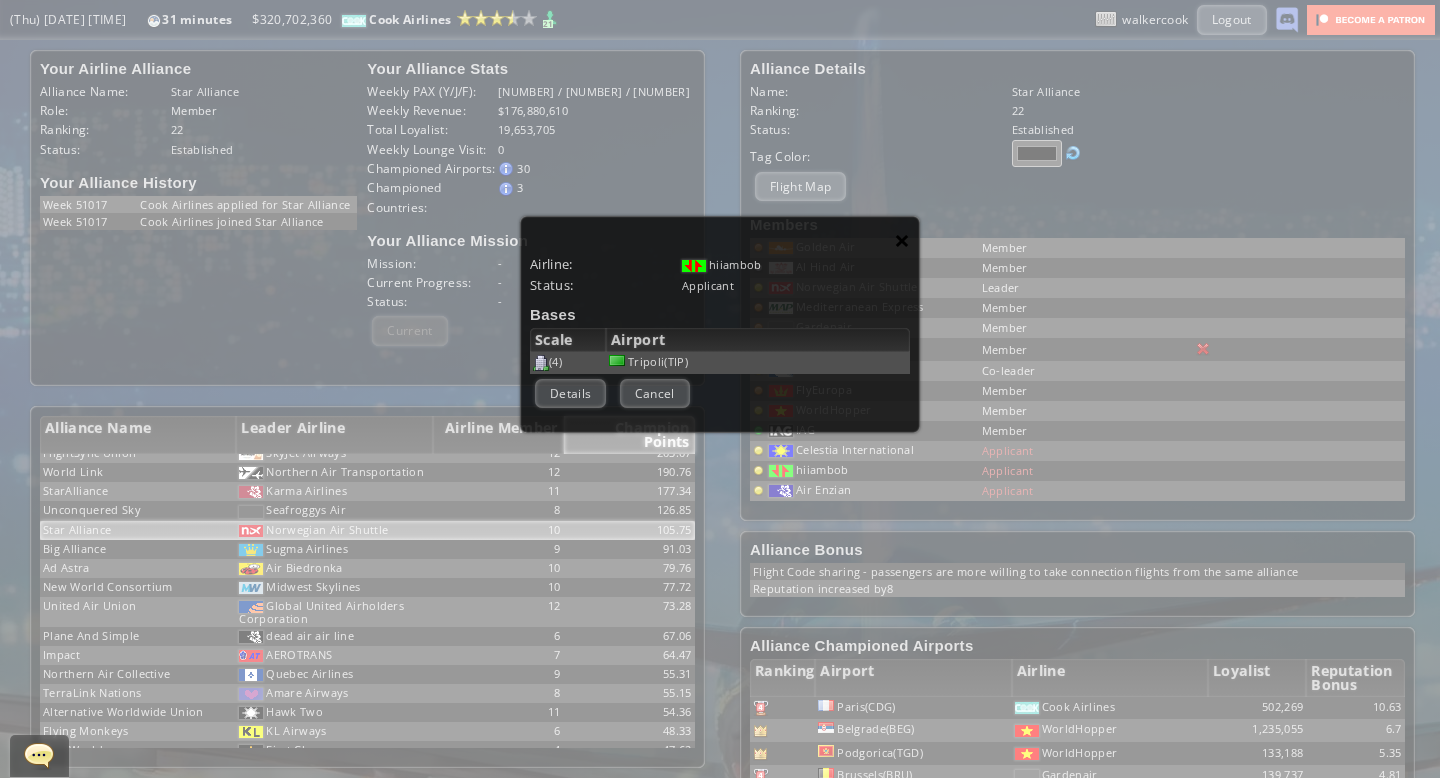 click on "×" at bounding box center (902, 240) 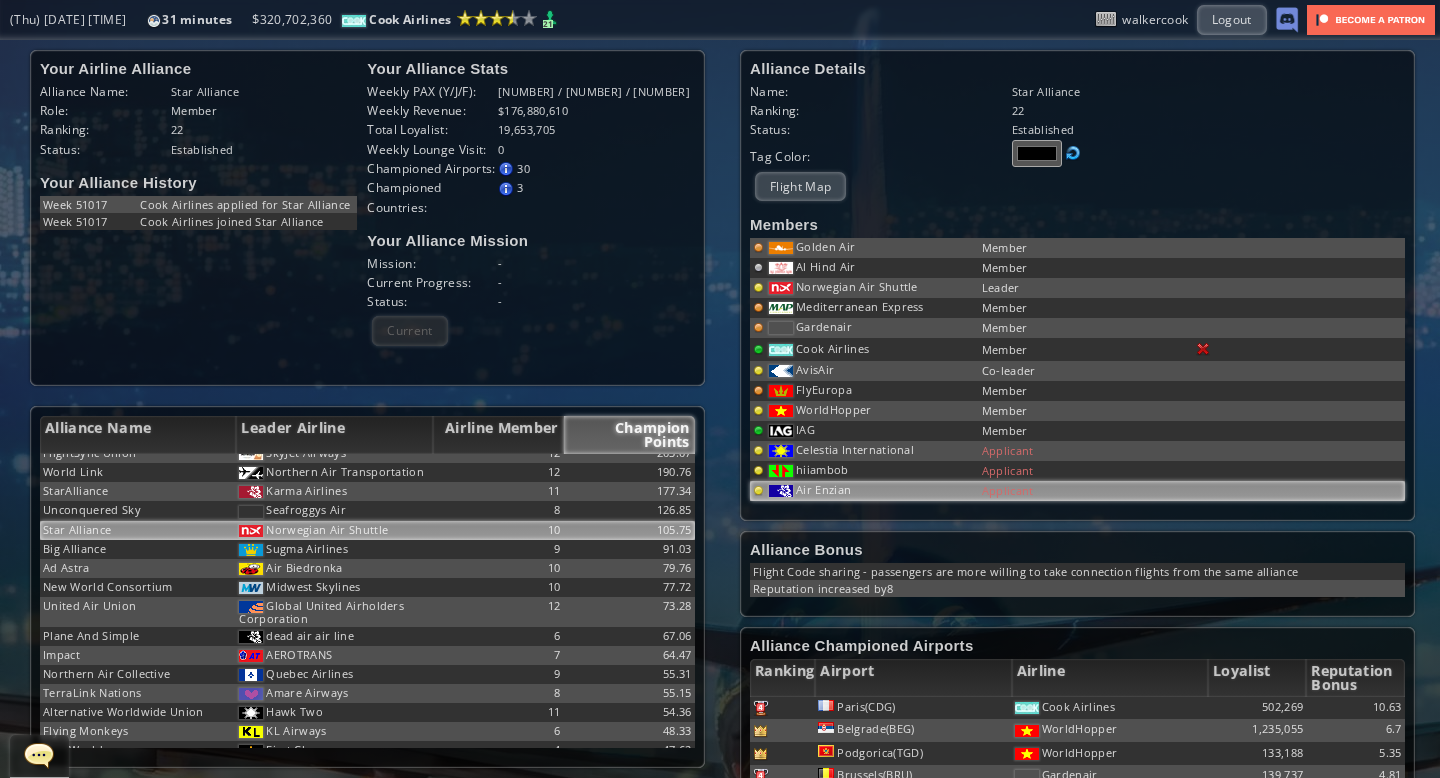 click on "Air Enzian" at bounding box center (872, 248) 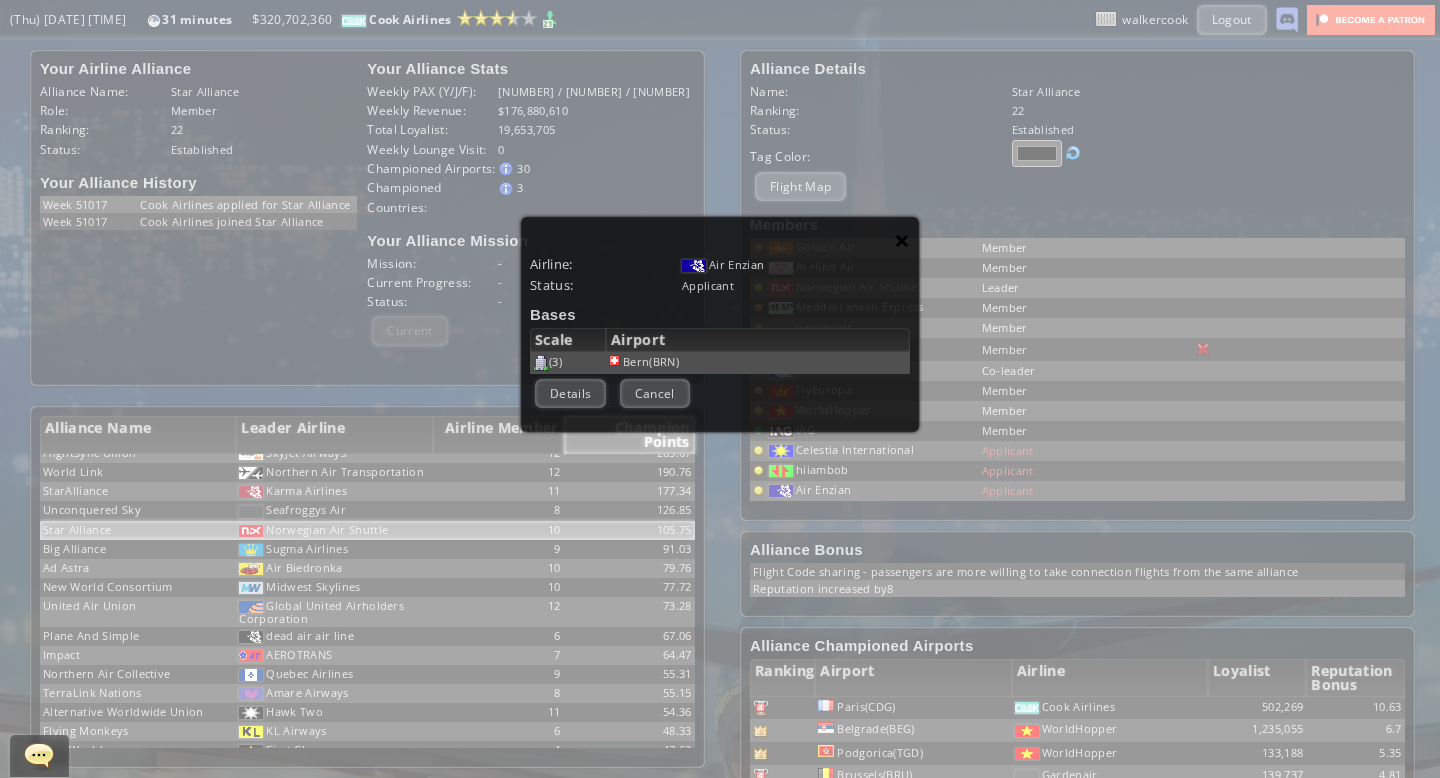 click on "×" at bounding box center (902, 240) 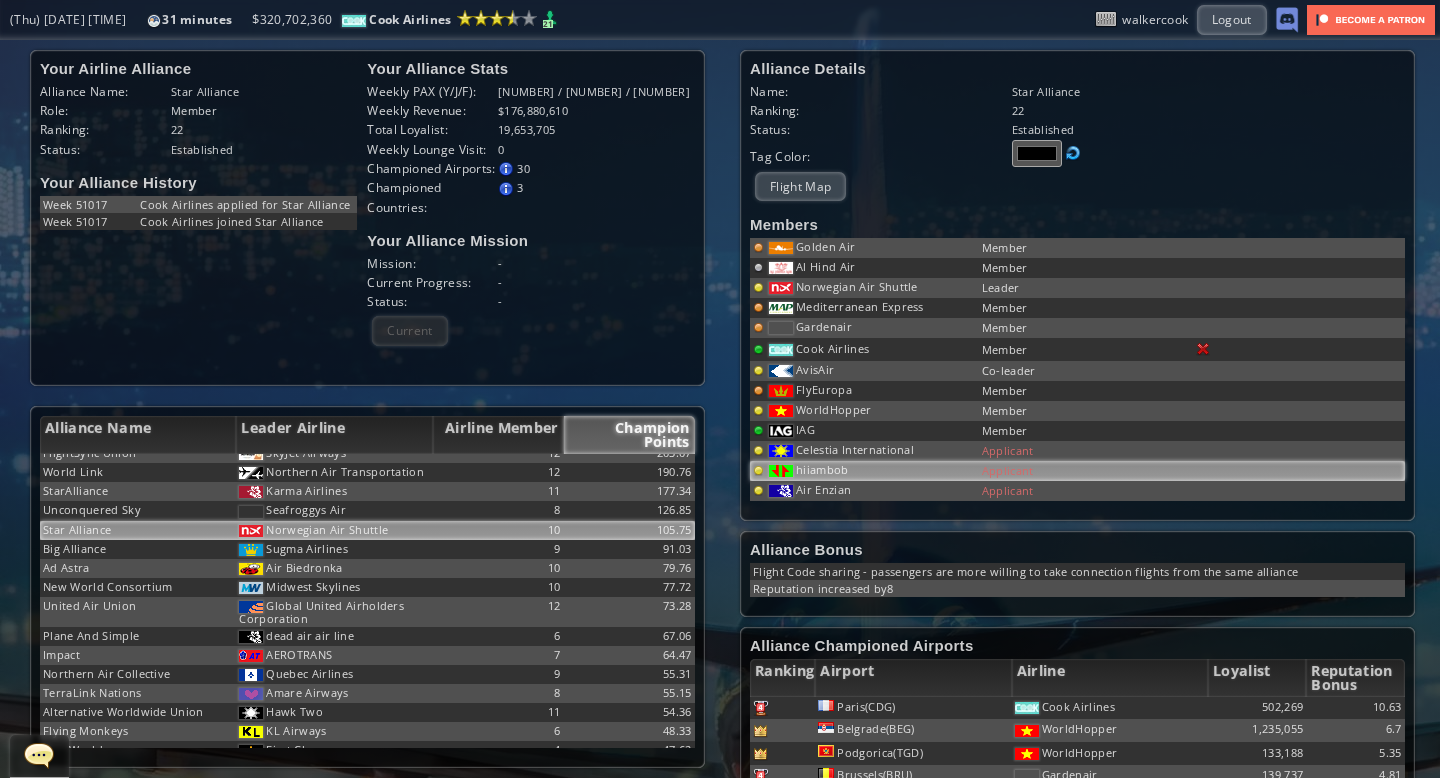 click on "hiiambob" at bounding box center (872, 248) 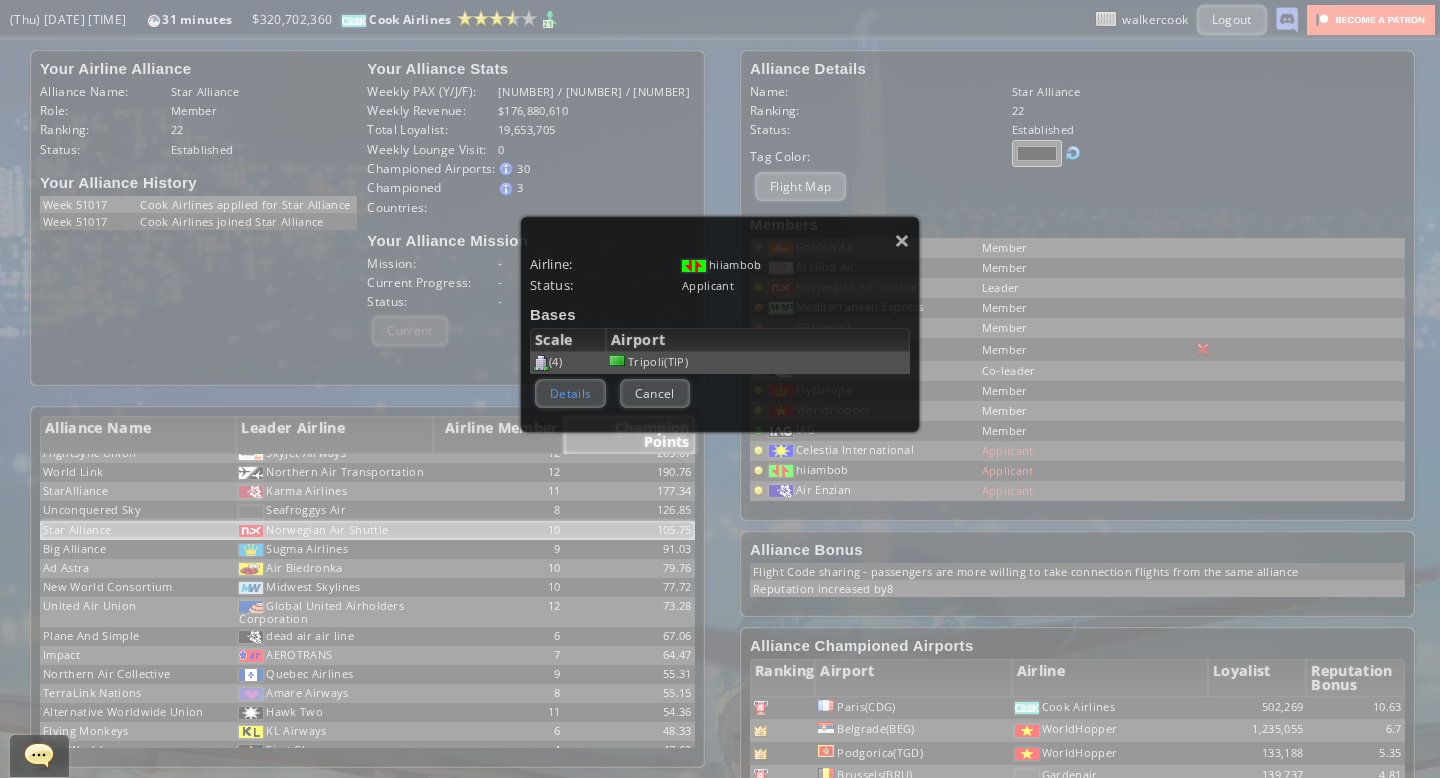 click on "Details" at bounding box center (570, 393) 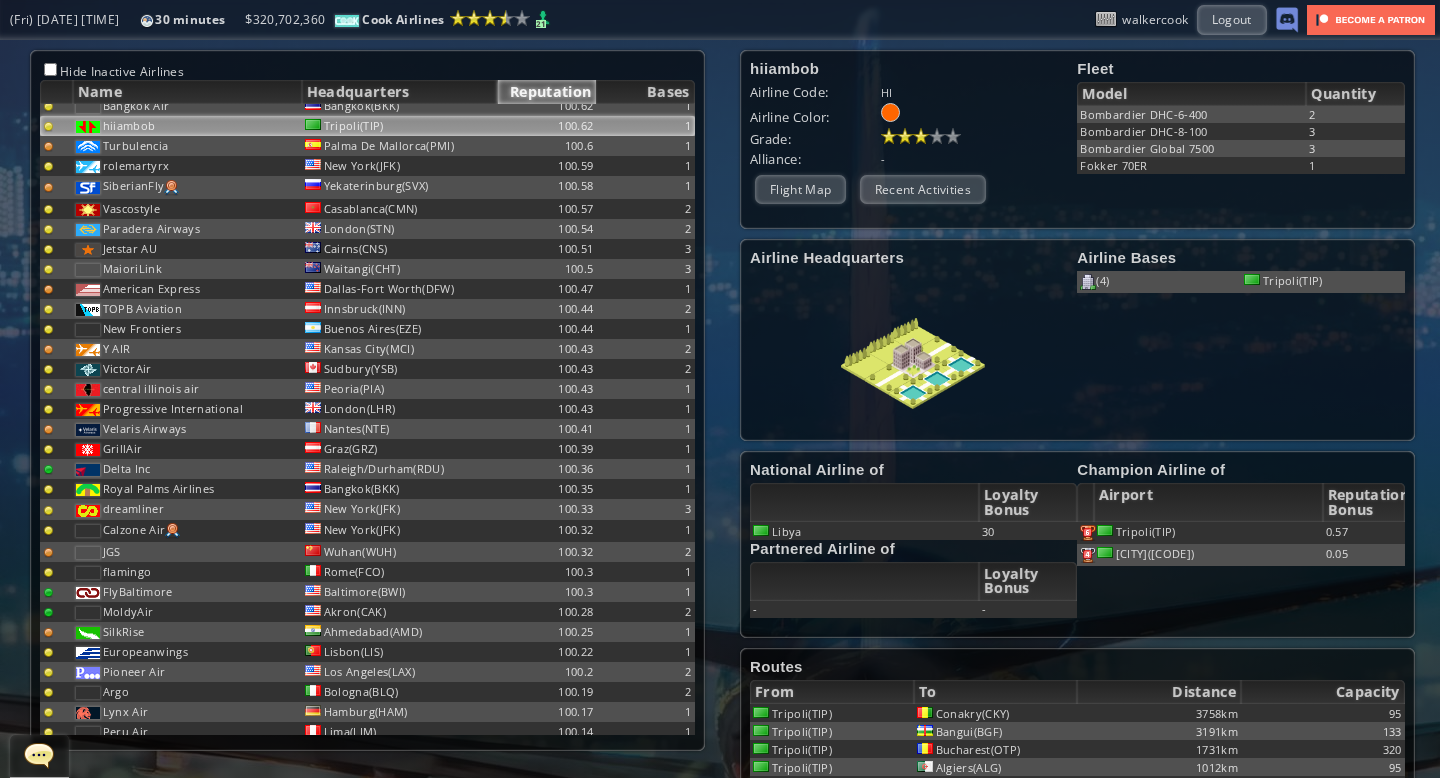 scroll, scrollTop: 11482, scrollLeft: 0, axis: vertical 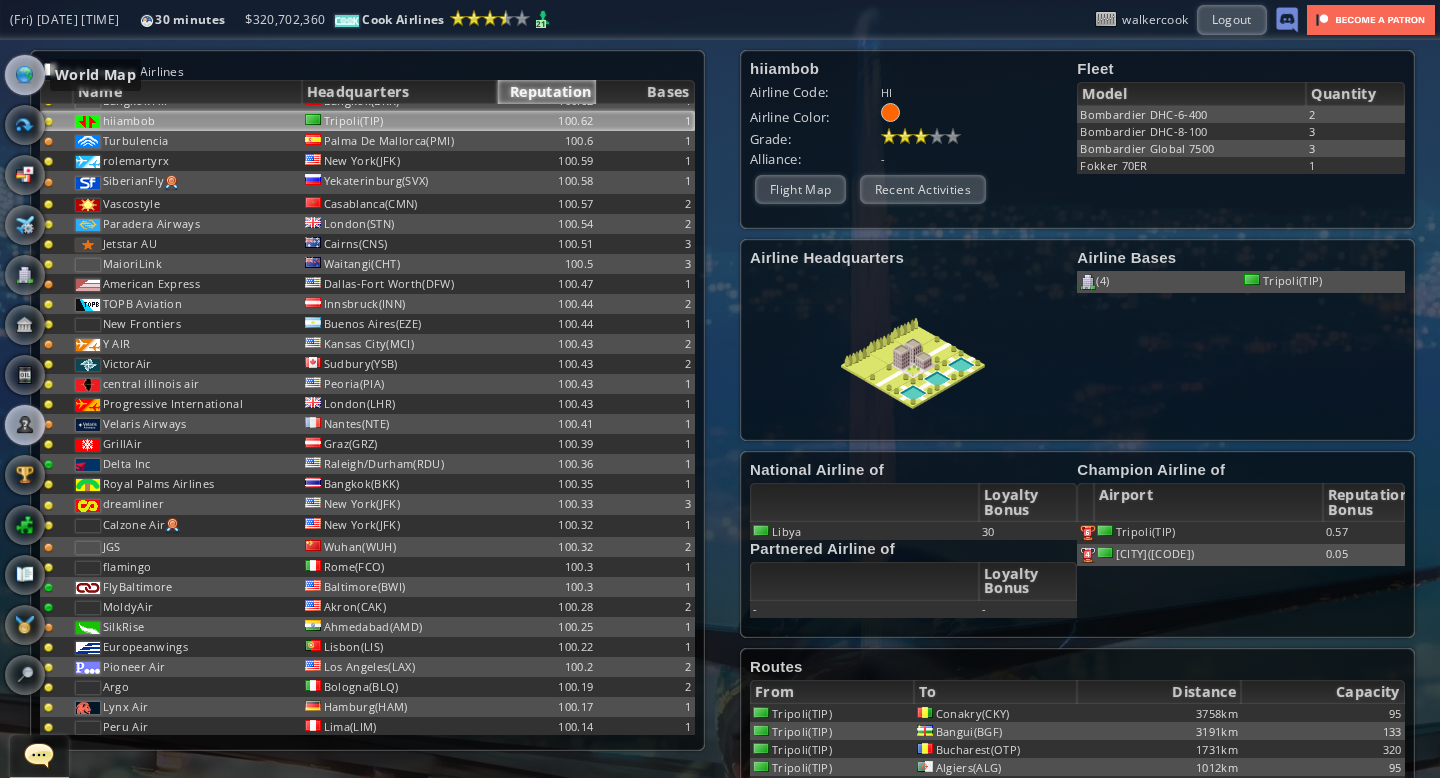 click at bounding box center [25, 75] 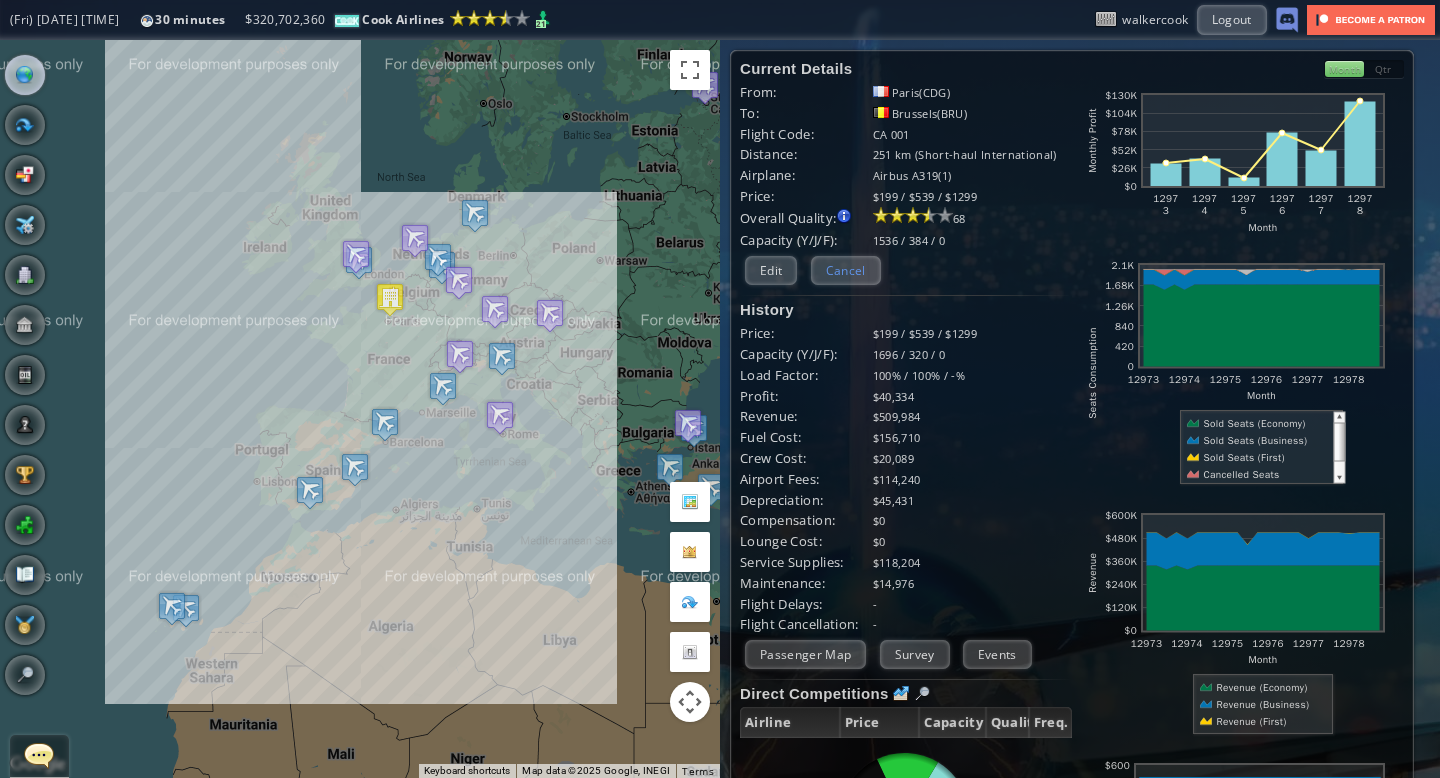 click on "Cancel" at bounding box center (846, 270) 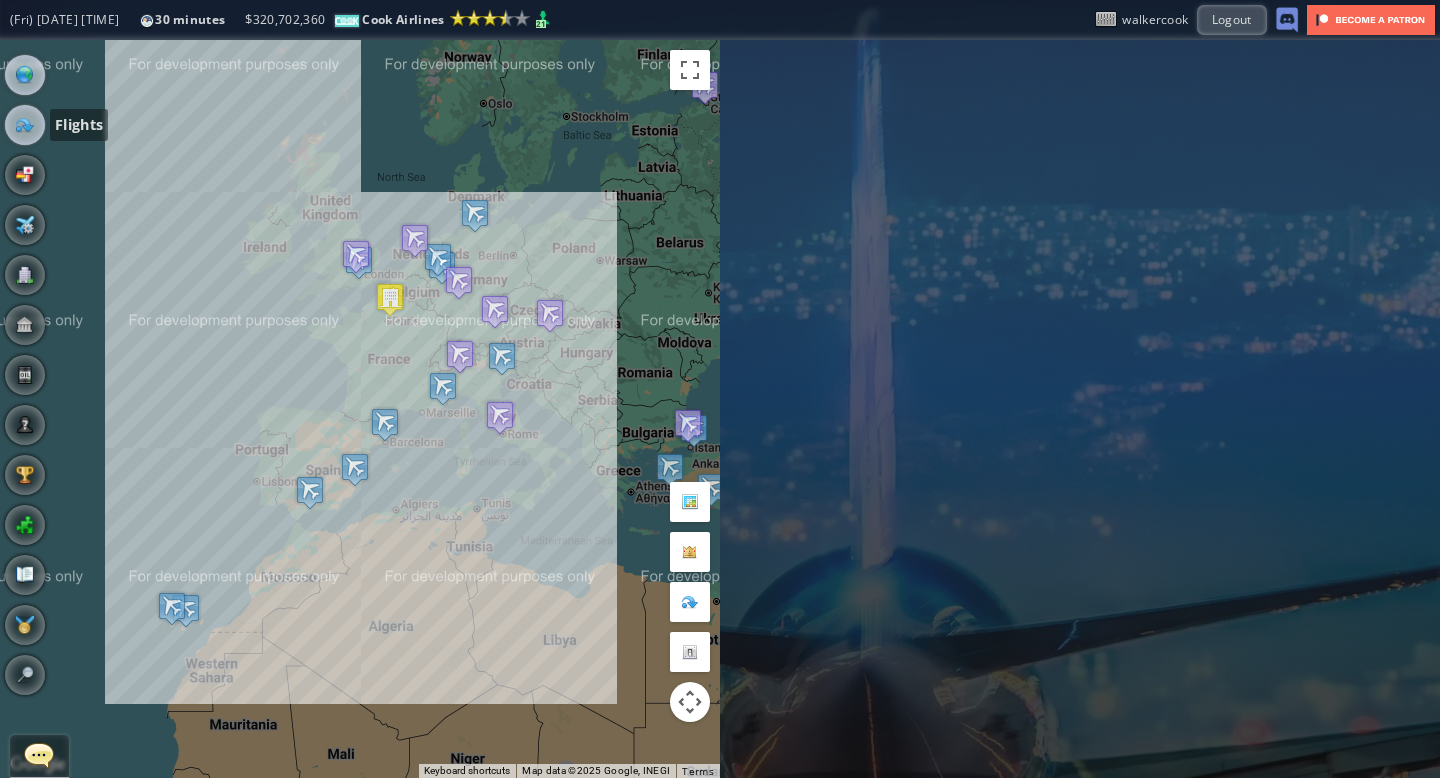 click at bounding box center (25, 125) 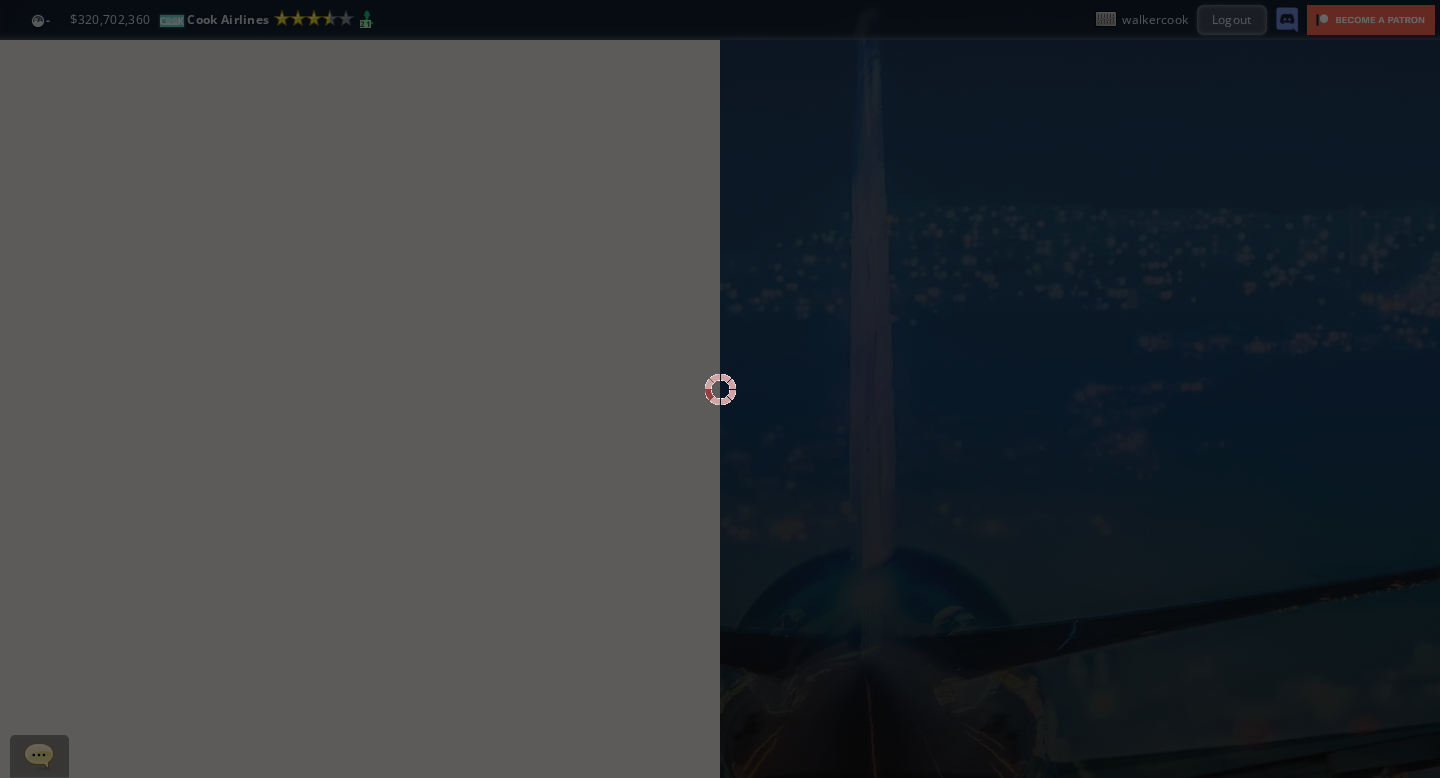 scroll, scrollTop: 0, scrollLeft: 0, axis: both 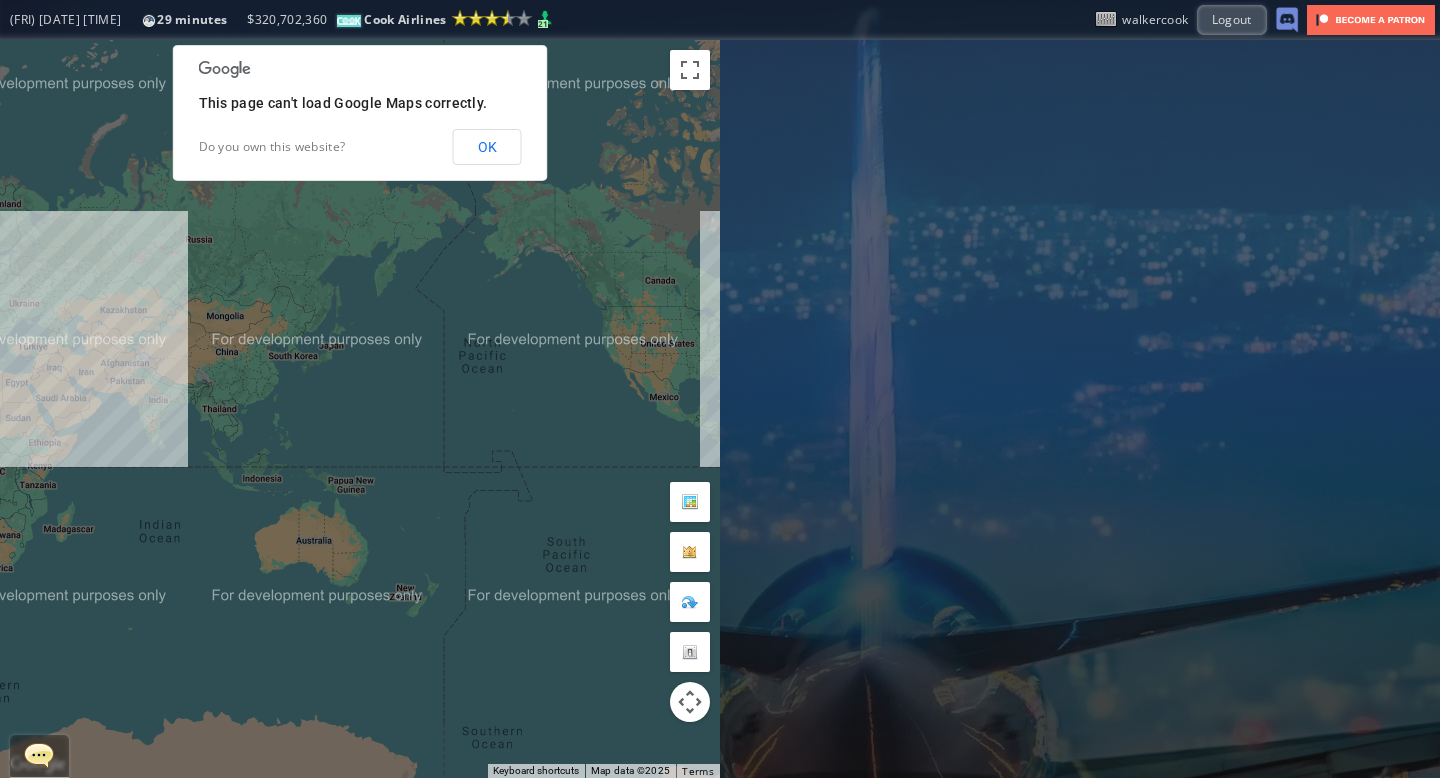 click on "OK" at bounding box center [487, 147] 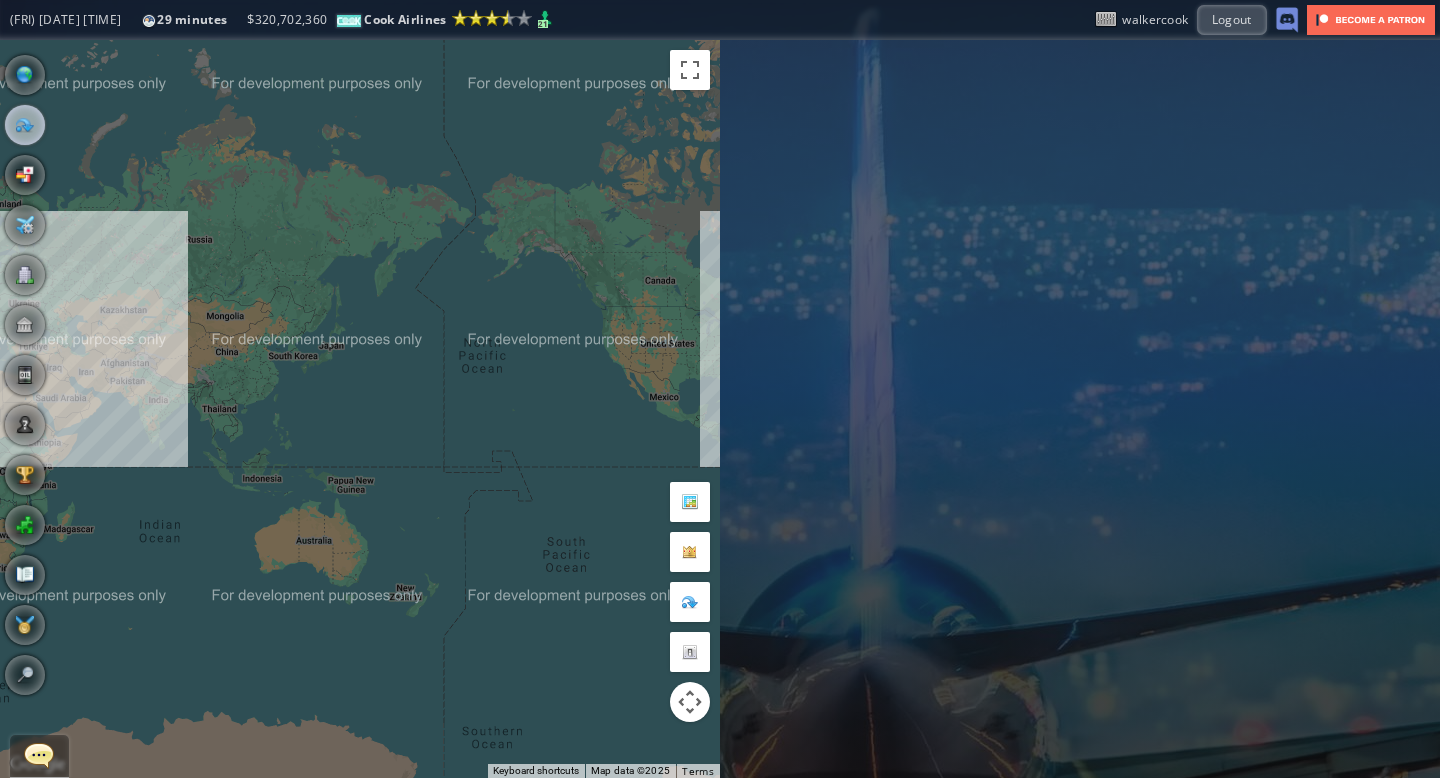 click at bounding box center [25, 125] 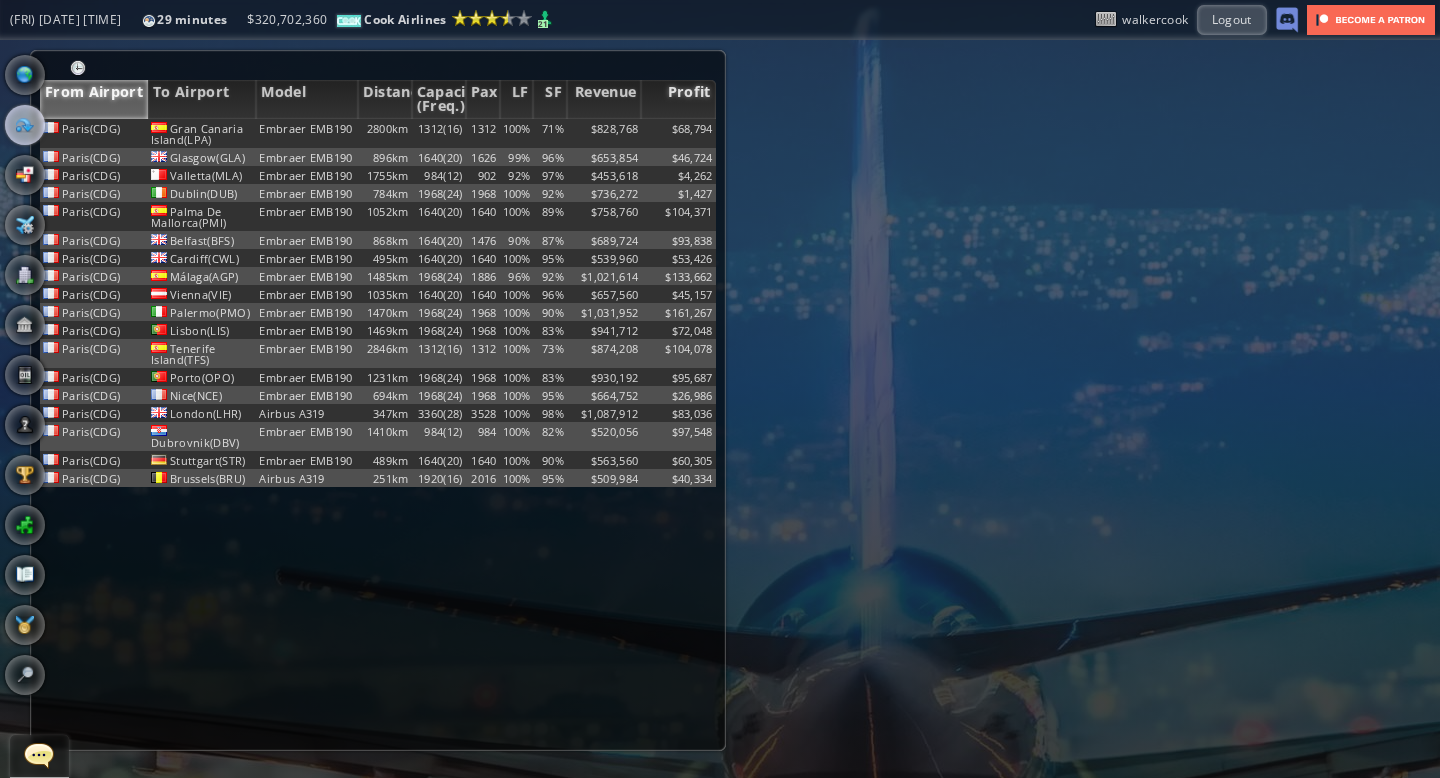 click on "Profit" at bounding box center (678, 99) 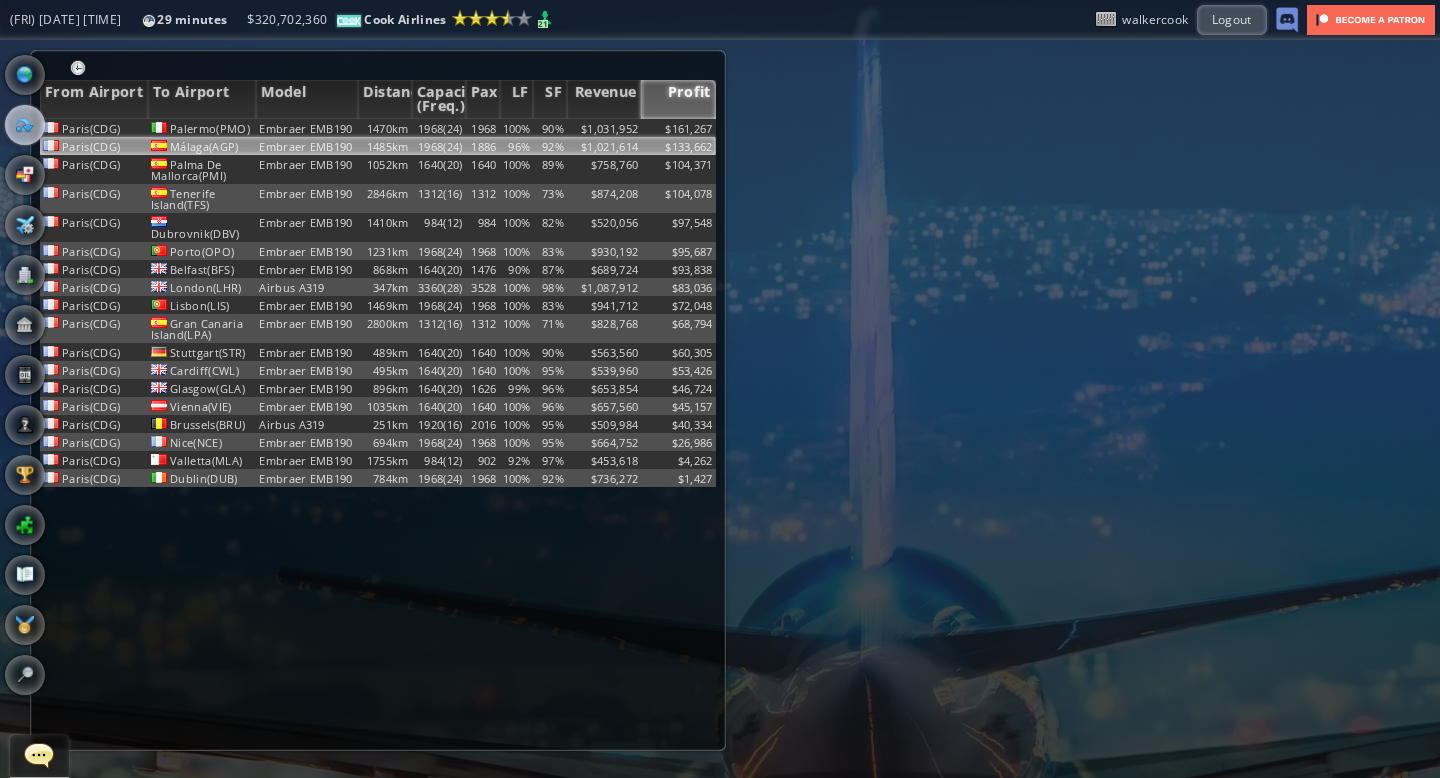 click on "$1,021,614" at bounding box center (604, 128) 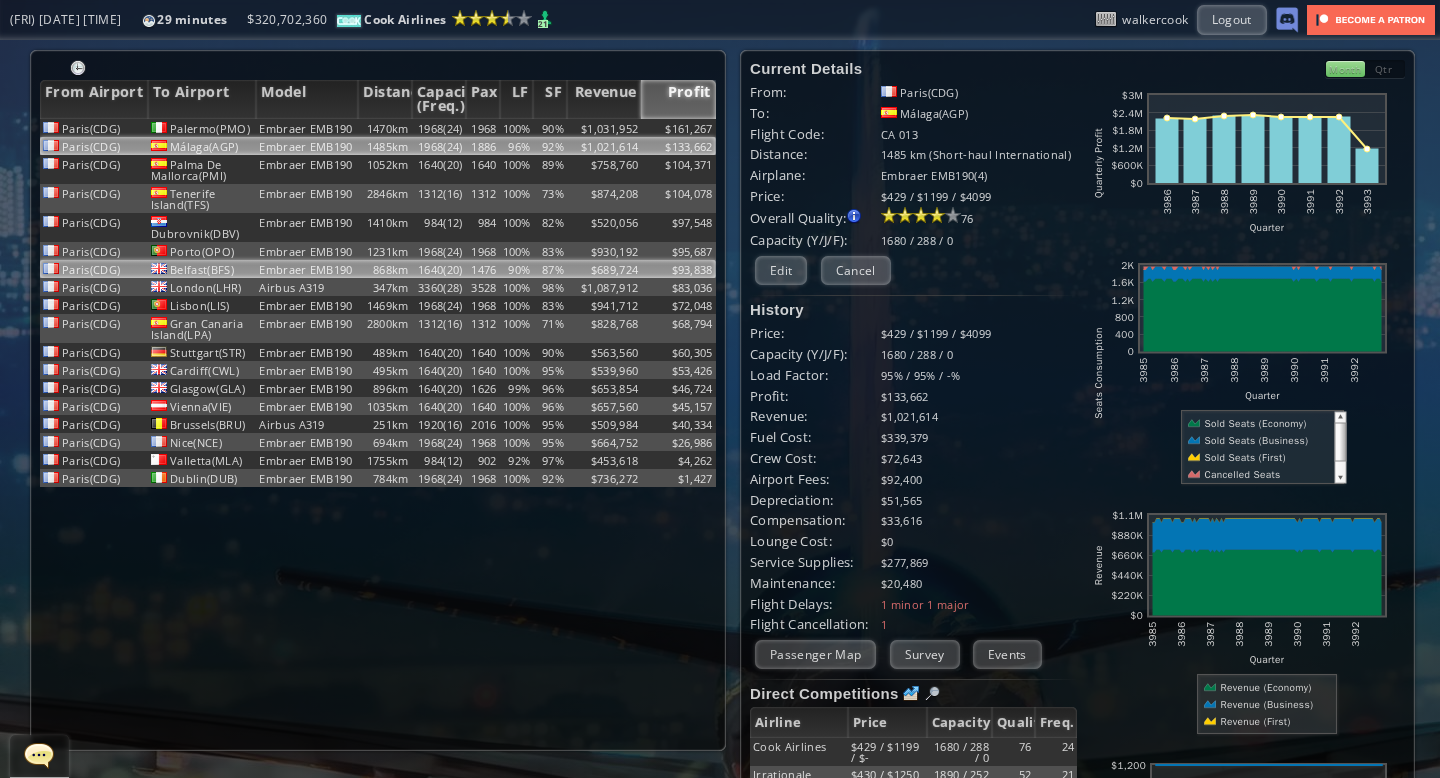 click on "90%" at bounding box center (517, 128) 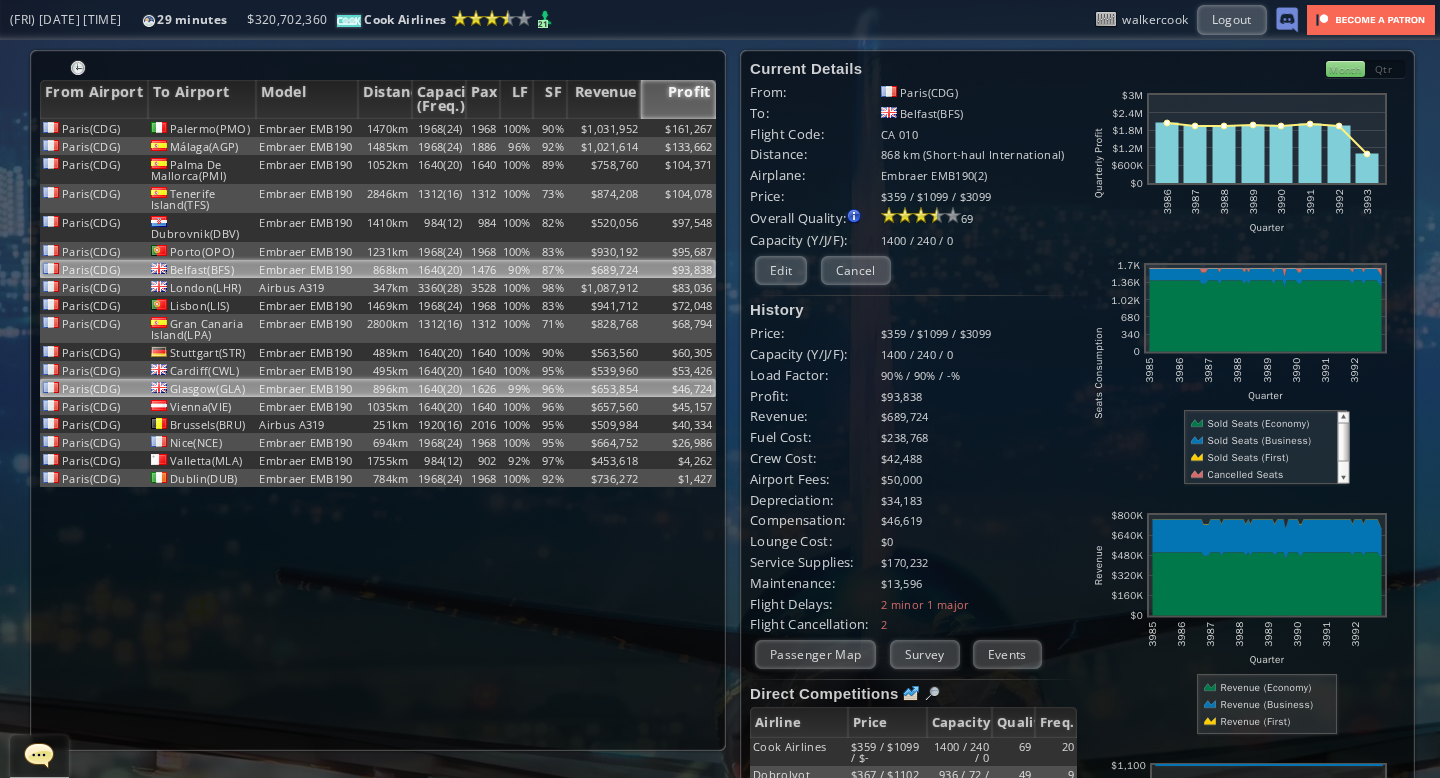 click on "99%" at bounding box center (517, 128) 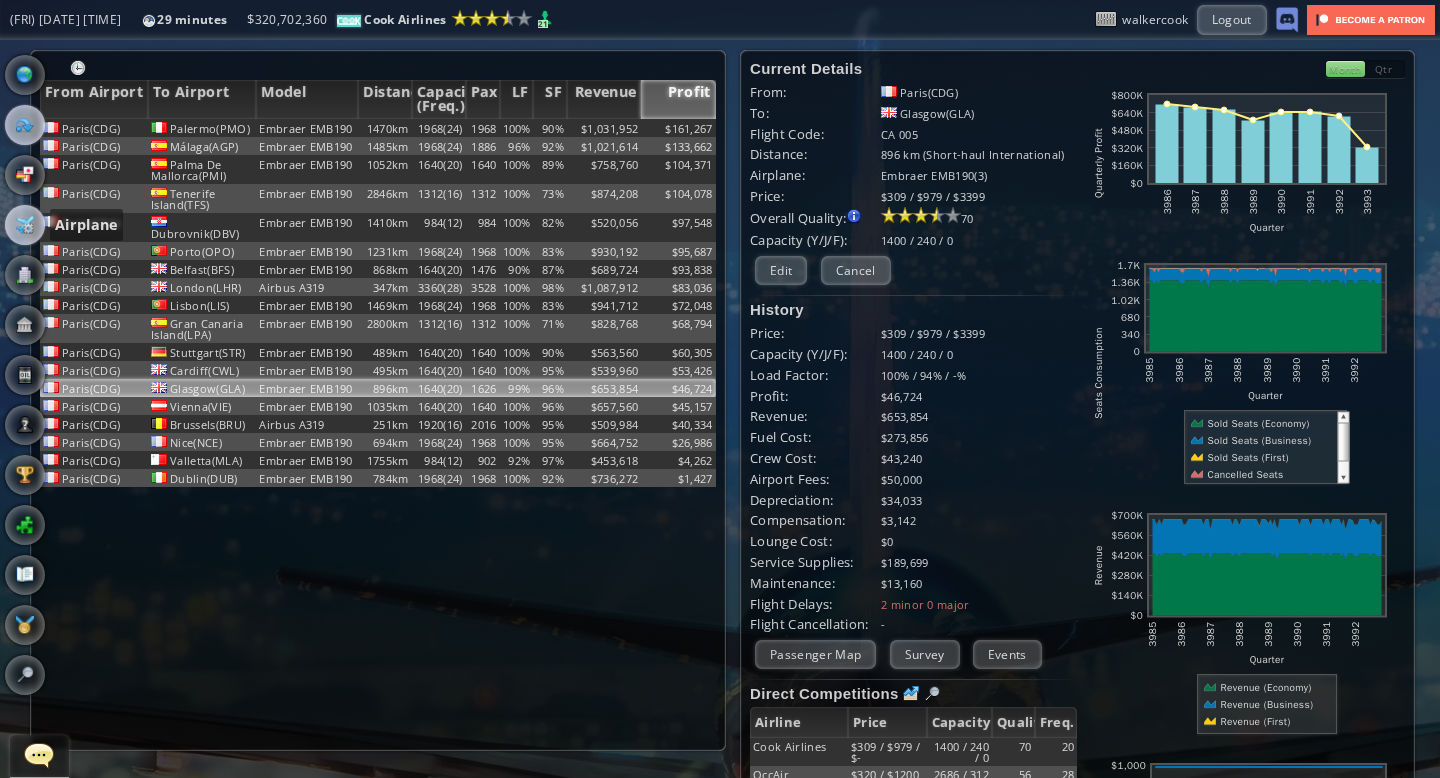 click at bounding box center [25, 225] 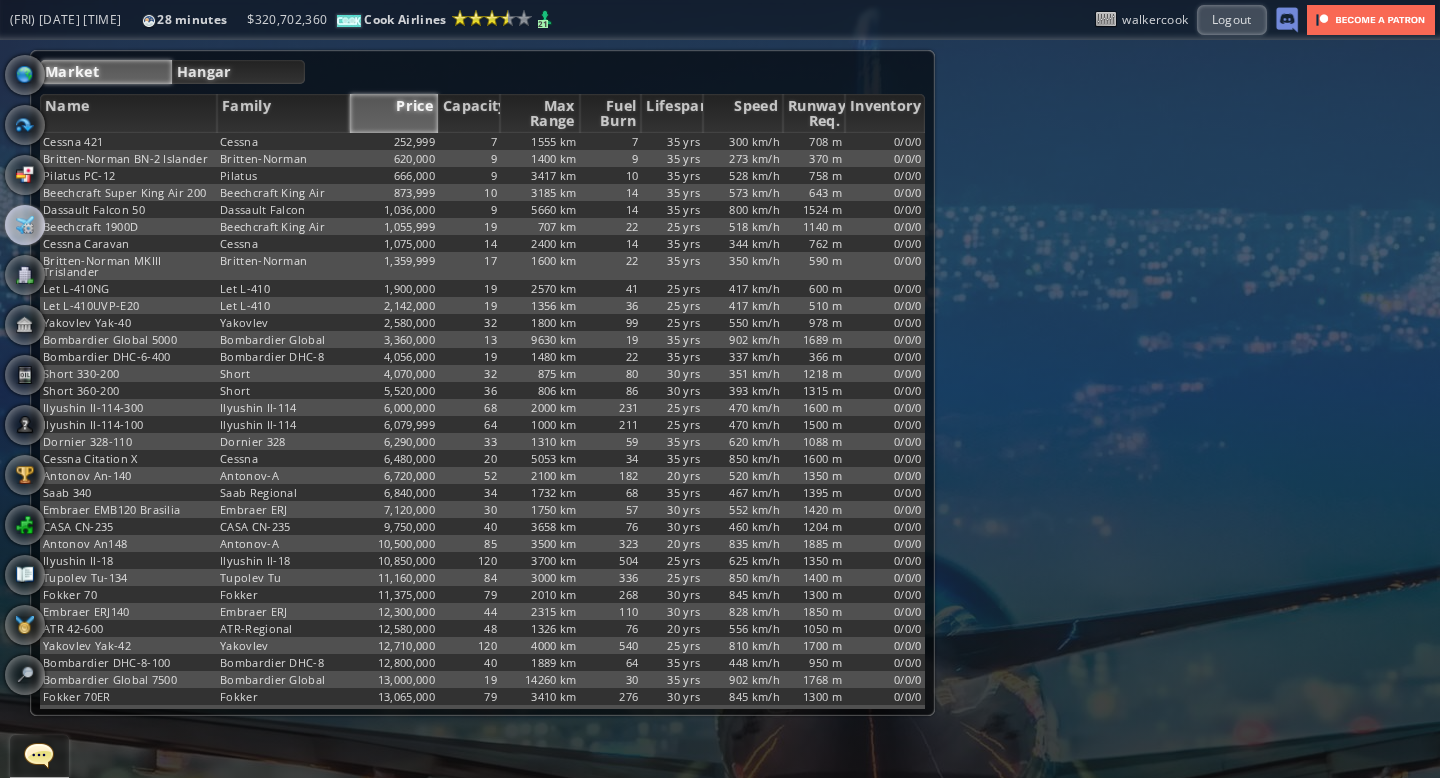 click on "Hangar" at bounding box center [239, 72] 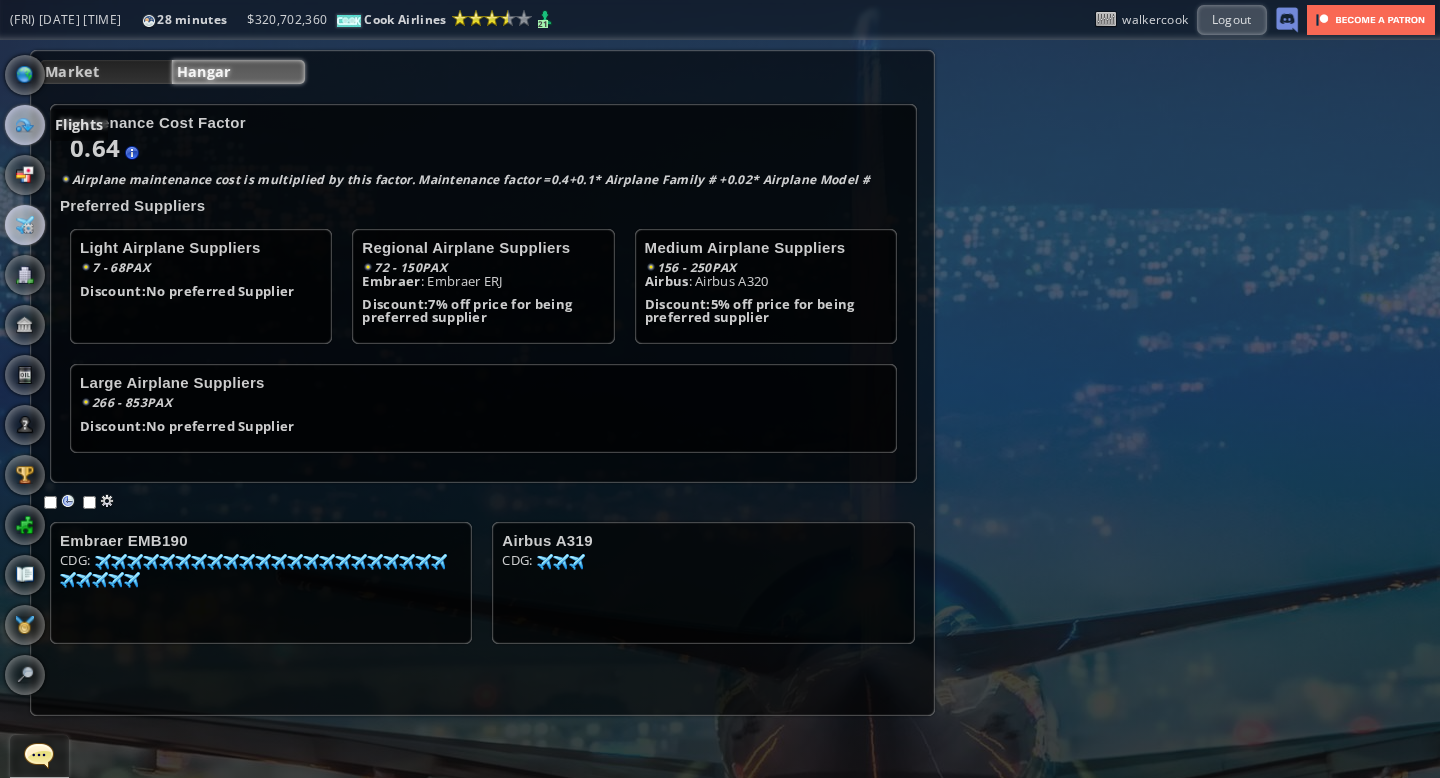 click at bounding box center (25, 125) 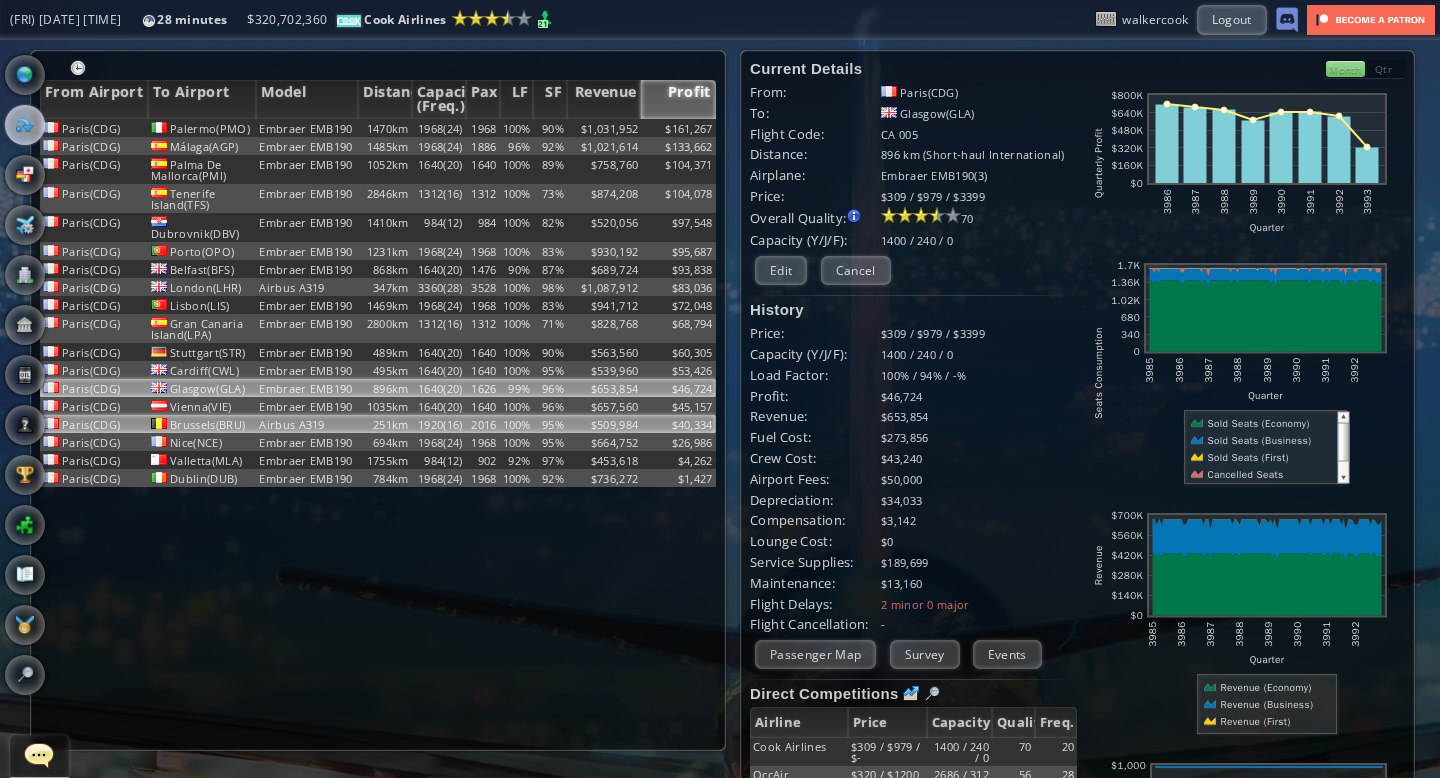 click on "$509,984" at bounding box center [604, 128] 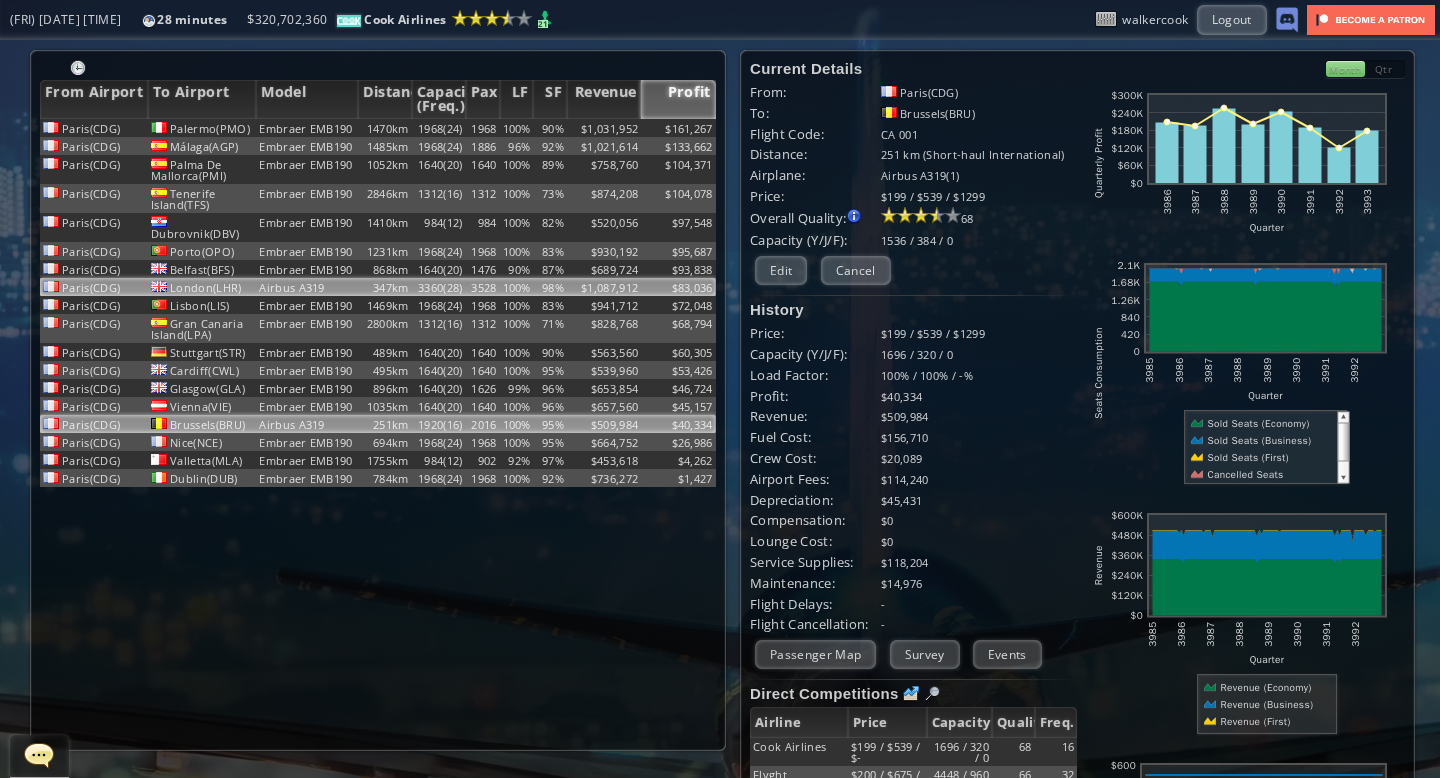 click on "100%" at bounding box center [517, 128] 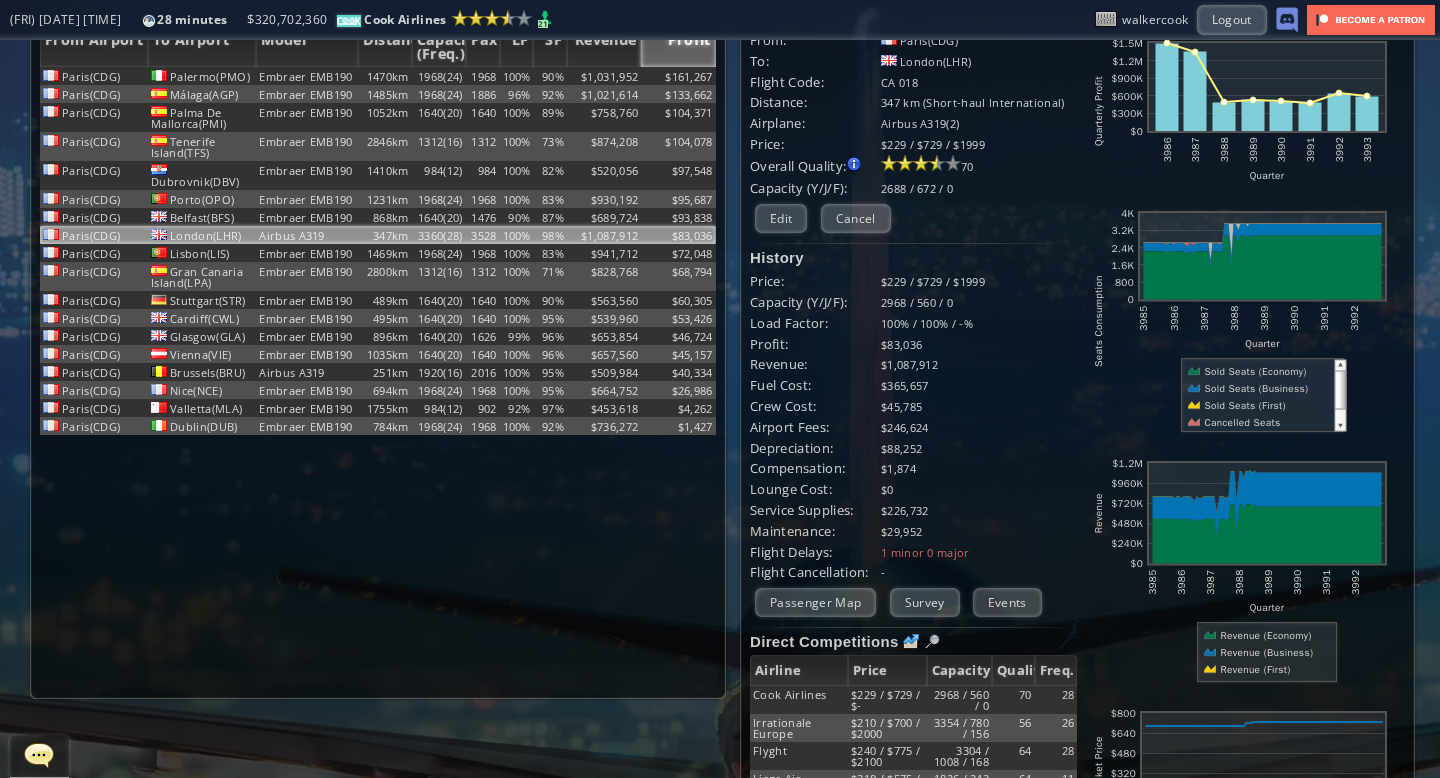 scroll, scrollTop: 0, scrollLeft: 0, axis: both 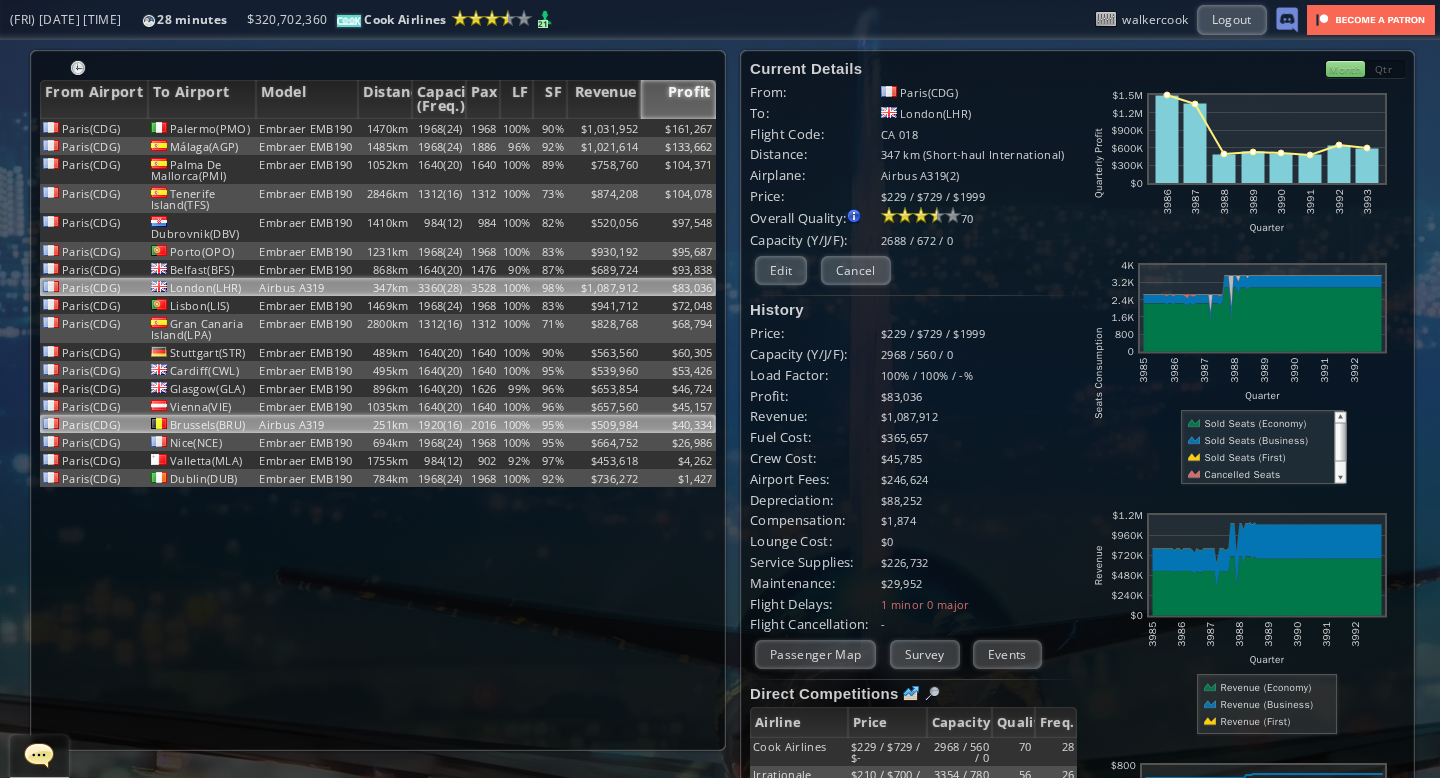 click on "2016" at bounding box center [483, 128] 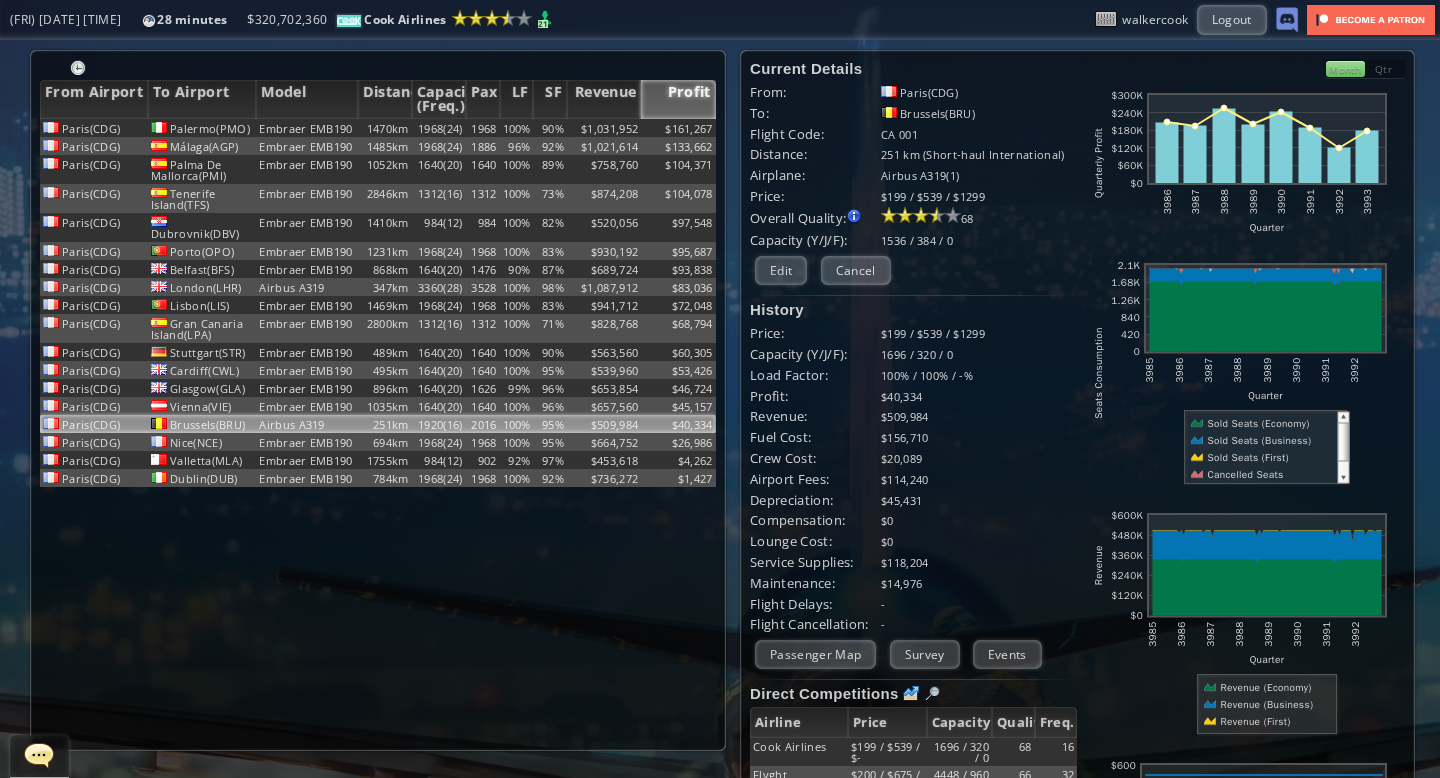 click on "Month" at bounding box center [1345, 69] 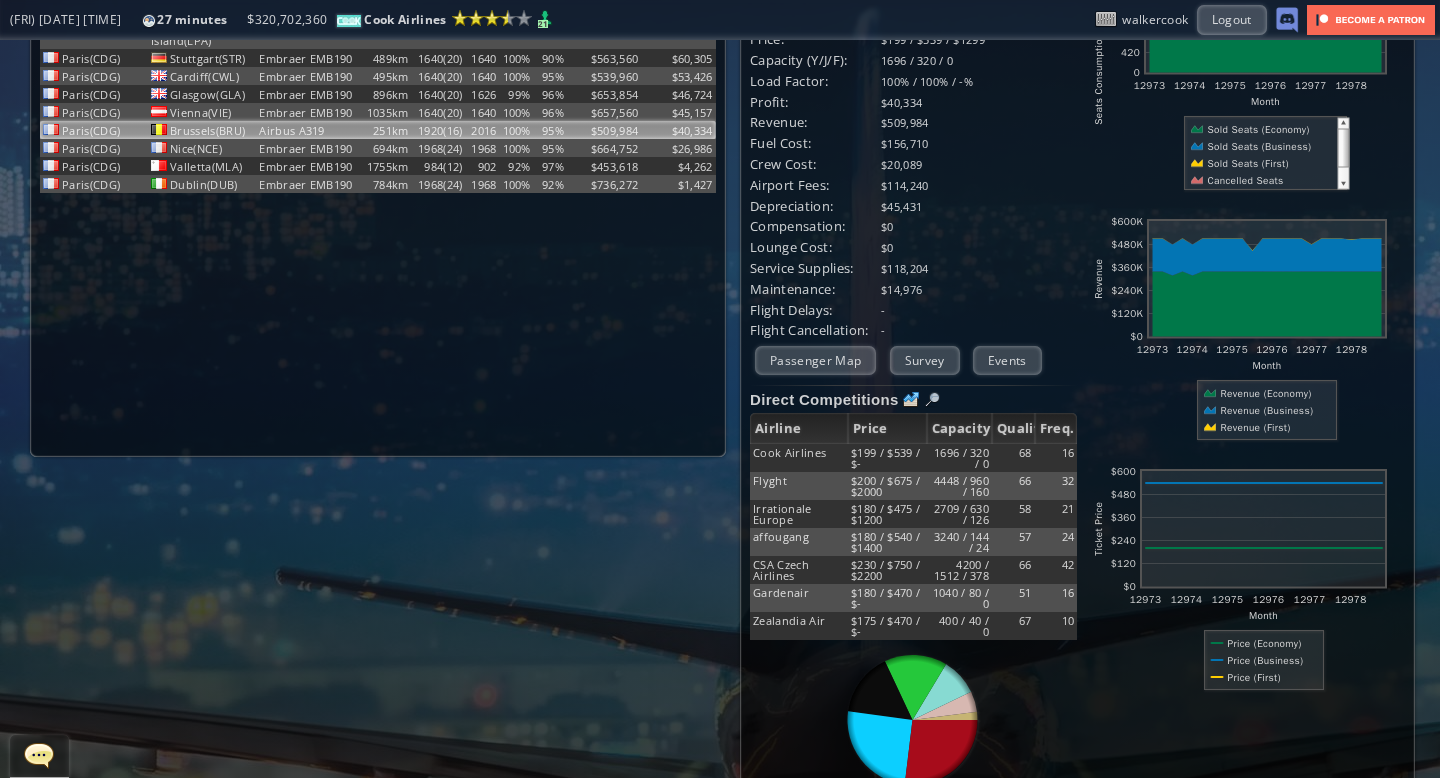 scroll, scrollTop: 0, scrollLeft: 0, axis: both 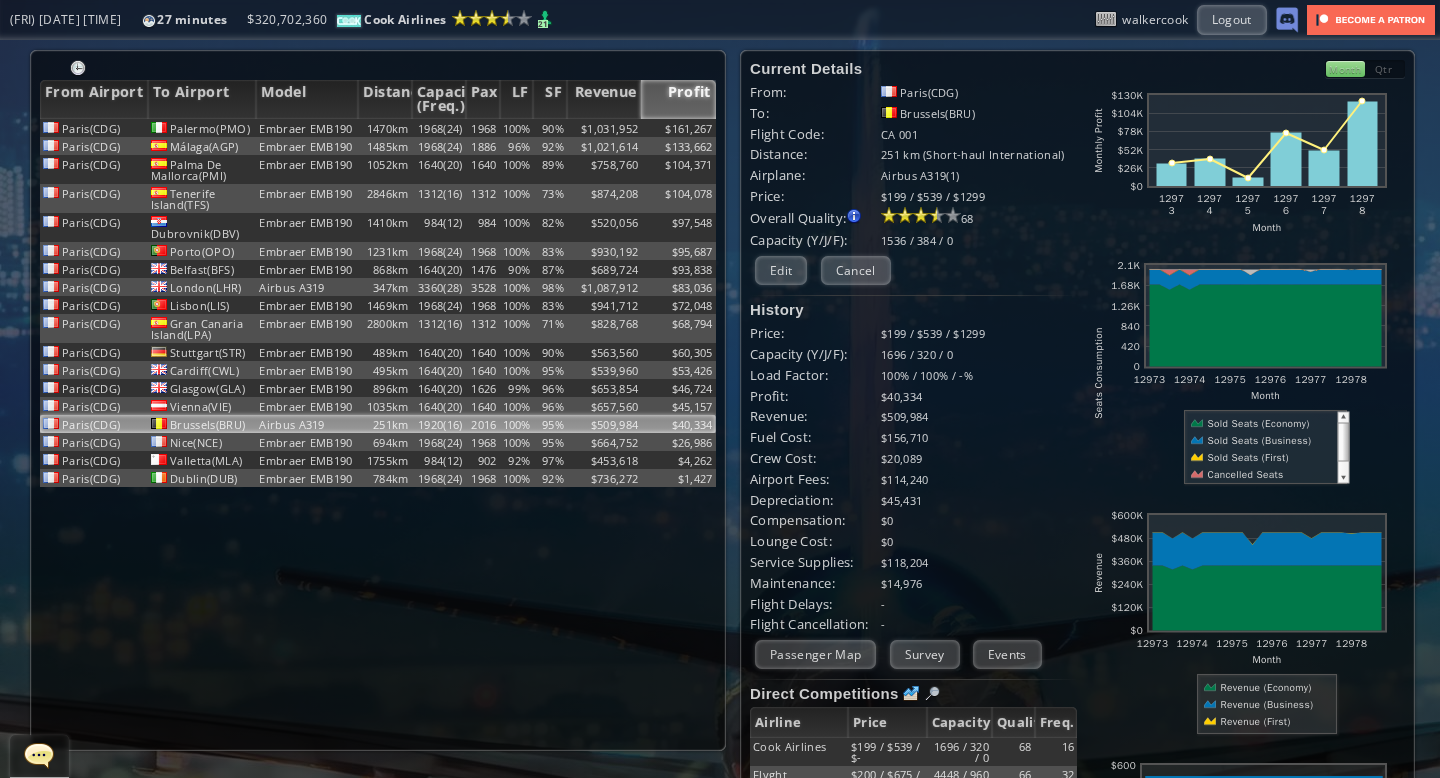 click on "Qtr" at bounding box center [1385, 69] 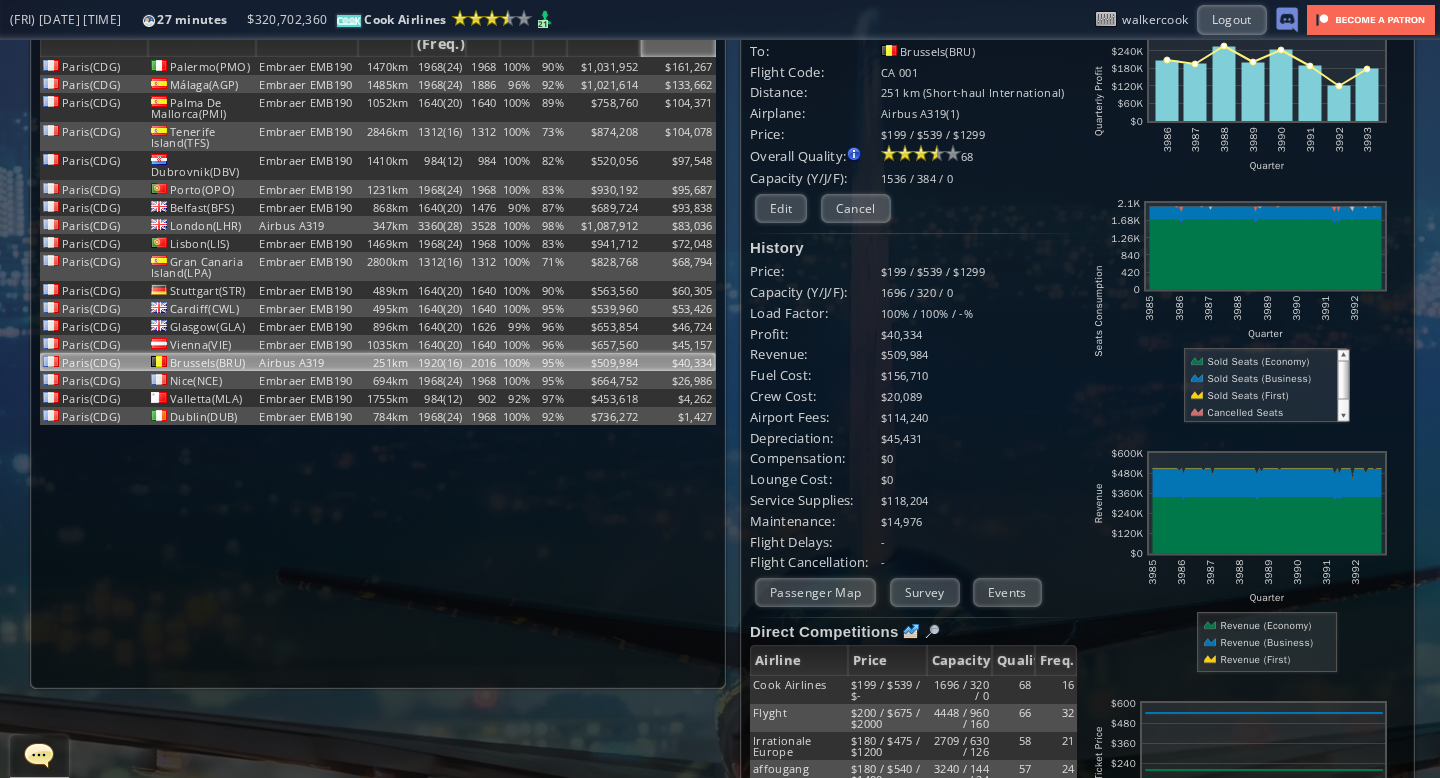 scroll, scrollTop: 0, scrollLeft: 0, axis: both 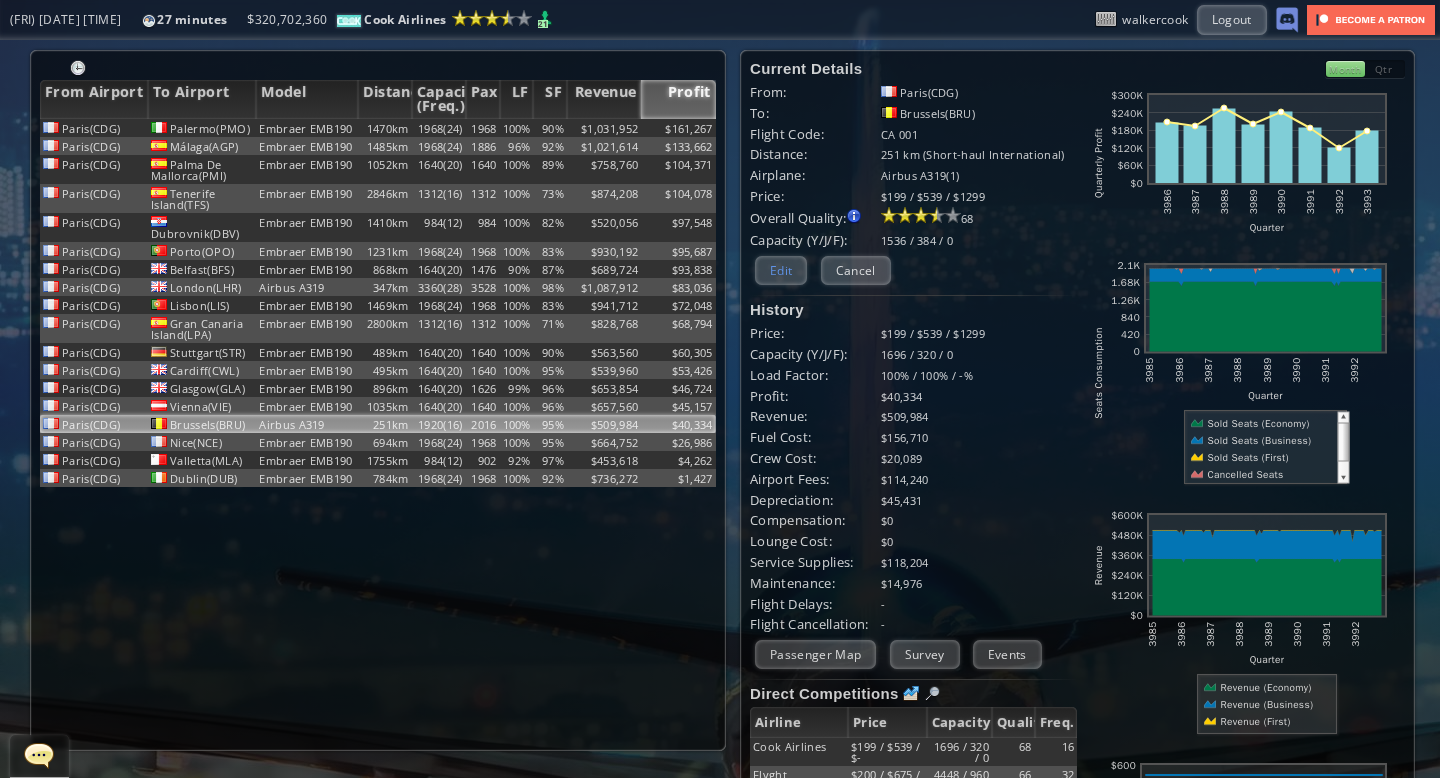 click on "Edit" at bounding box center [781, 270] 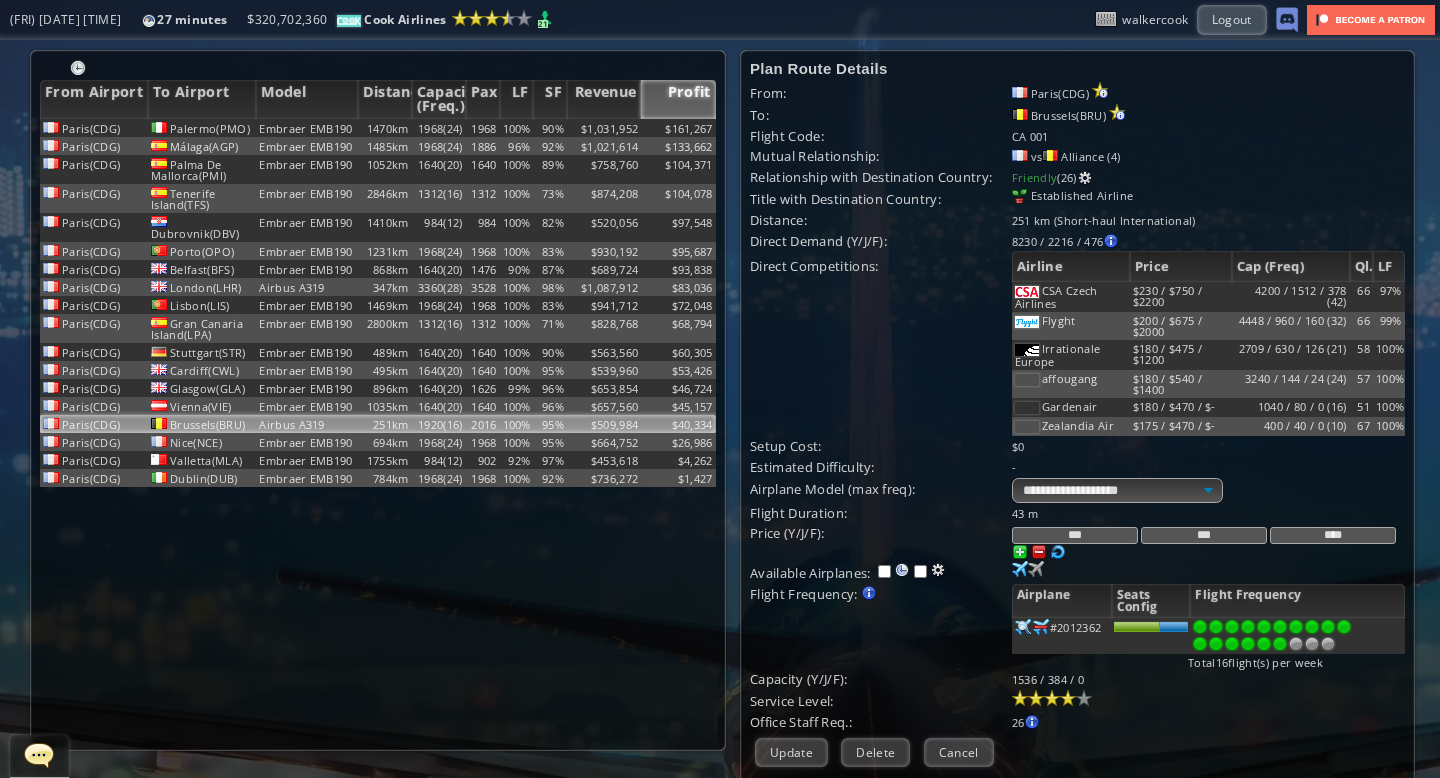 click on "***" at bounding box center [1204, 535] 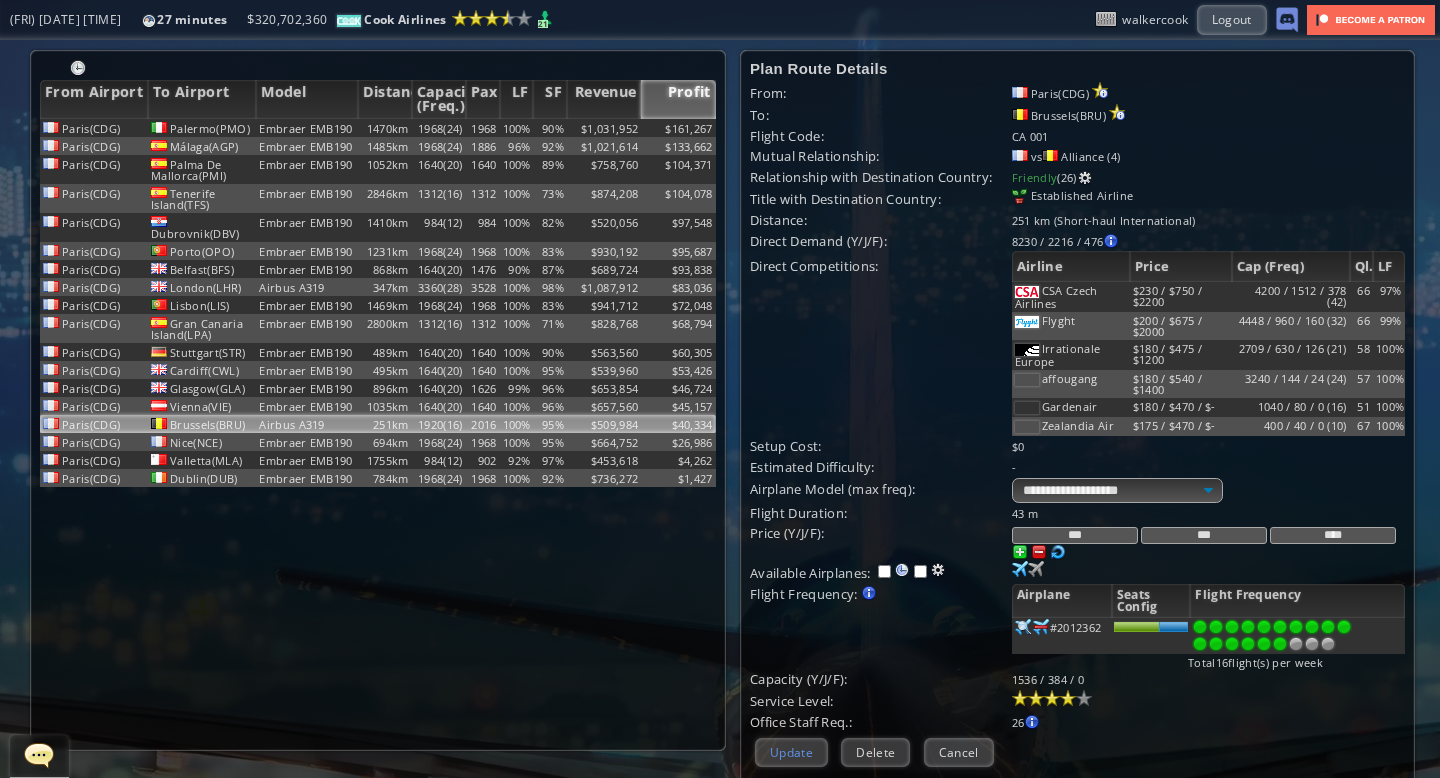 click on "Update" at bounding box center [791, 752] 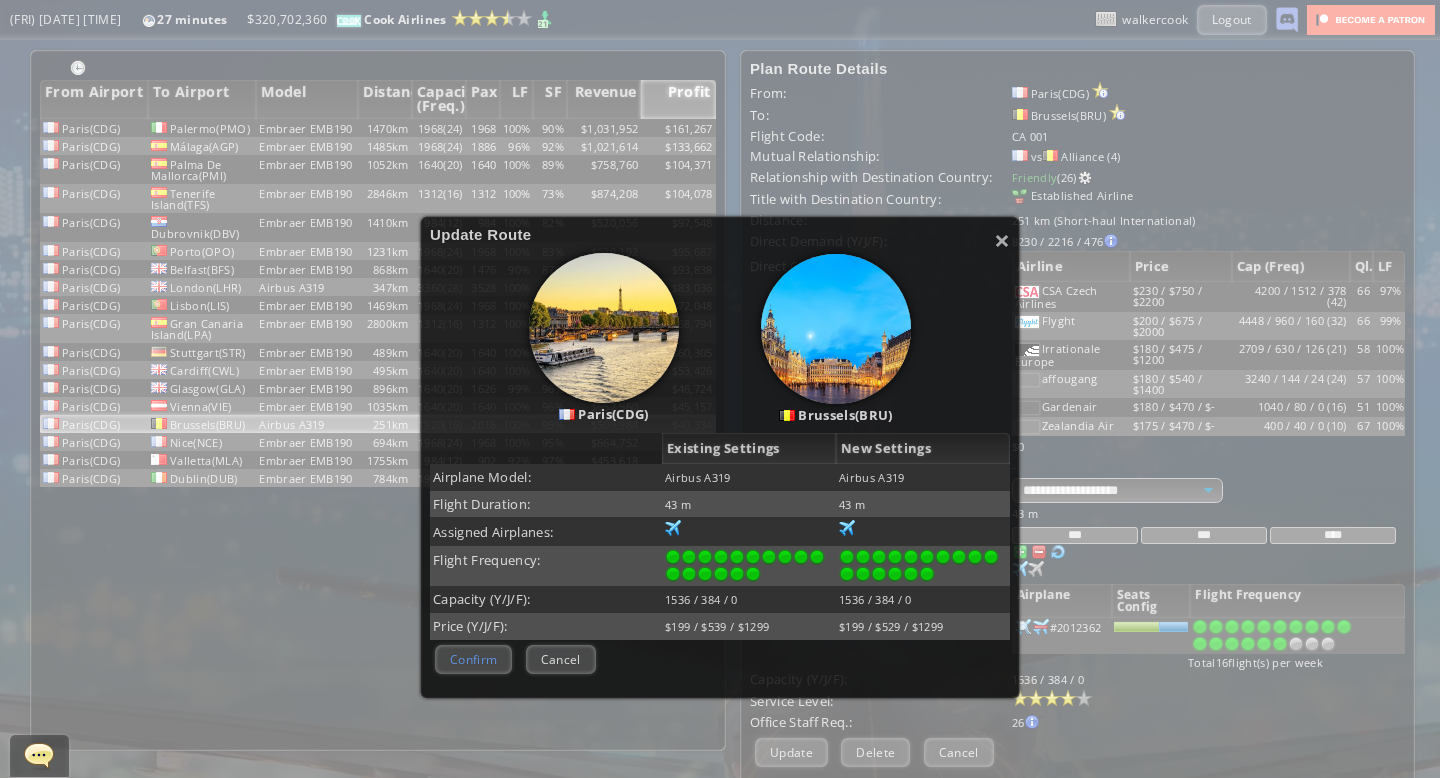 click on "Confirm" at bounding box center [473, 659] 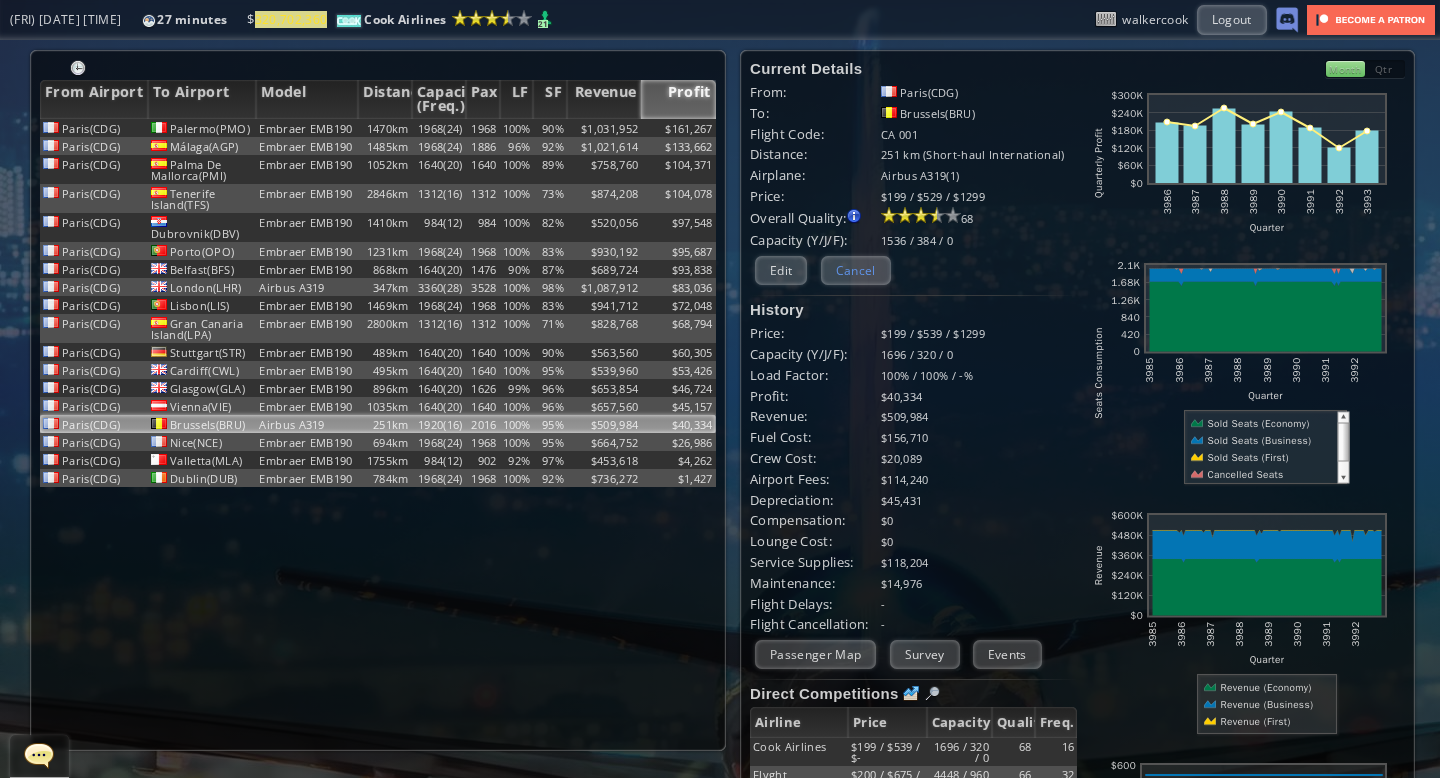 click on "Cancel" at bounding box center (856, 270) 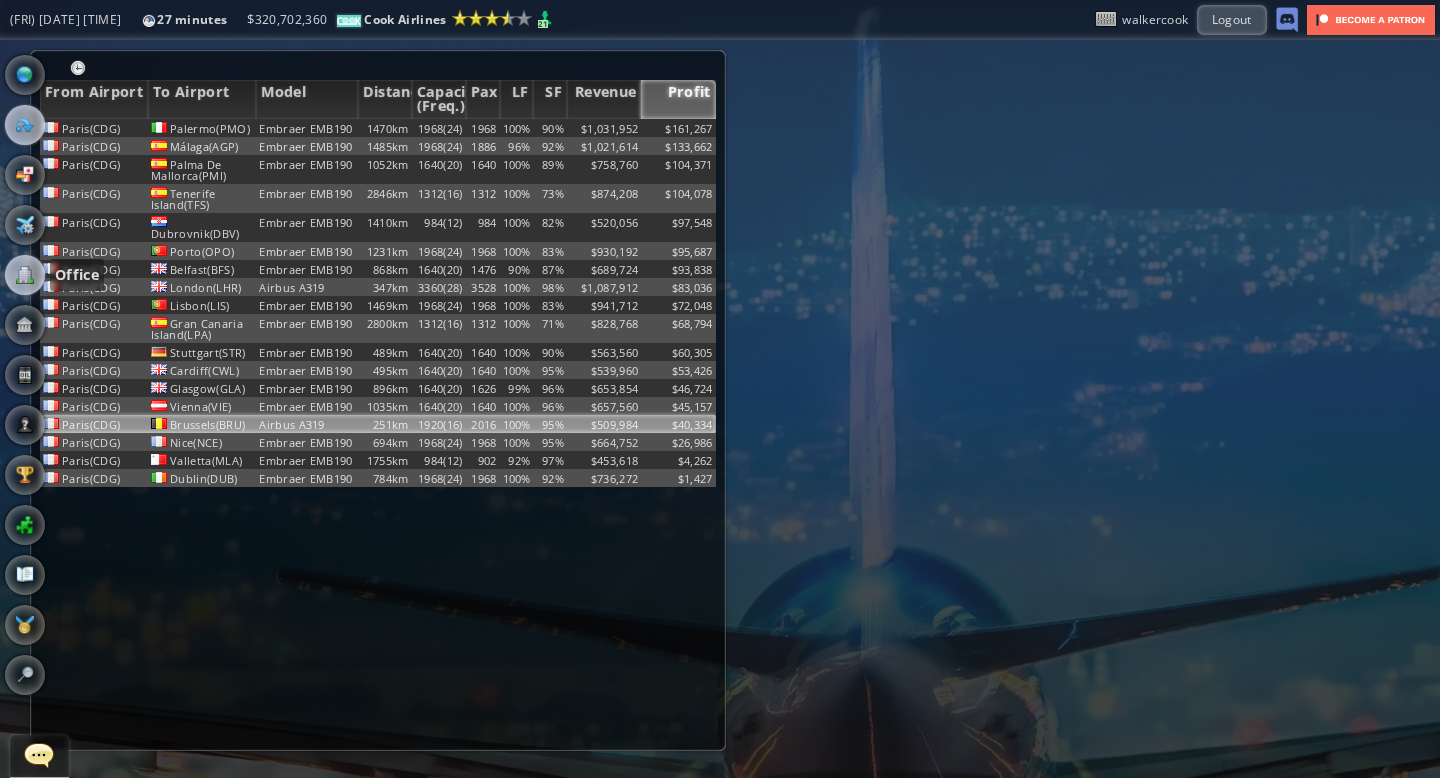 click at bounding box center (25, 275) 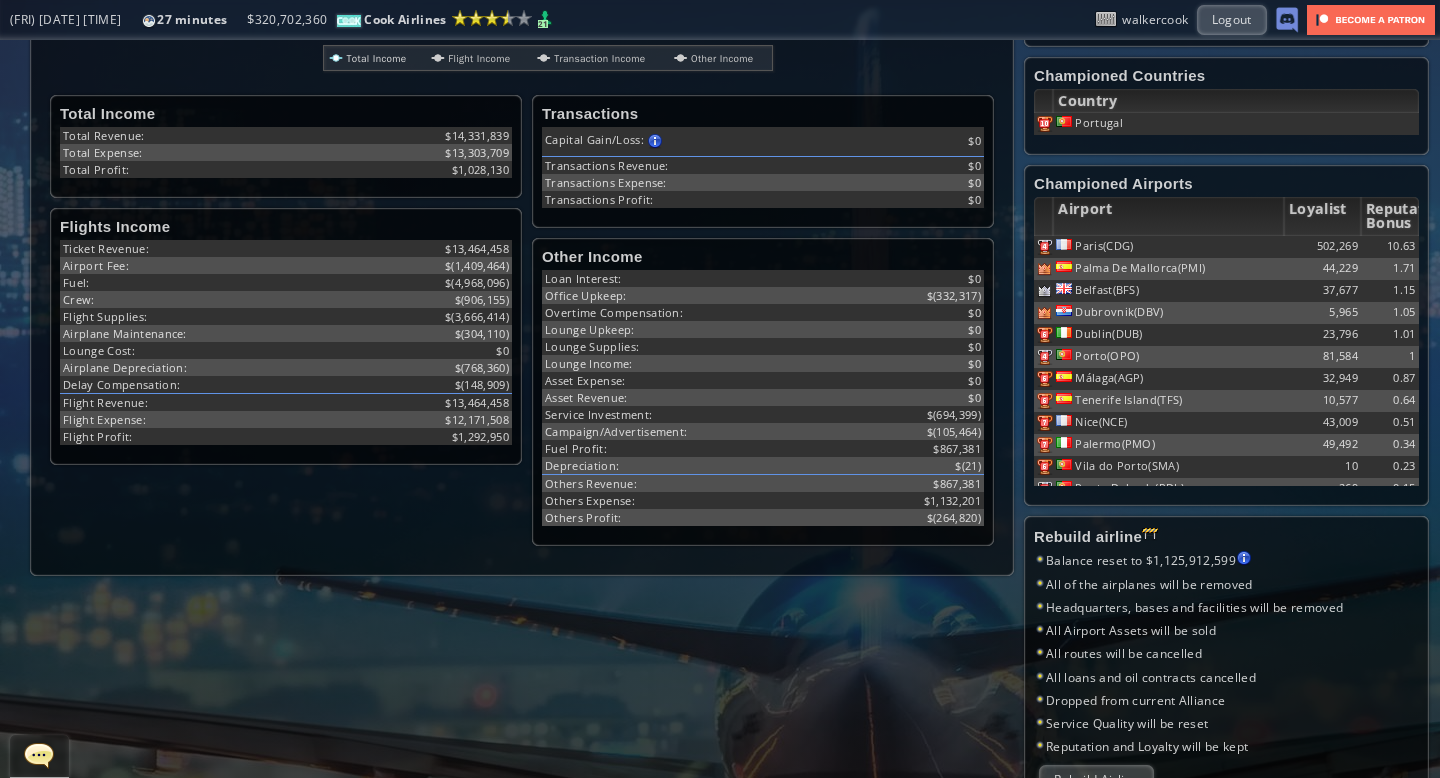 scroll, scrollTop: 0, scrollLeft: 0, axis: both 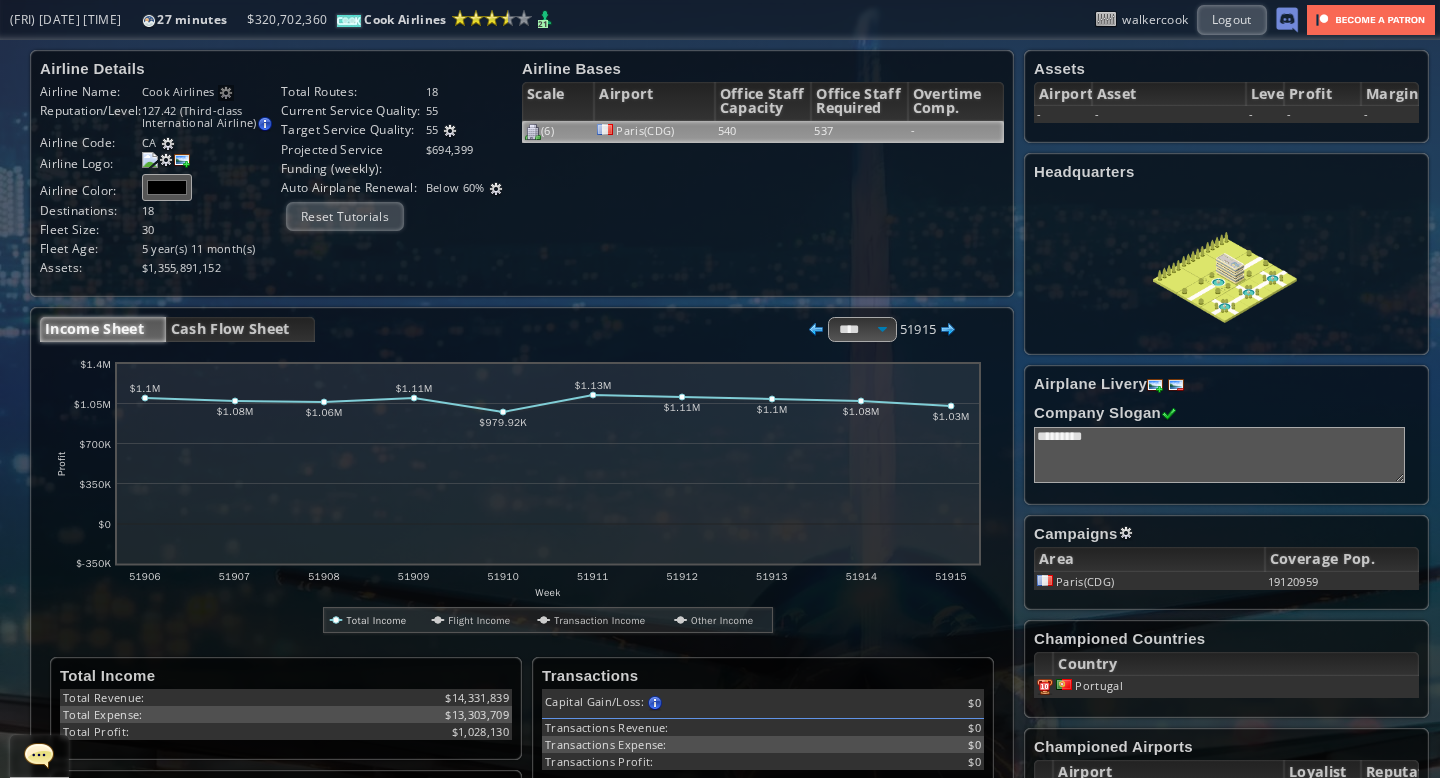 click on "540" at bounding box center [763, 132] 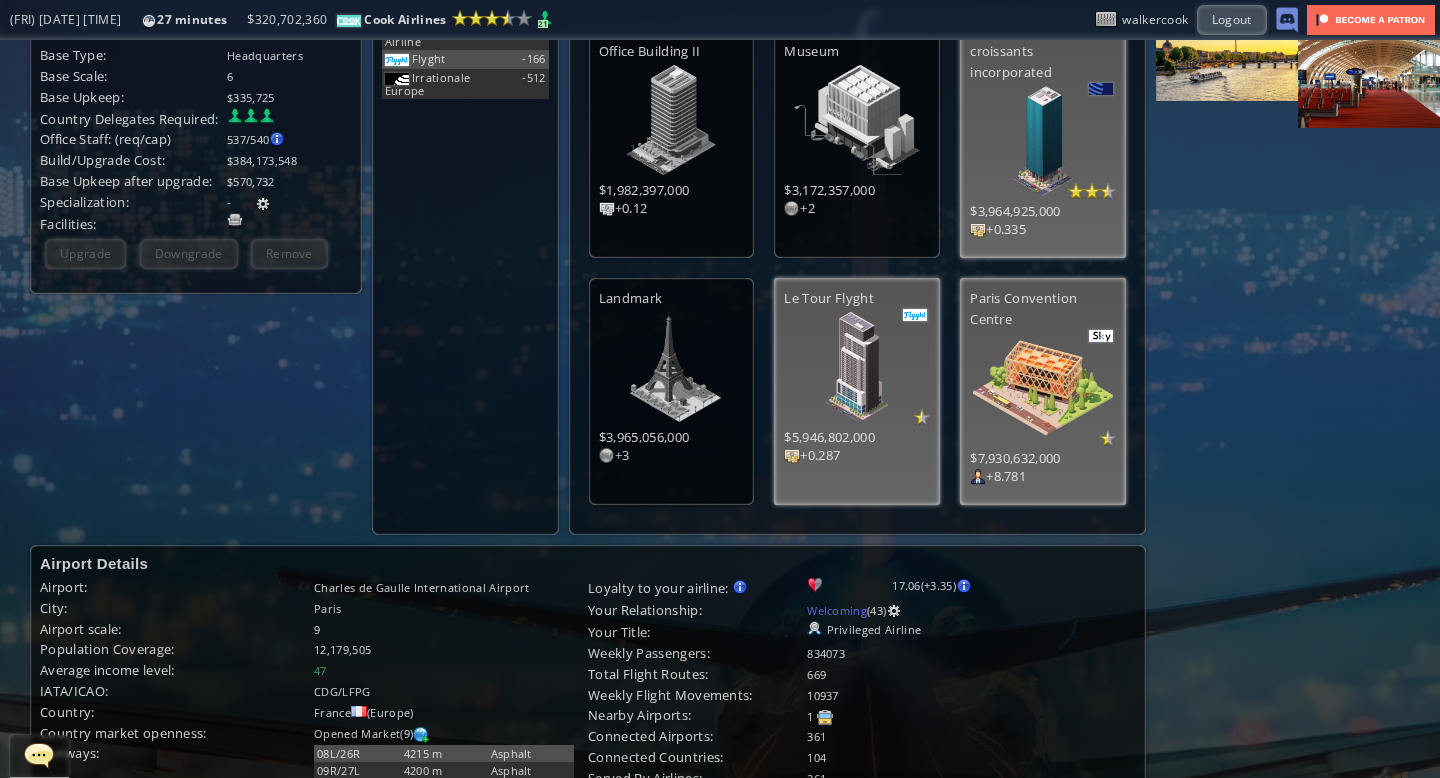 scroll, scrollTop: 0, scrollLeft: 0, axis: both 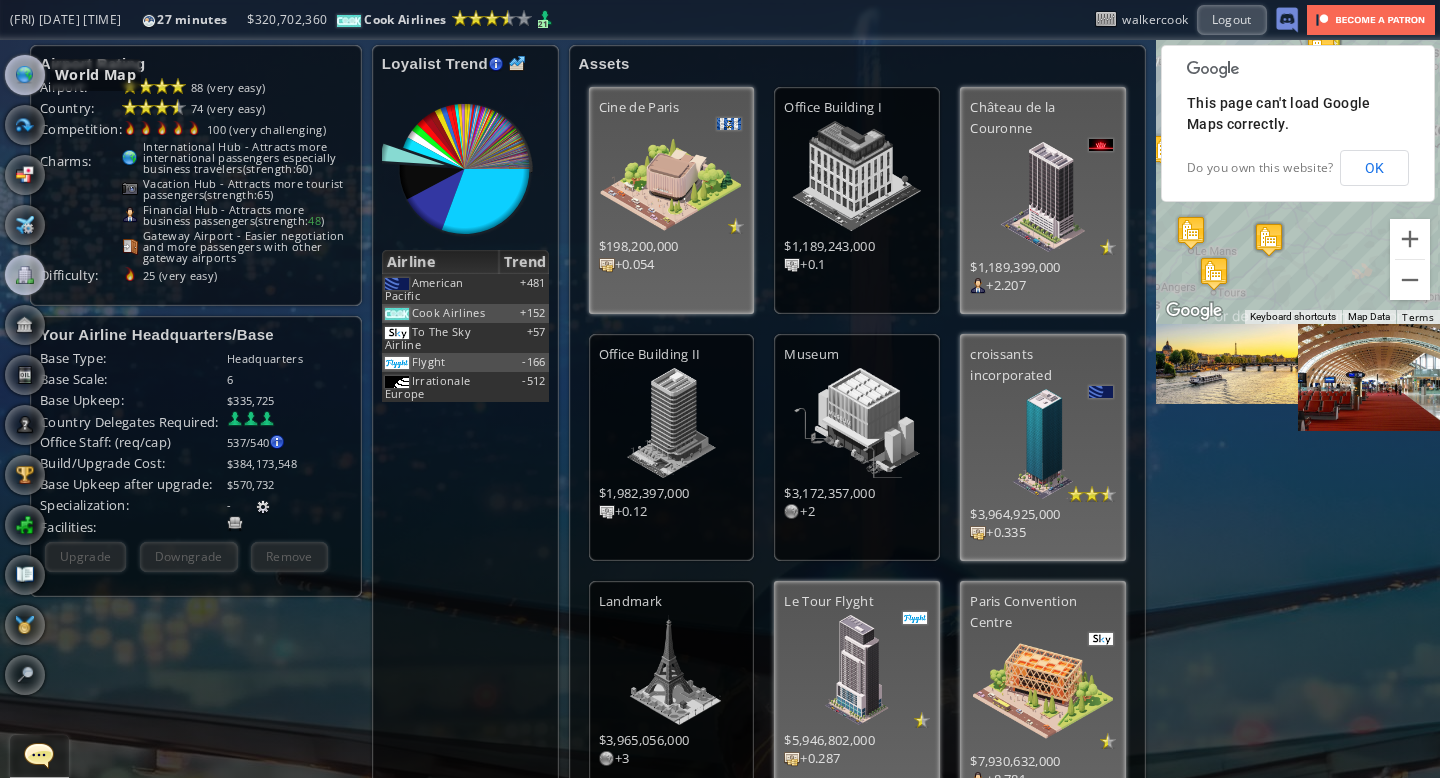 click at bounding box center [25, 75] 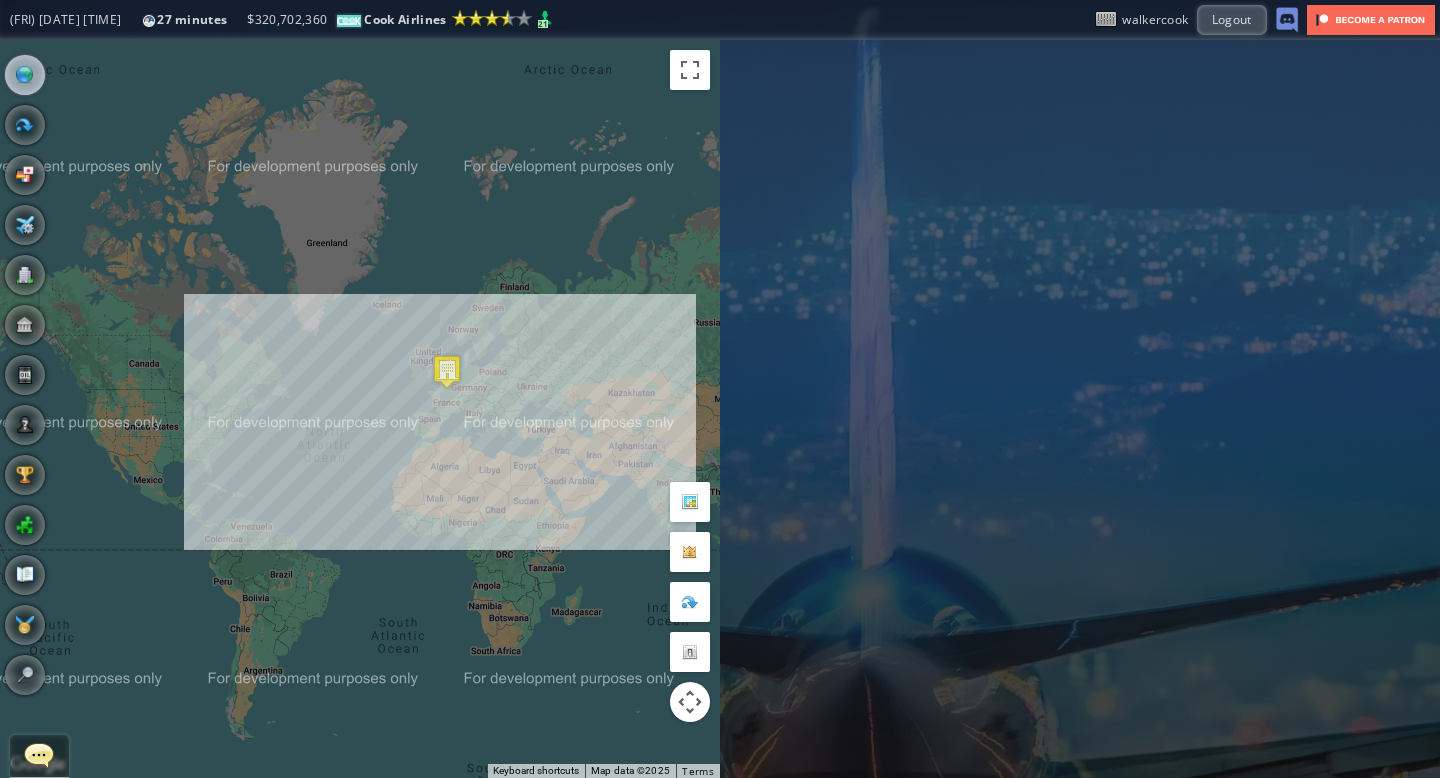 drag, startPoint x: 188, startPoint y: 369, endPoint x: 696, endPoint y: 492, distance: 522.67865 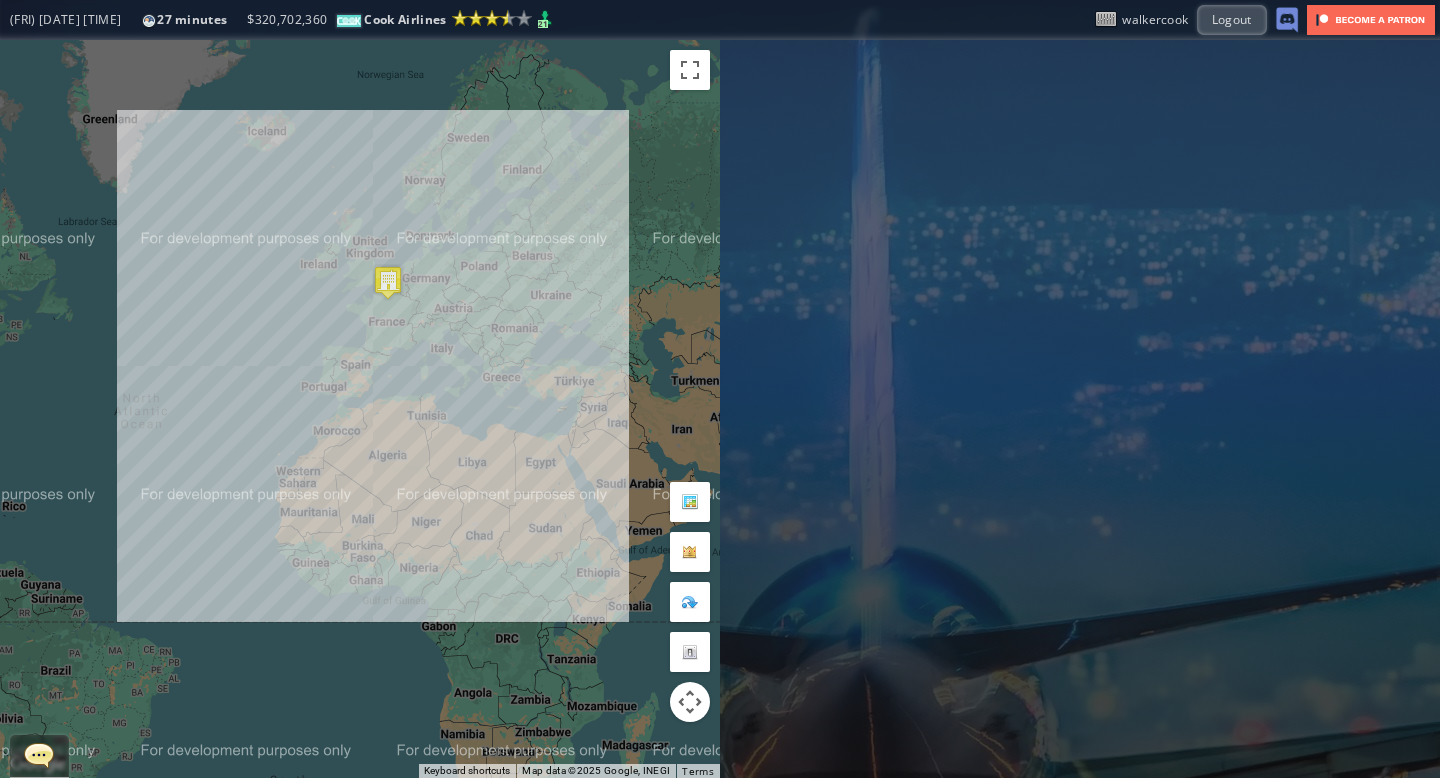 drag, startPoint x: 430, startPoint y: 167, endPoint x: 441, endPoint y: 271, distance: 104.58012 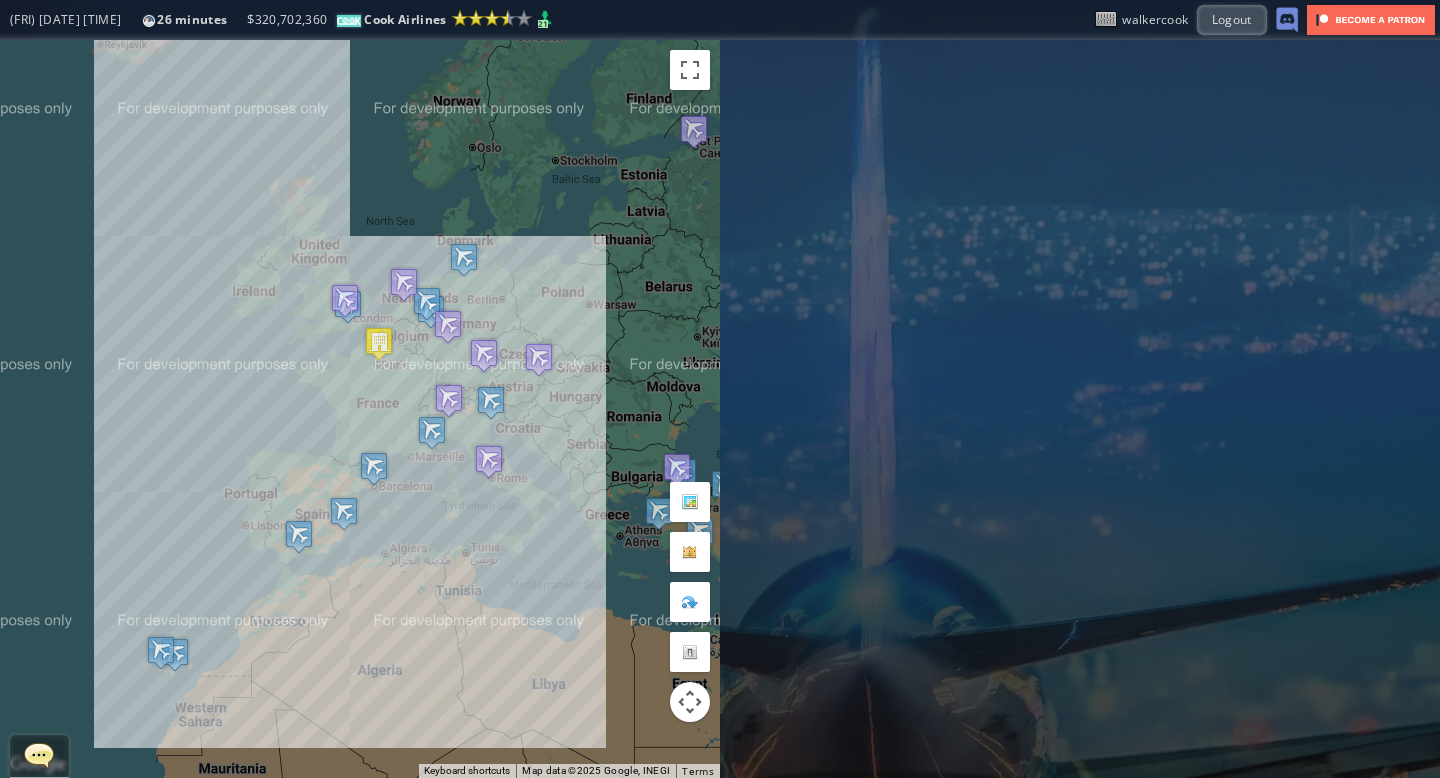 drag, startPoint x: 401, startPoint y: 335, endPoint x: 420, endPoint y: 204, distance: 132.3707 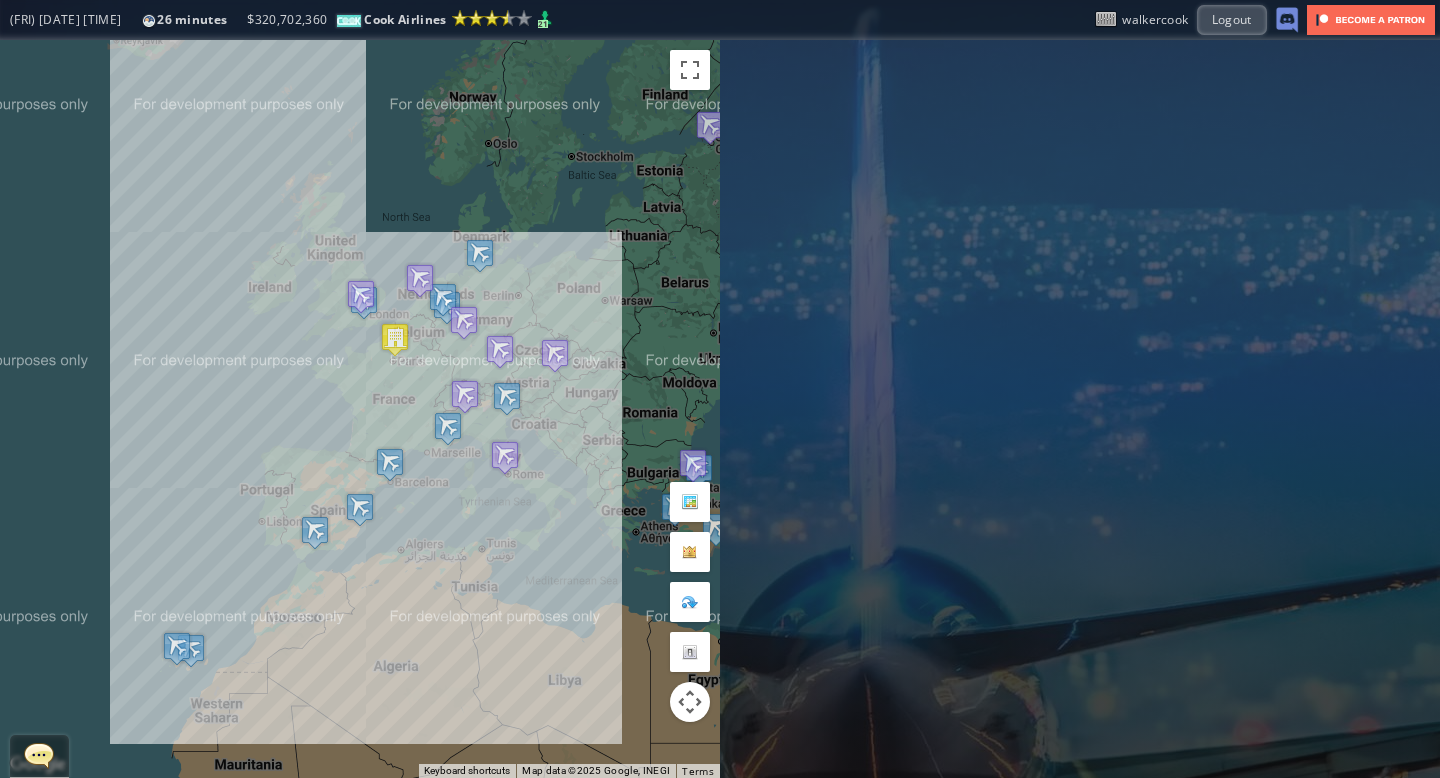 drag, startPoint x: 186, startPoint y: 317, endPoint x: 202, endPoint y: 306, distance: 19.416489 